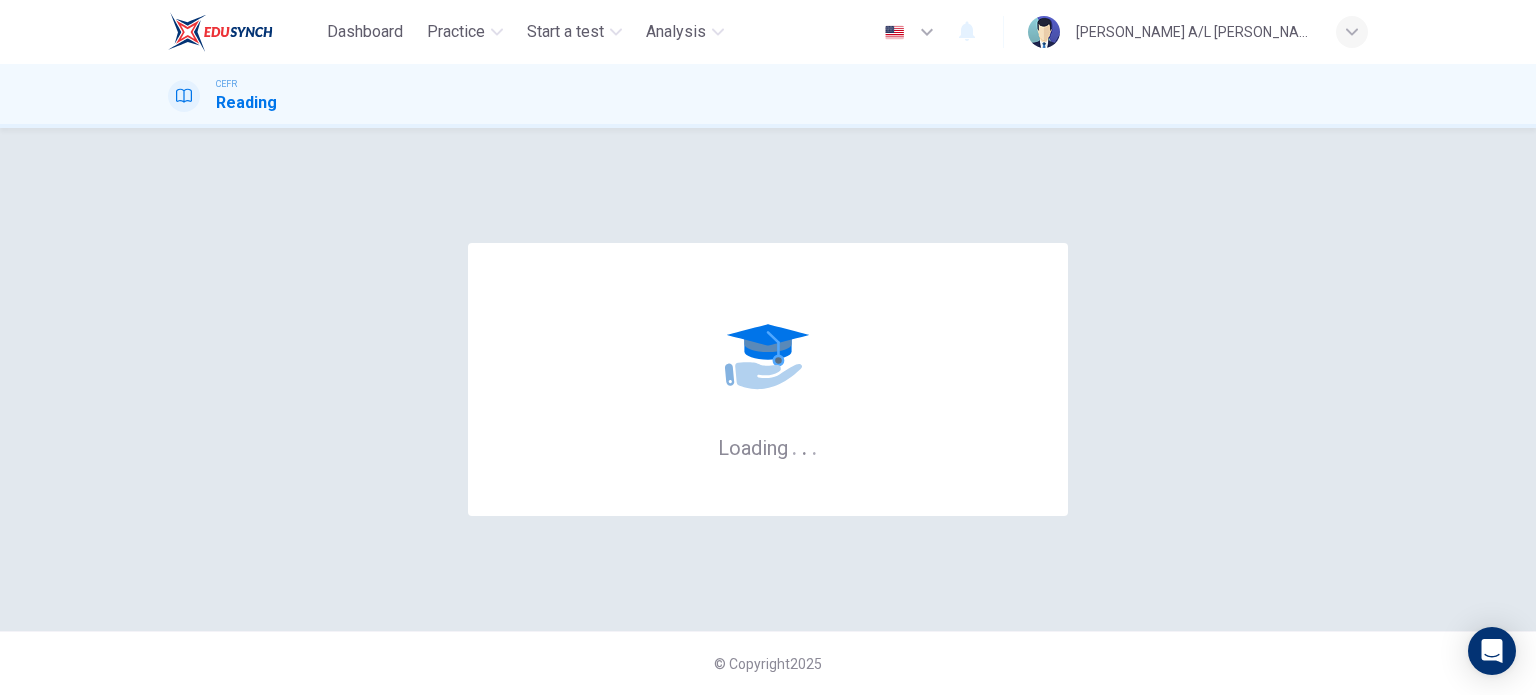 scroll, scrollTop: 0, scrollLeft: 0, axis: both 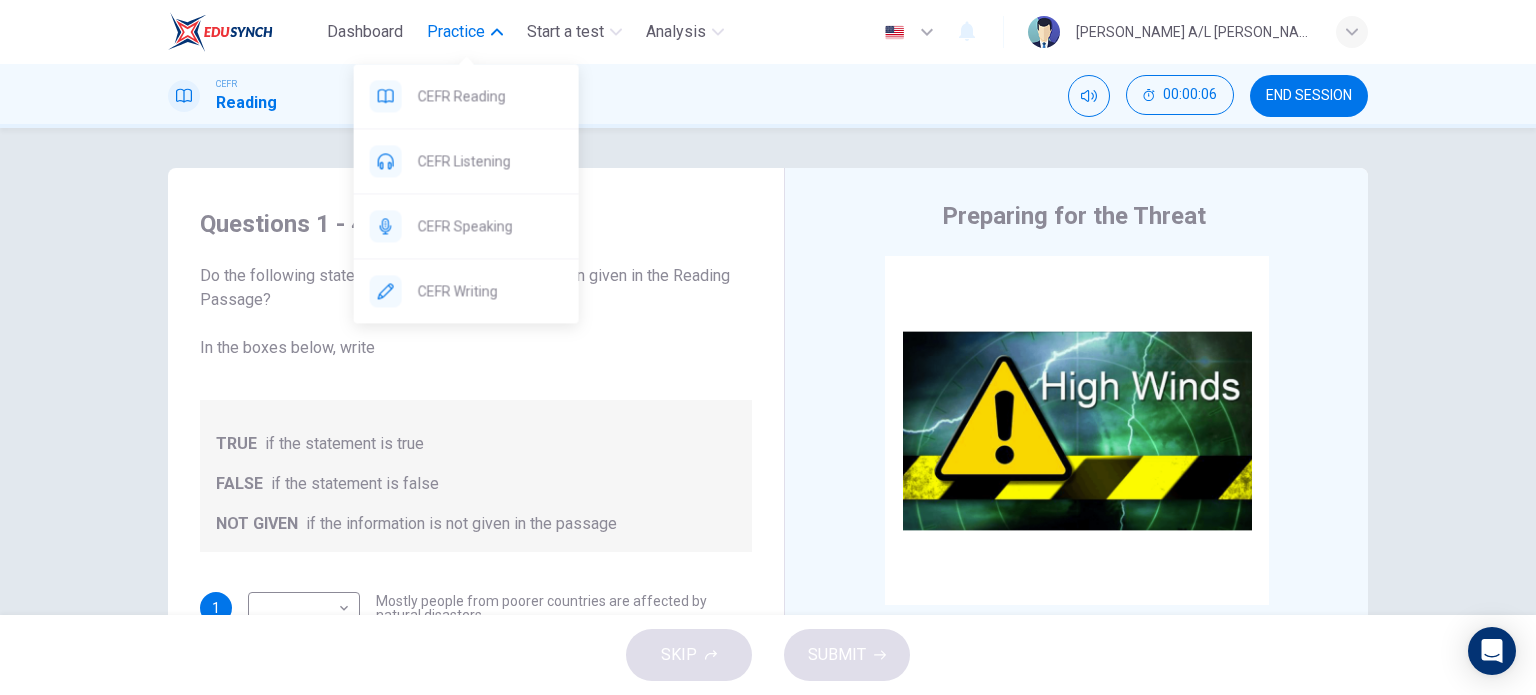 click on "Practice" at bounding box center [456, 32] 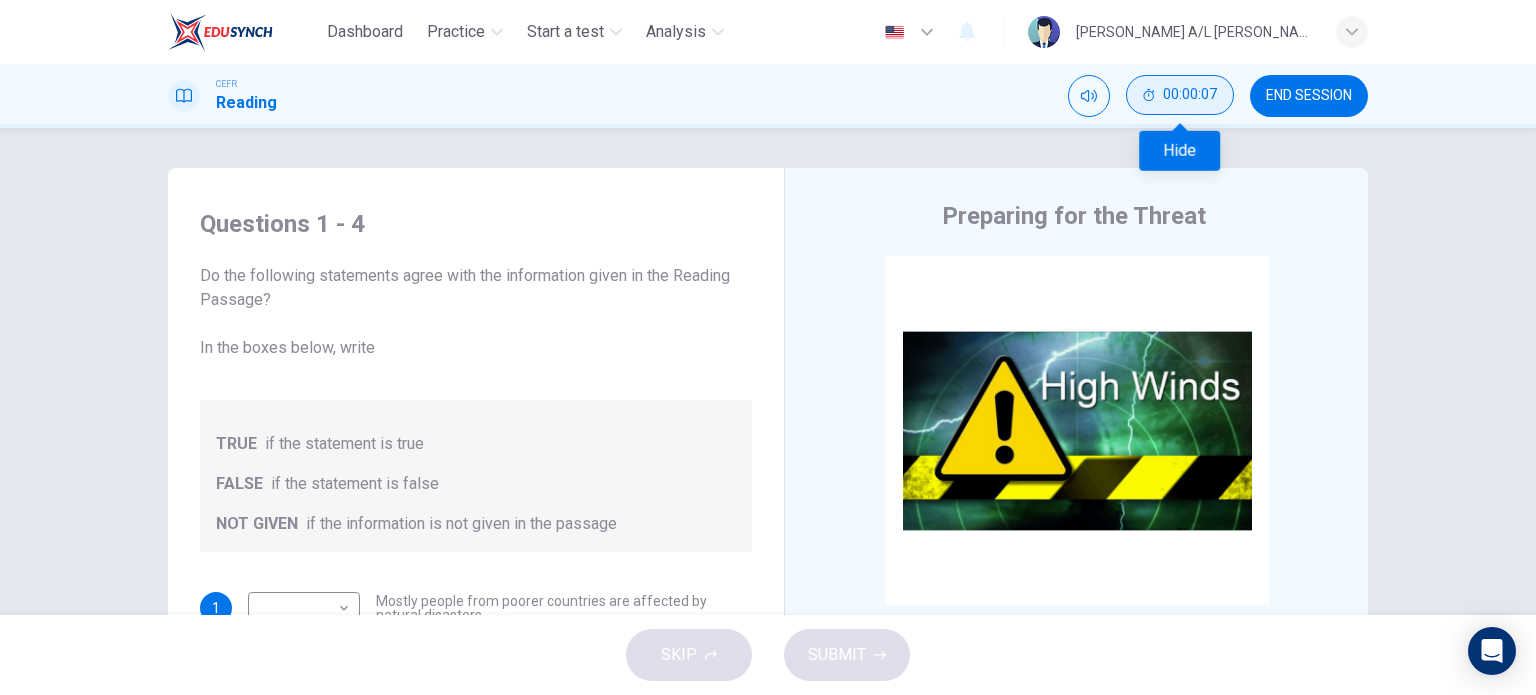click on "00:00:07" at bounding box center (1180, 95) 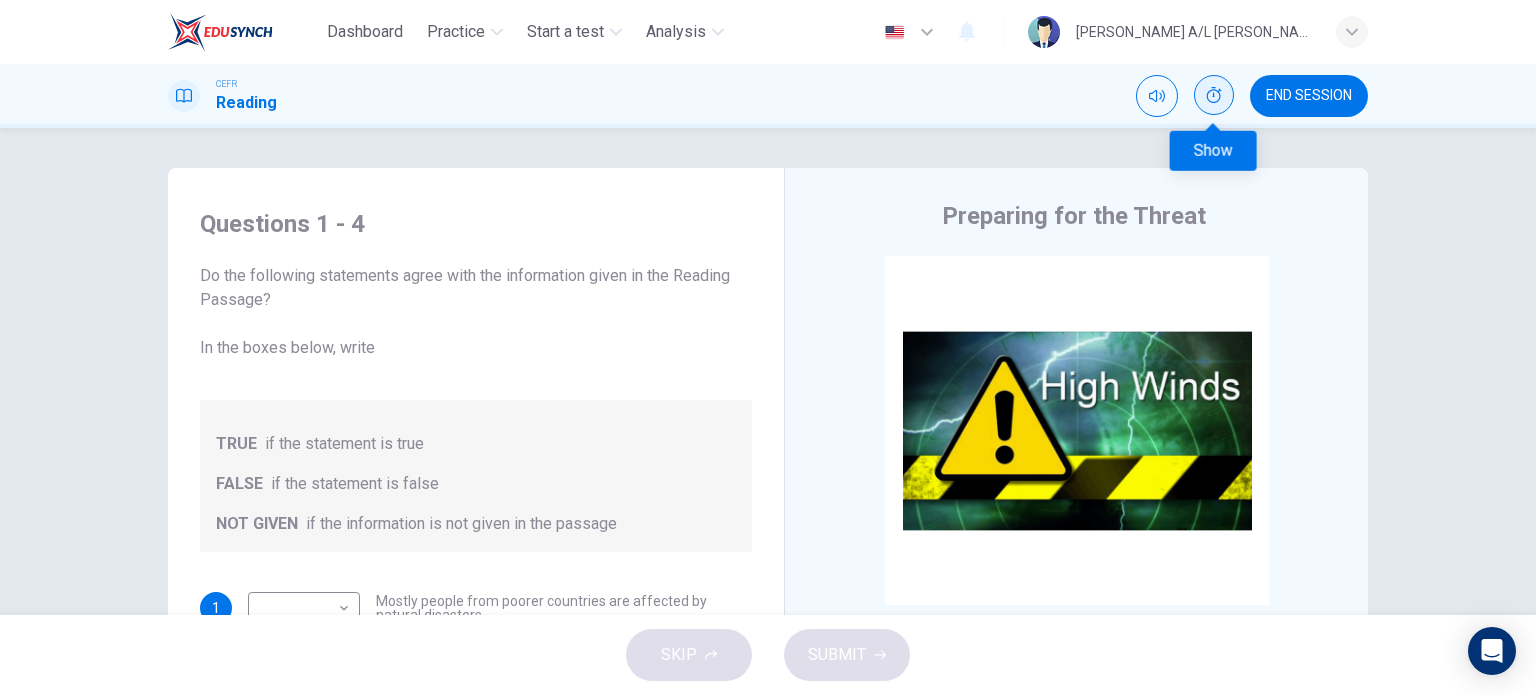 click at bounding box center (1214, 95) 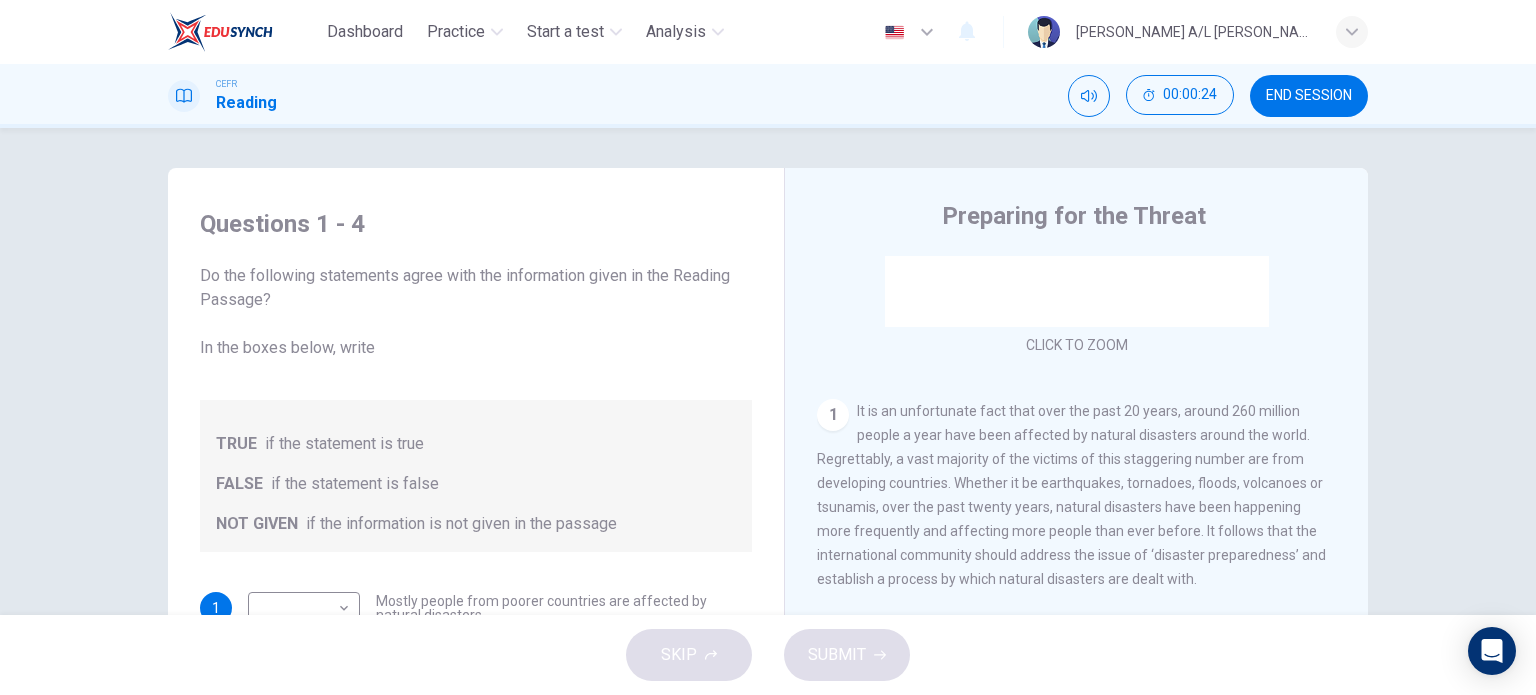 scroll, scrollTop: 284, scrollLeft: 0, axis: vertical 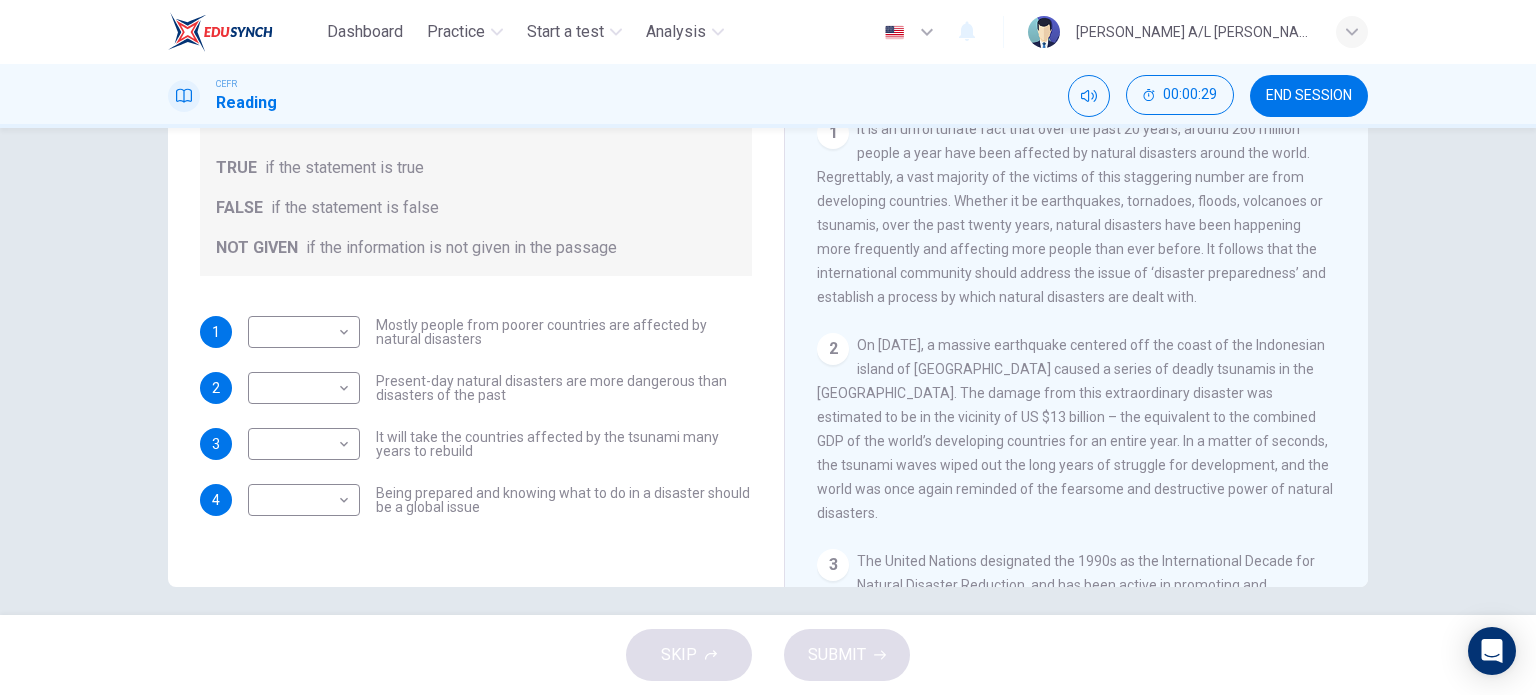 drag, startPoint x: 367, startPoint y: 323, endPoint x: 650, endPoint y: 358, distance: 285.1561 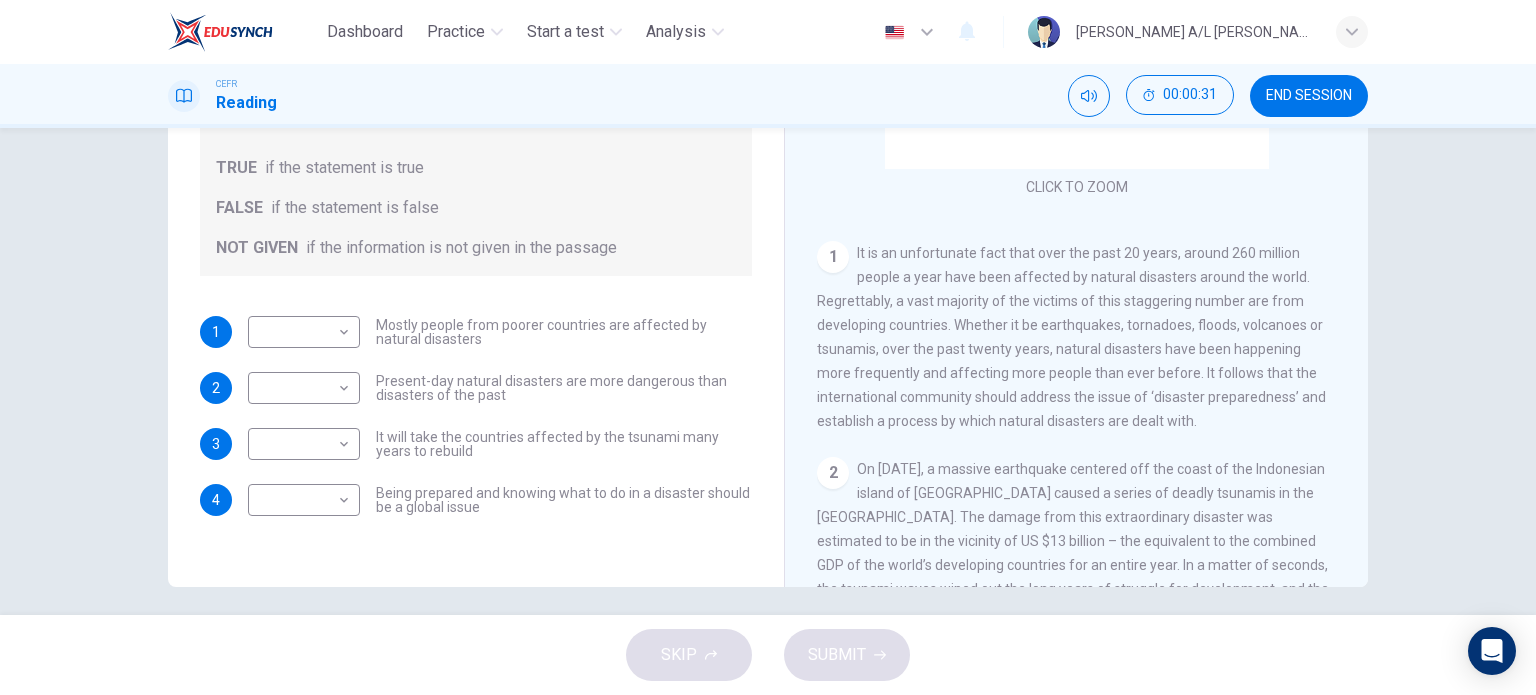 scroll, scrollTop: 202, scrollLeft: 0, axis: vertical 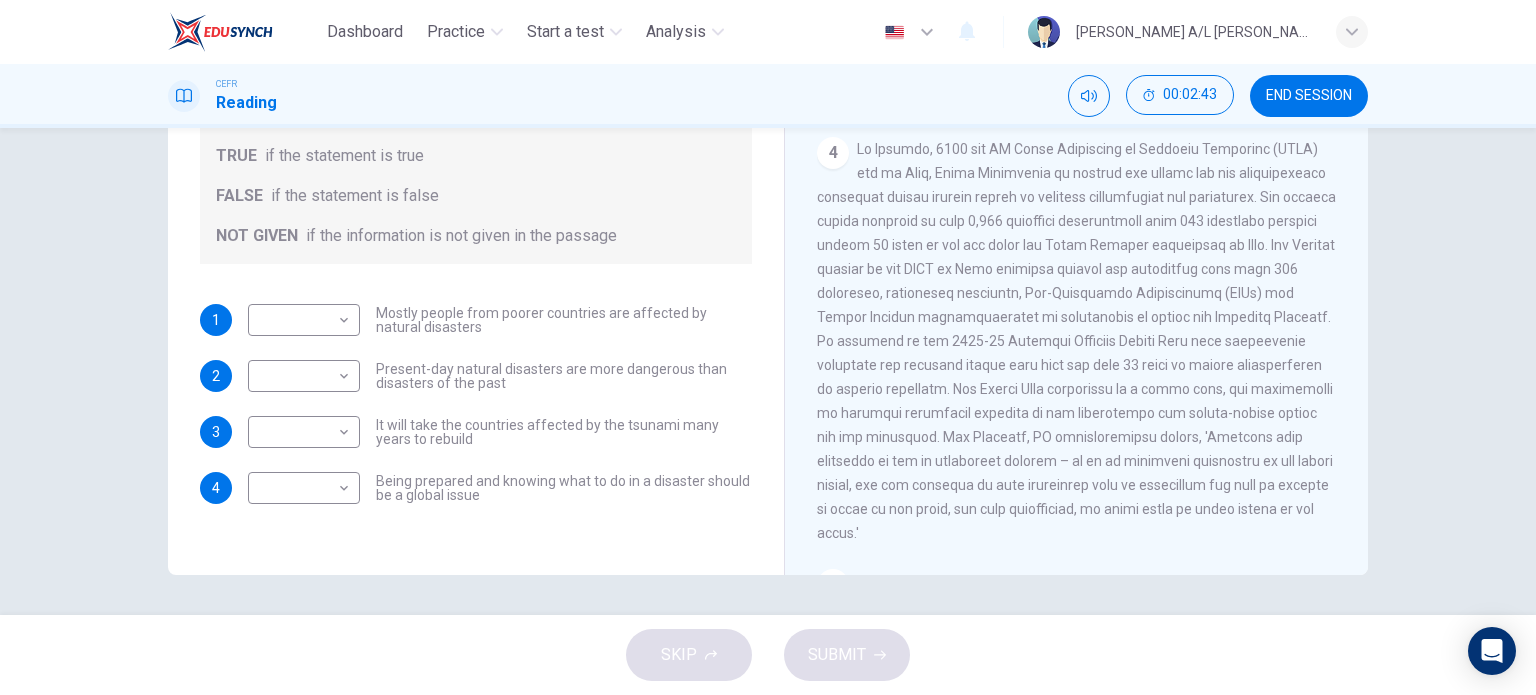 drag, startPoint x: 1090, startPoint y: 167, endPoint x: 1189, endPoint y: 207, distance: 106.77547 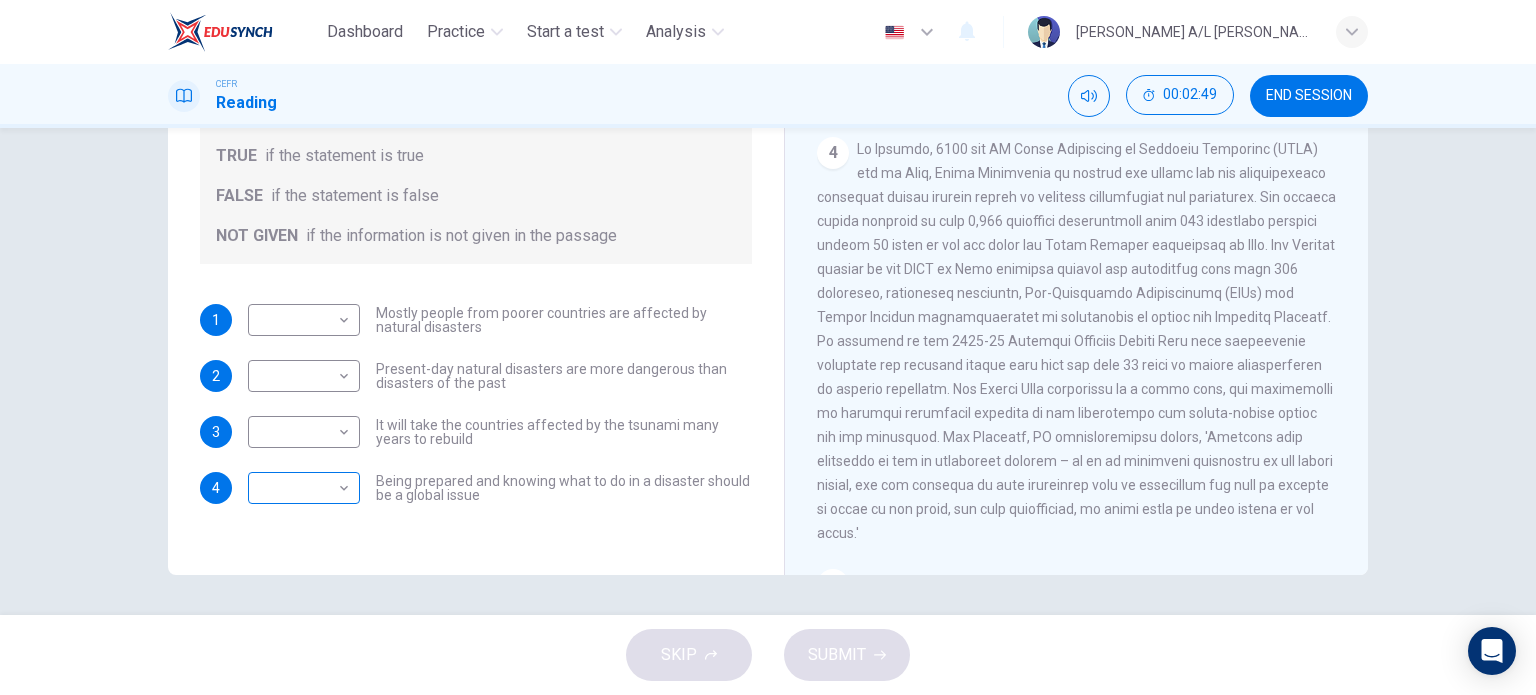 click on "Dashboard Practice Start a test Analysis English en ​ SANJIVAN NAIDU A/L GANESH RAO CEFR Reading 00:02:49 END SESSION Questions 1 - 4 Do the following statements agree with the information given in the Reading Passage?
In the boxes below, write TRUE if the statement is true FALSE if the statement is false NOT GIVEN if the information is not given in the passage 1 ​ ​ Mostly people from poorer countries are affected by natural disasters 2 ​ ​ Present-day natural disasters are more dangerous than disasters of the past 3 ​ ​ It will take the countries affected by the tsunami many years to rebuild 4 ​ ​ Being prepared and knowing what to do in a disaster should be a global issue Preparing for the Threat CLICK TO ZOOM Click to Zoom 1 2 3 4 5 6 SKIP SUBMIT EduSynch - Online Language Proficiency Testing
Dashboard Practice Start a test Analysis Notifications © Copyright  2025" at bounding box center [768, 347] 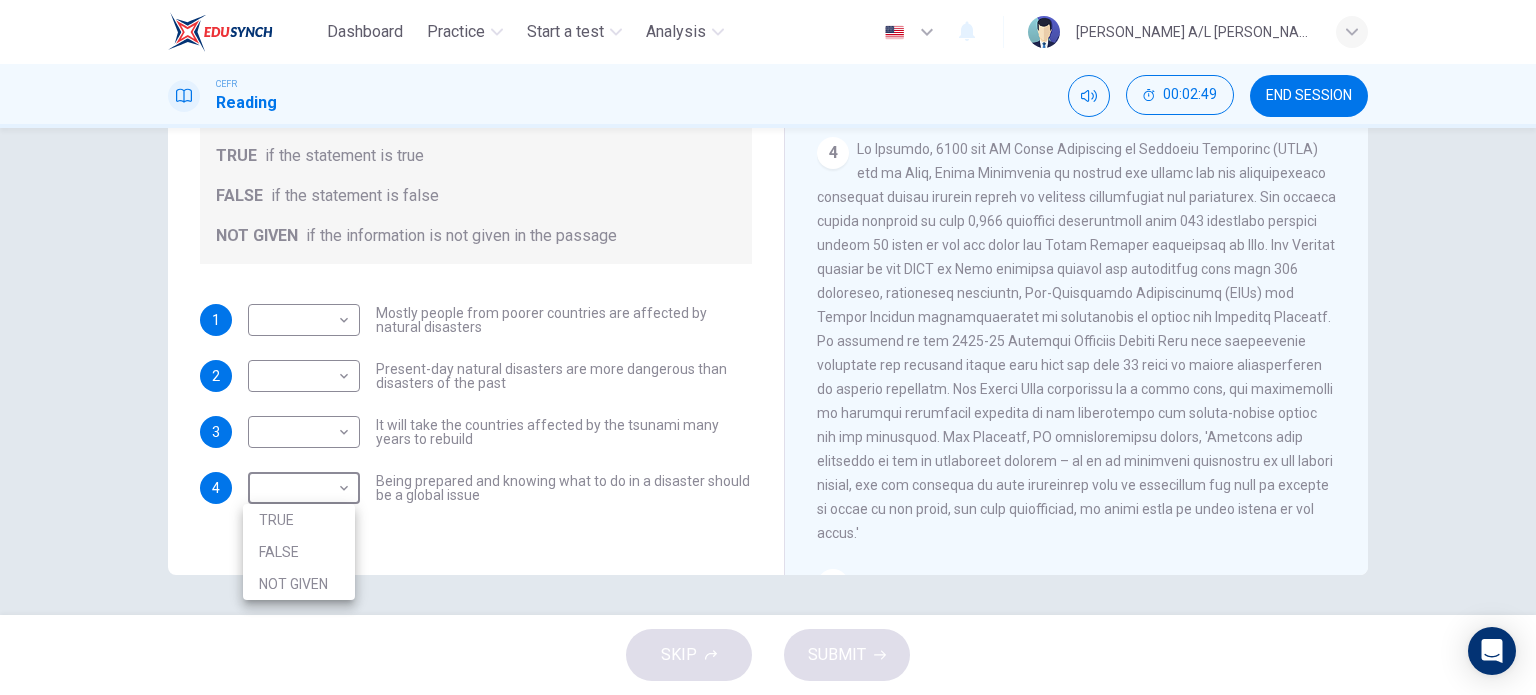 click on "TRUE" at bounding box center (299, 520) 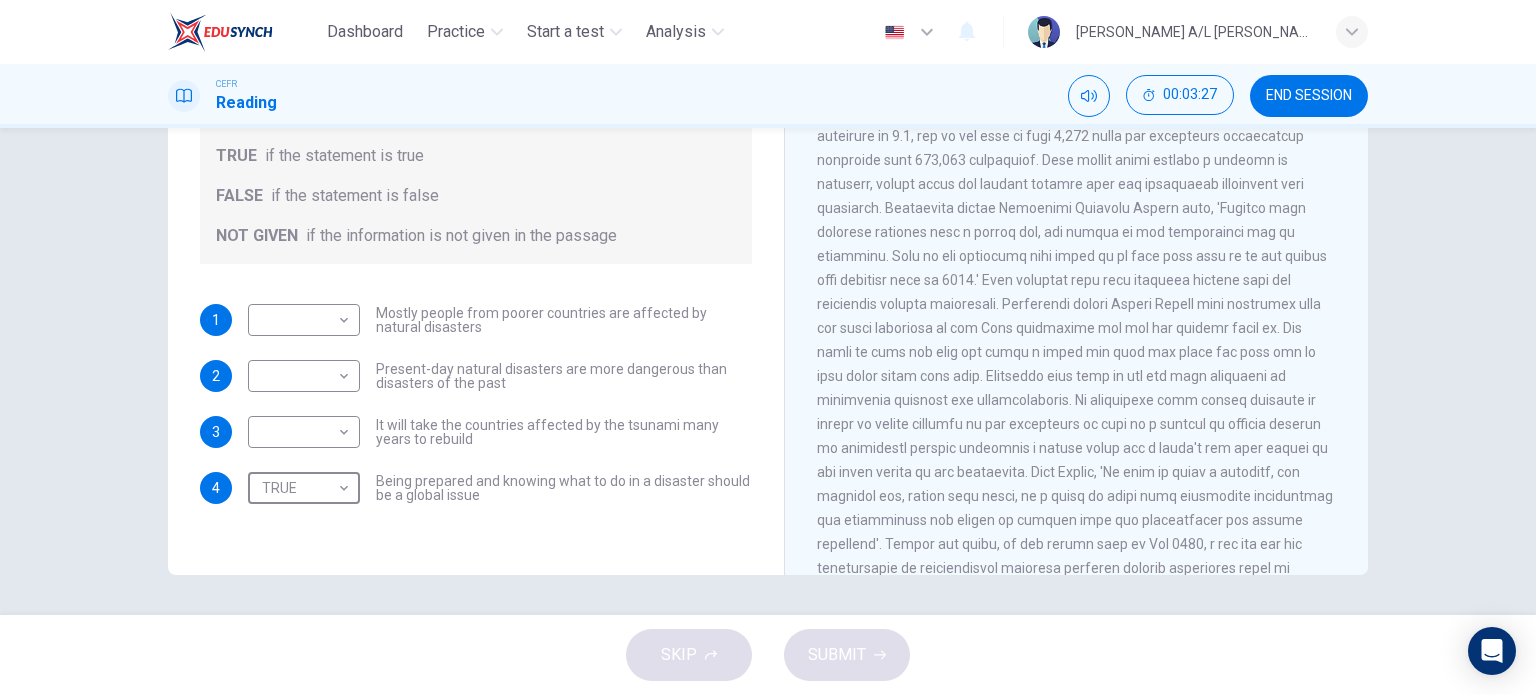 scroll, scrollTop: 1718, scrollLeft: 0, axis: vertical 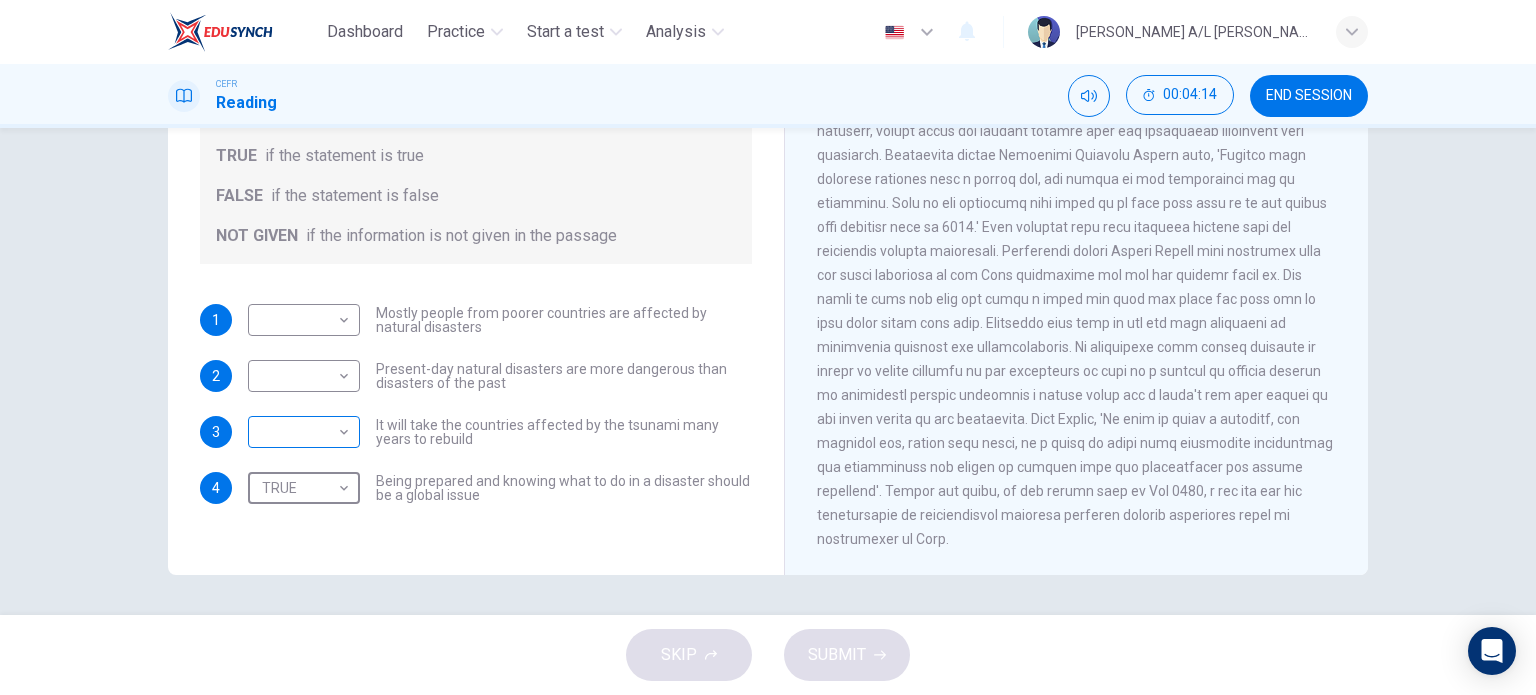 click on "Dashboard Practice Start a test Analysis English en ​ SANJIVAN NAIDU A/L GANESH RAO CEFR Reading 00:04:14 END SESSION Questions 1 - 4 Do the following statements agree with the information given in the Reading Passage?
In the boxes below, write TRUE if the statement is true FALSE if the statement is false NOT GIVEN if the information is not given in the passage 1 ​ ​ Mostly people from poorer countries are affected by natural disasters 2 ​ ​ Present-day natural disasters are more dangerous than disasters of the past 3 ​ ​ It will take the countries affected by the tsunami many years to rebuild 4 TRUE TRUE ​ Being prepared and knowing what to do in a disaster should be a global issue Preparing for the Threat CLICK TO ZOOM Click to Zoom 1 2 3 4 5 6 SKIP SUBMIT EduSynch - Online Language Proficiency Testing
Dashboard Practice Start a test Analysis Notifications © Copyright  2025" at bounding box center (768, 347) 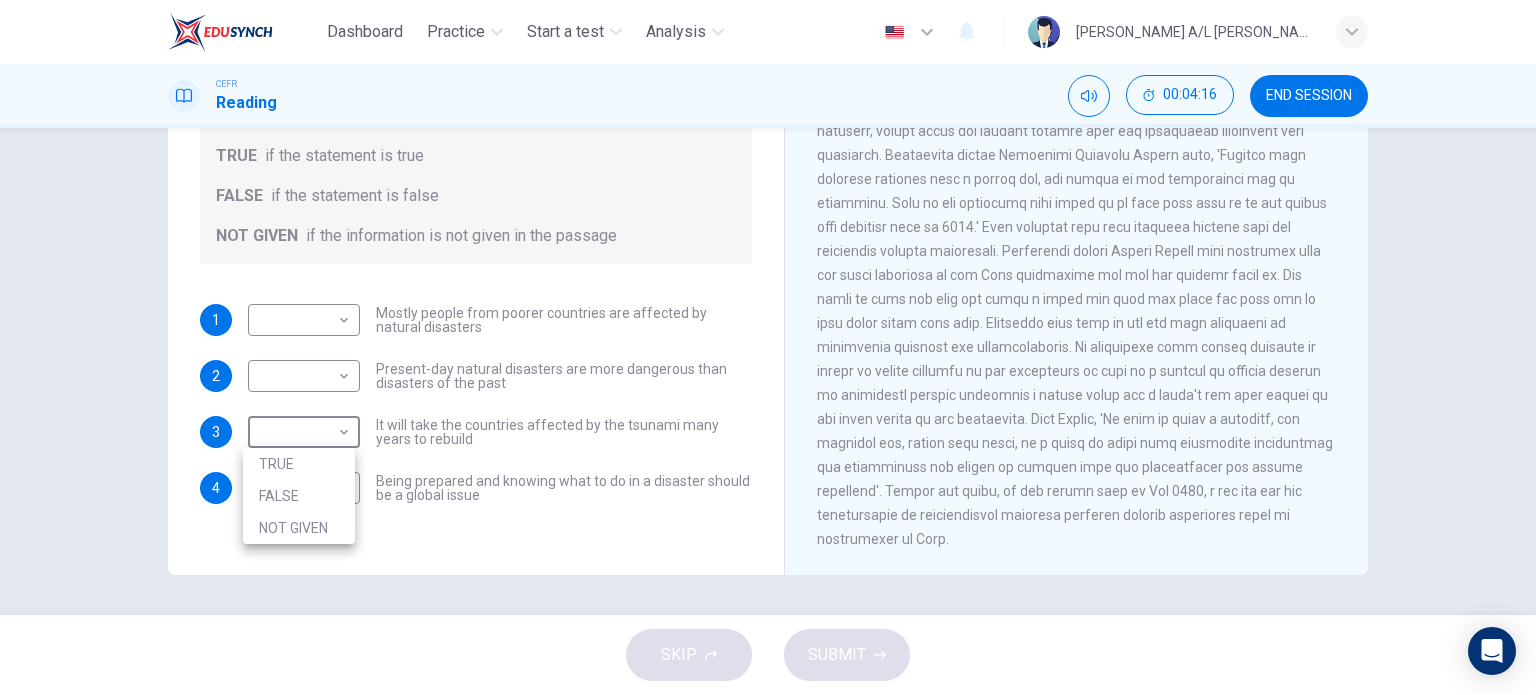 click on "NOT GIVEN" at bounding box center [299, 528] 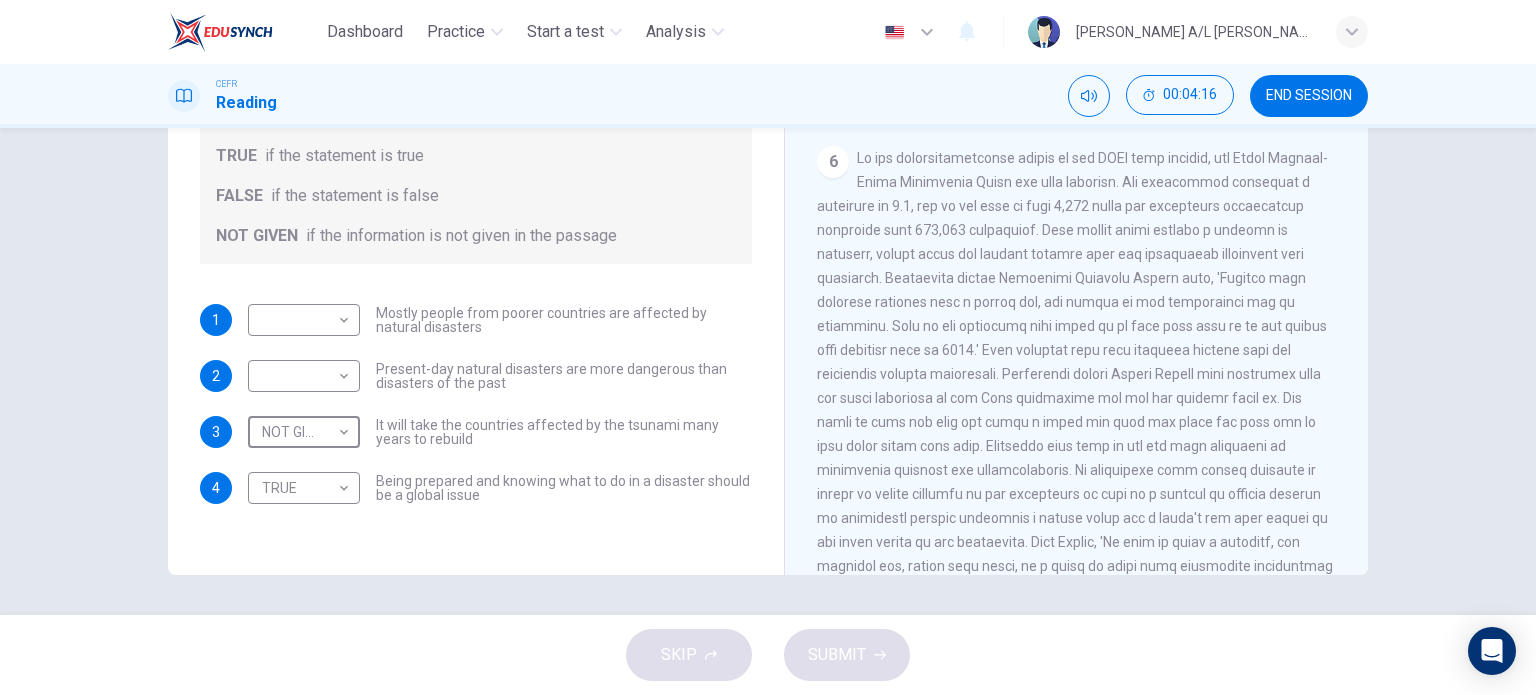 scroll, scrollTop: 1561, scrollLeft: 0, axis: vertical 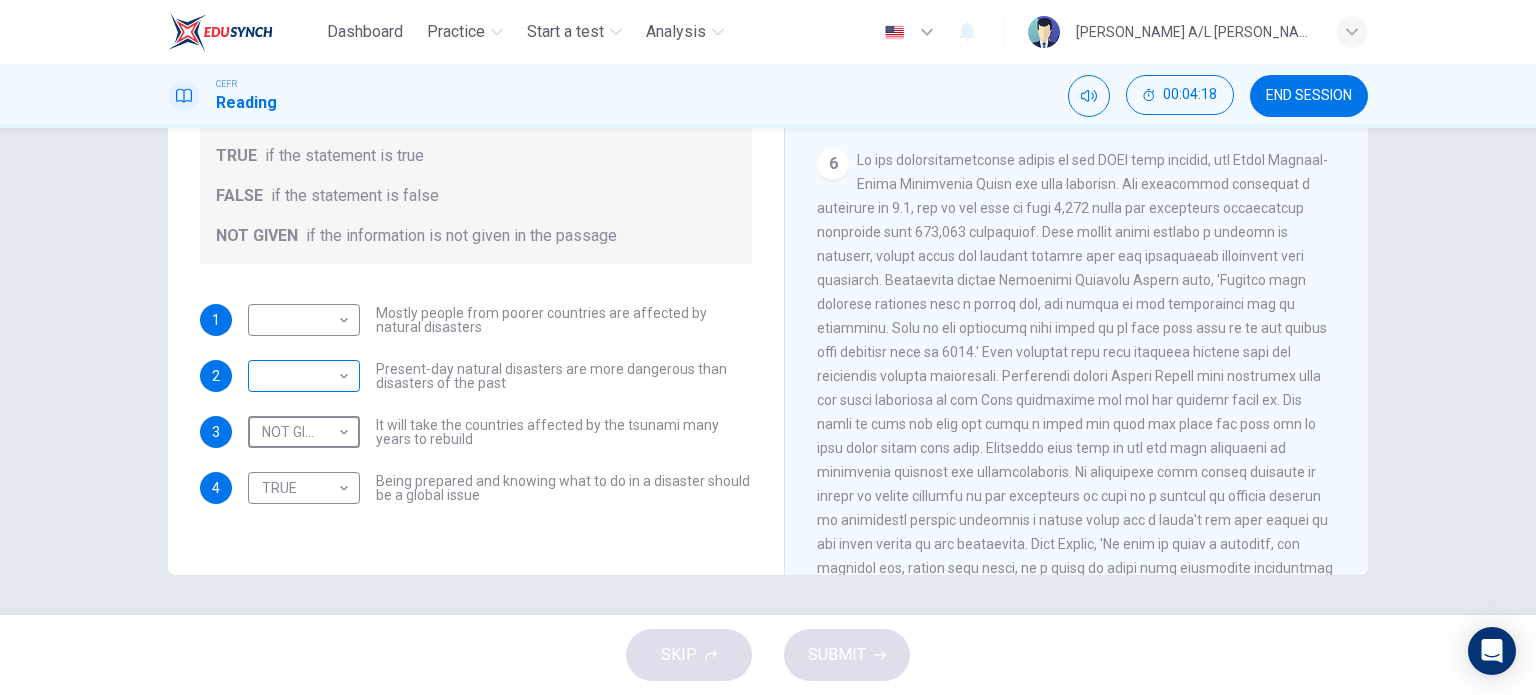 click on "Dashboard Practice Start a test Analysis English en ​ SANJIVAN NAIDU A/L GANESH RAO CEFR Reading 00:04:18 END SESSION Questions 1 - 4 Do the following statements agree with the information given in the Reading Passage?
In the boxes below, write TRUE if the statement is true FALSE if the statement is false NOT GIVEN if the information is not given in the passage 1 ​ ​ Mostly people from poorer countries are affected by natural disasters 2 ​ ​ Present-day natural disasters are more dangerous than disasters of the past 3 NOT GIVEN NOT GIVEN ​ It will take the countries affected by the tsunami many years to rebuild 4 TRUE TRUE ​ Being prepared and knowing what to do in a disaster should be a global issue Preparing for the Threat CLICK TO ZOOM Click to Zoom 1 2 3 4 5 6 SKIP SUBMIT EduSynch - Online Language Proficiency Testing
Dashboard Practice Start a test Analysis Notifications © Copyright  2025" at bounding box center (768, 347) 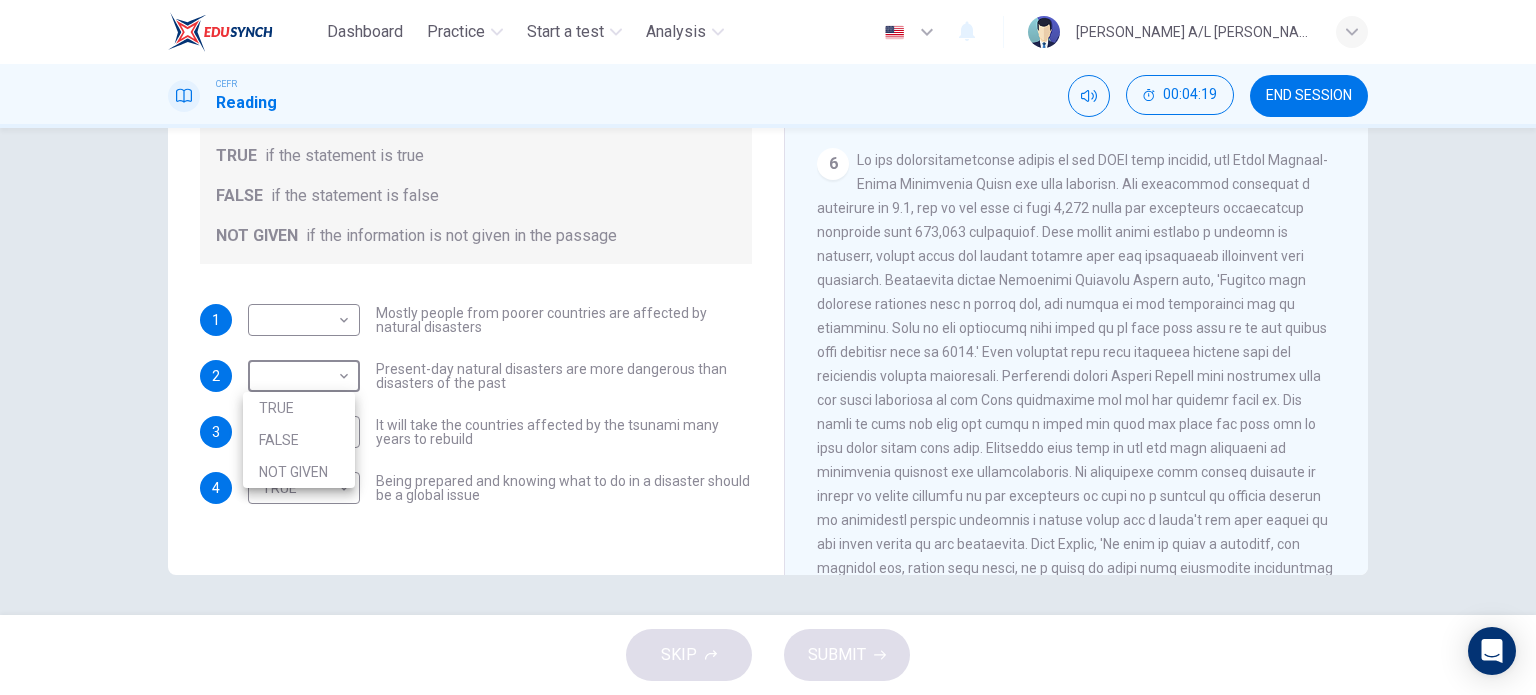 click on "NOT GIVEN" at bounding box center [299, 472] 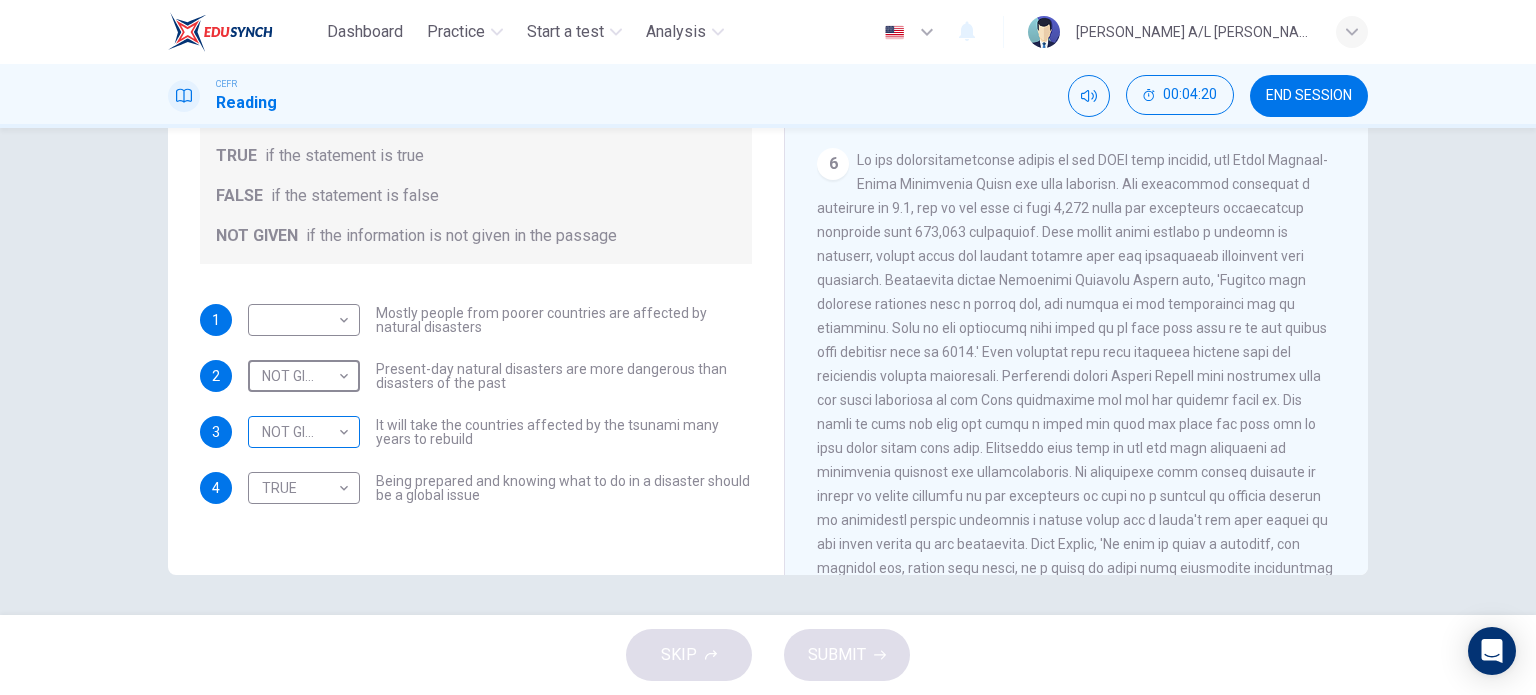 click on "Dashboard Practice Start a test Analysis English en ​ SANJIVAN NAIDU A/L GANESH RAO CEFR Reading 00:04:20 END SESSION Questions 1 - 4 Do the following statements agree with the information given in the Reading Passage?
In the boxes below, write TRUE if the statement is true FALSE if the statement is false NOT GIVEN if the information is not given in the passage 1 ​ ​ Mostly people from poorer countries are affected by natural disasters 2 NOT GIVEN NOT GIVEN ​ Present-day natural disasters are more dangerous than disasters of the past 3 NOT GIVEN NOT GIVEN ​ It will take the countries affected by the tsunami many years to rebuild 4 TRUE TRUE ​ Being prepared and knowing what to do in a disaster should be a global issue Preparing for the Threat CLICK TO ZOOM Click to Zoom 1 2 3 4 5 6 SKIP SUBMIT EduSynch - Online Language Proficiency Testing
Dashboard Practice Start a test Analysis Notifications © Copyright  2025" at bounding box center (768, 347) 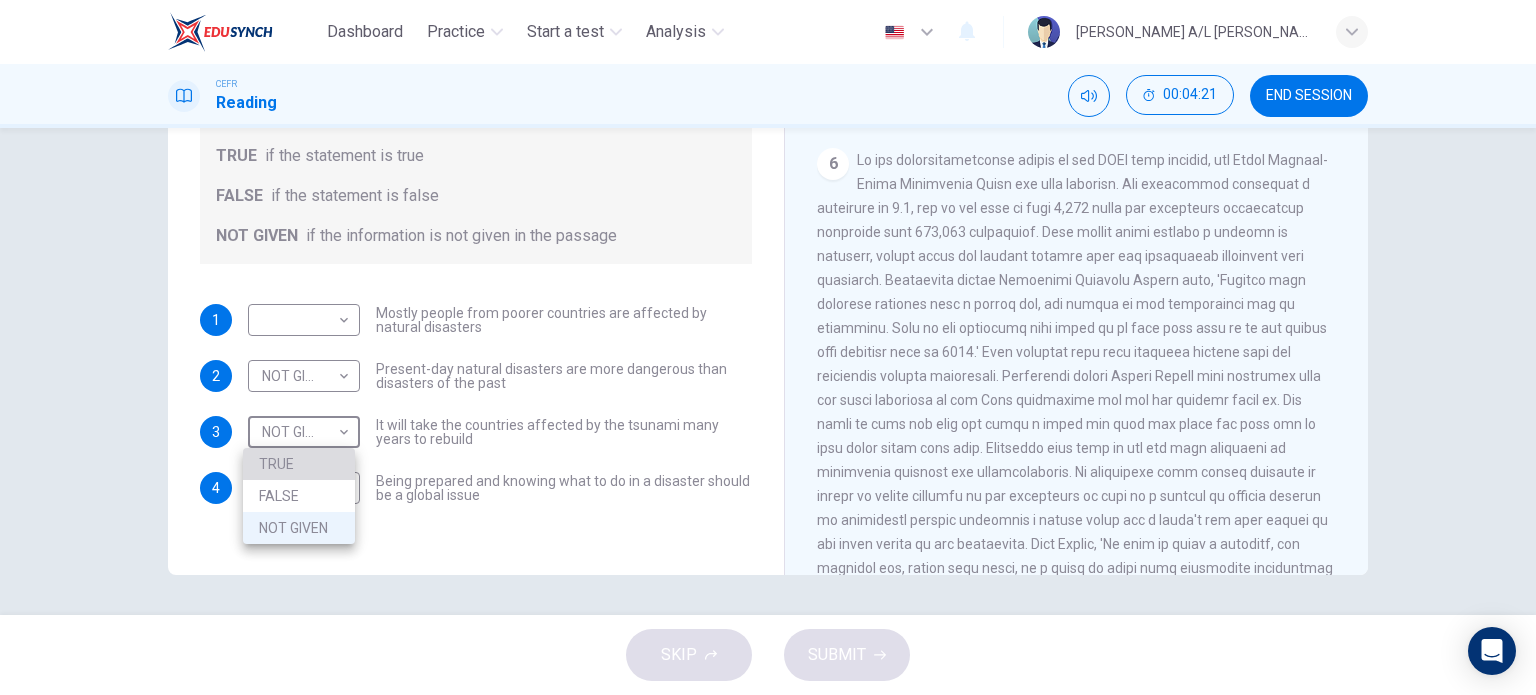 click on "TRUE" at bounding box center (299, 464) 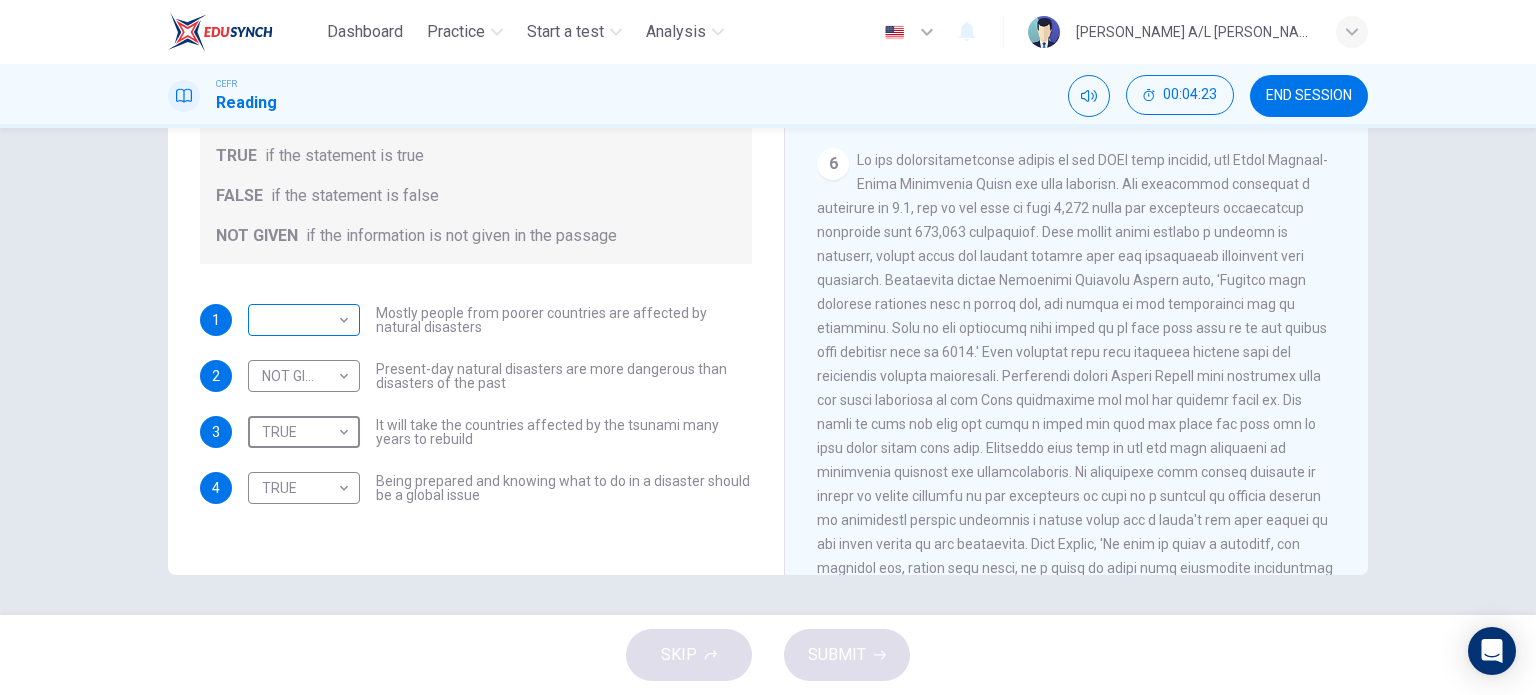 click on "Dashboard Practice Start a test Analysis English en ​ SANJIVAN NAIDU A/L GANESH RAO CEFR Reading 00:04:23 END SESSION Questions 1 - 4 Do the following statements agree with the information given in the Reading Passage?
In the boxes below, write TRUE if the statement is true FALSE if the statement is false NOT GIVEN if the information is not given in the passage 1 ​ ​ Mostly people from poorer countries are affected by natural disasters 2 NOT GIVEN NOT GIVEN ​ Present-day natural disasters are more dangerous than disasters of the past 3 TRUE TRUE ​ It will take the countries affected by the tsunami many years to rebuild 4 TRUE TRUE ​ Being prepared and knowing what to do in a disaster should be a global issue Preparing for the Threat CLICK TO ZOOM Click to Zoom 1 2 3 4 5 6 SKIP SUBMIT EduSynch - Online Language Proficiency Testing
Dashboard Practice Start a test Analysis Notifications © Copyright  2025" at bounding box center [768, 347] 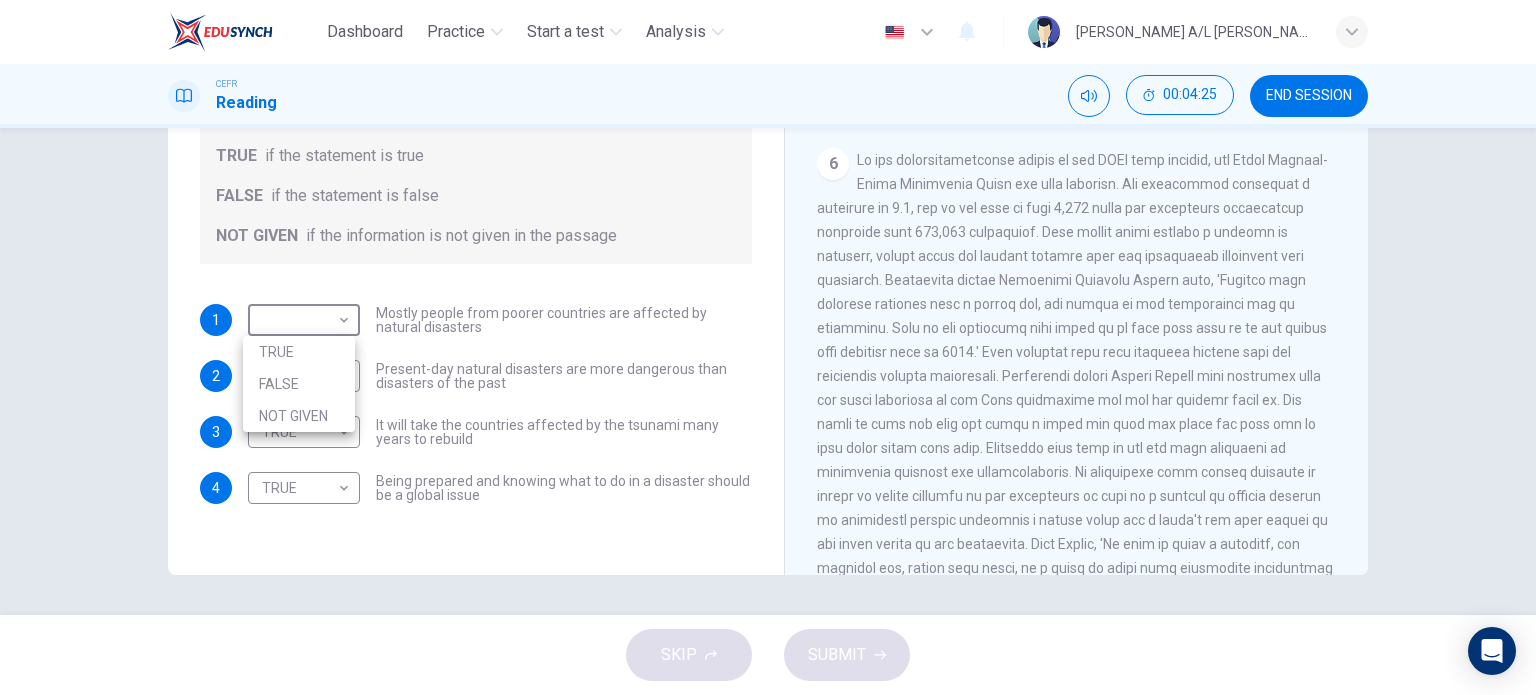 click on "FALSE" at bounding box center [299, 384] 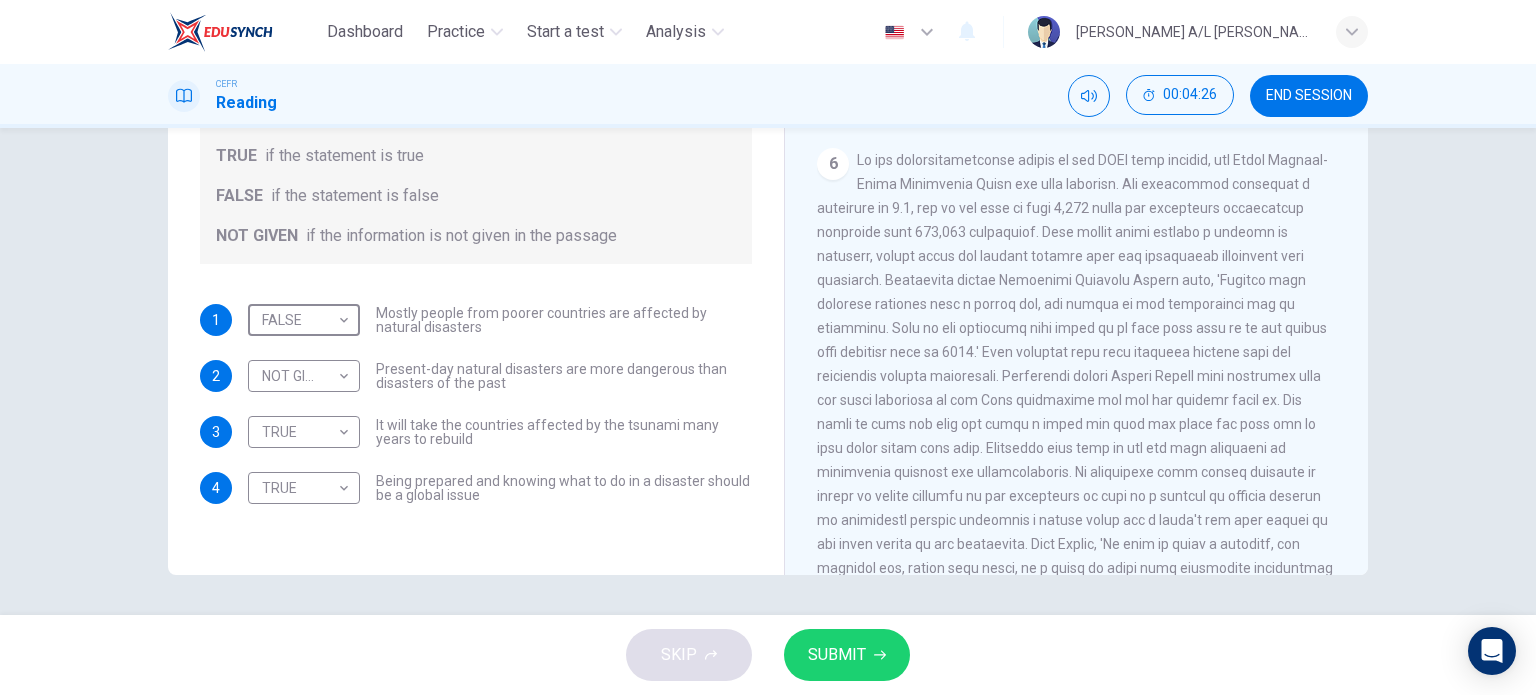 click on "SUBMIT" at bounding box center (837, 655) 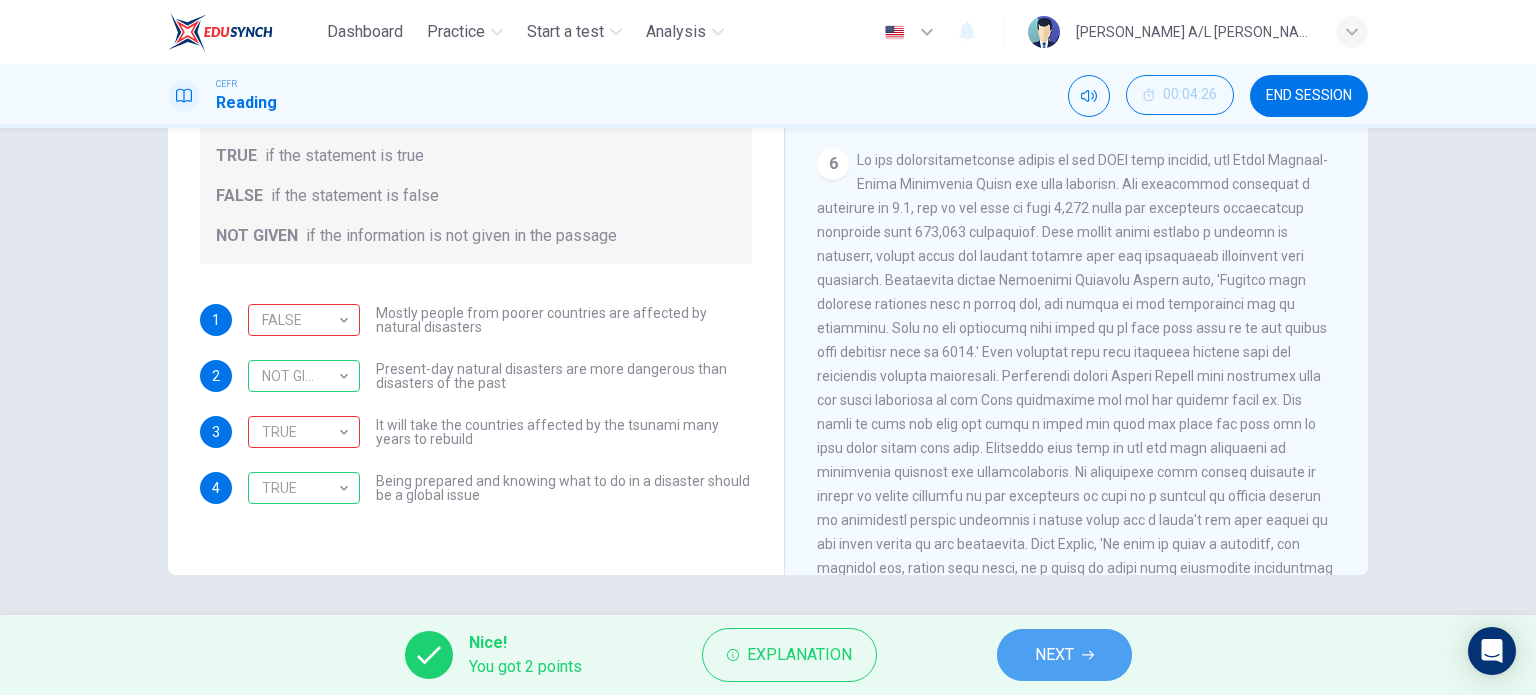 click on "NEXT" at bounding box center [1064, 655] 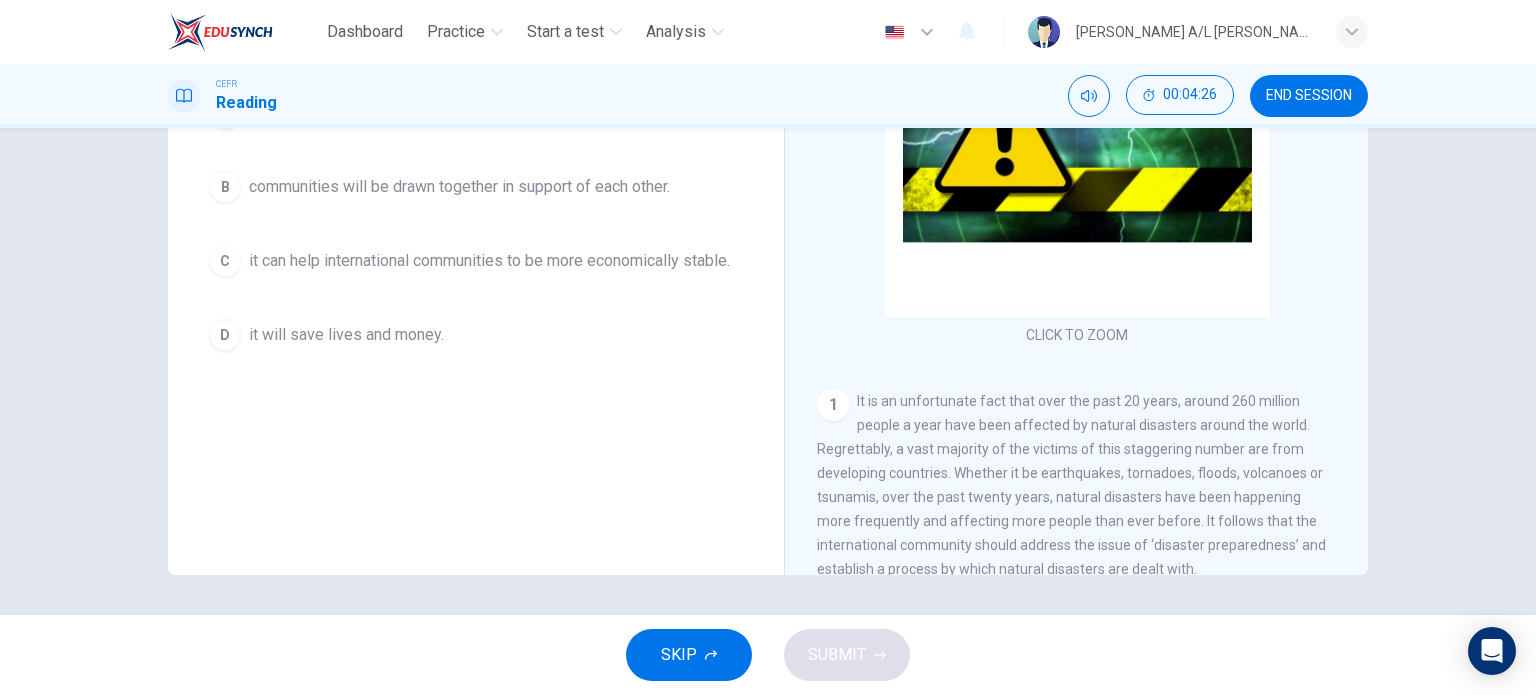 scroll, scrollTop: 71, scrollLeft: 0, axis: vertical 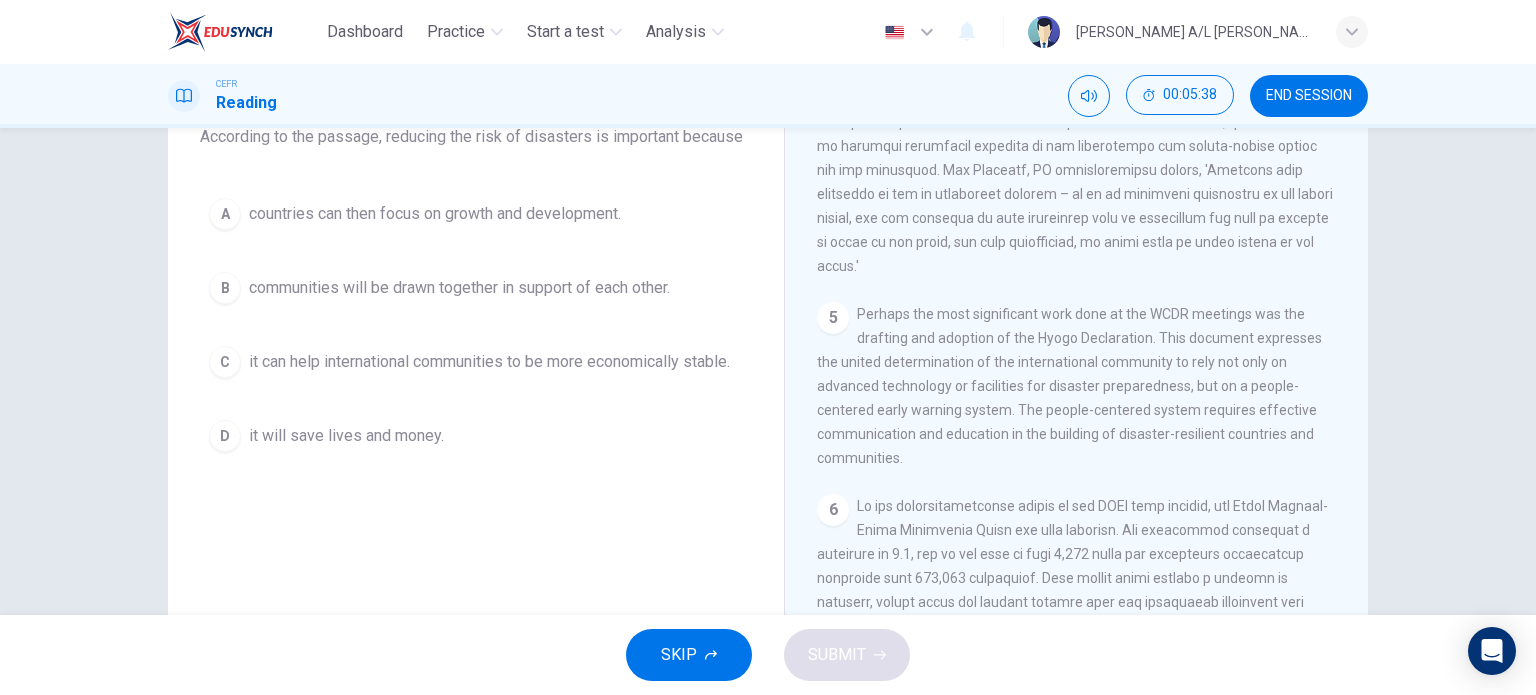 click on "it will save lives and money." at bounding box center [346, 436] 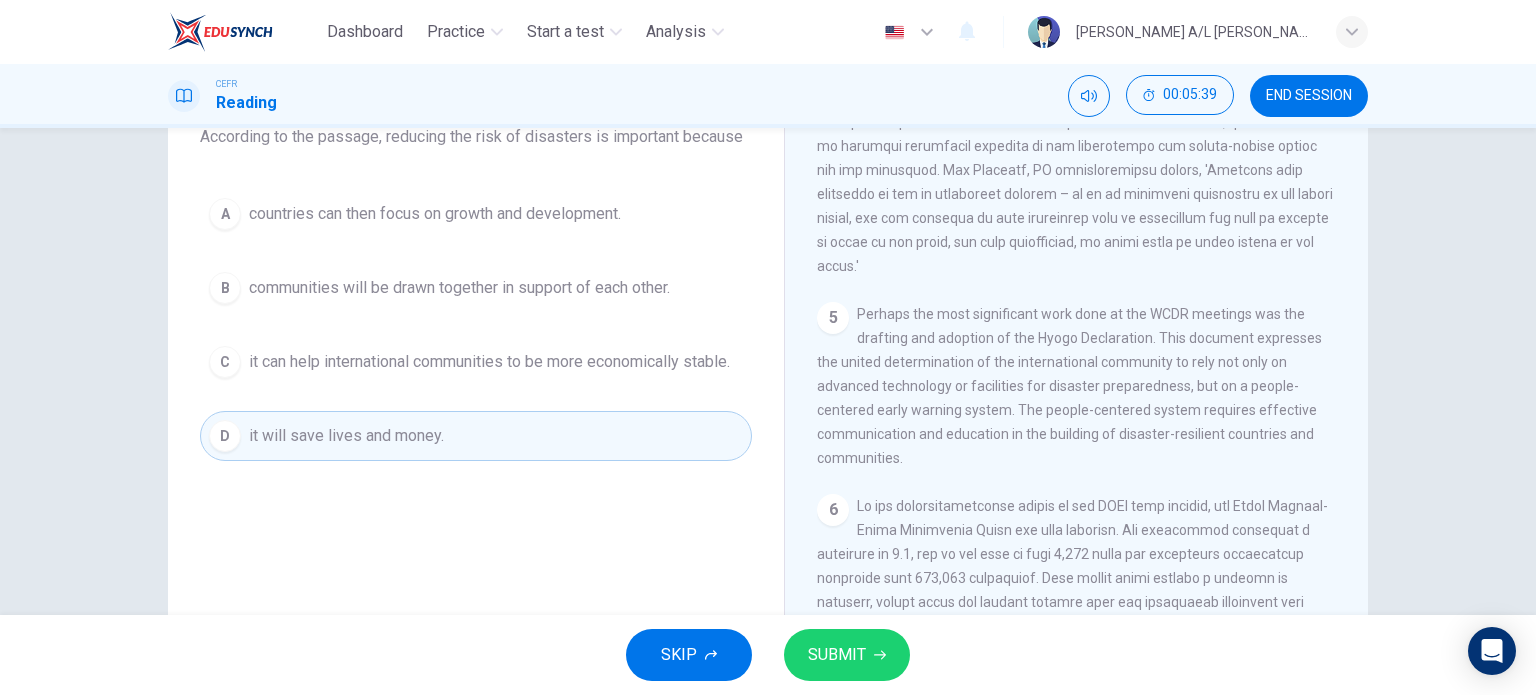 click on "SUBMIT" at bounding box center [847, 655] 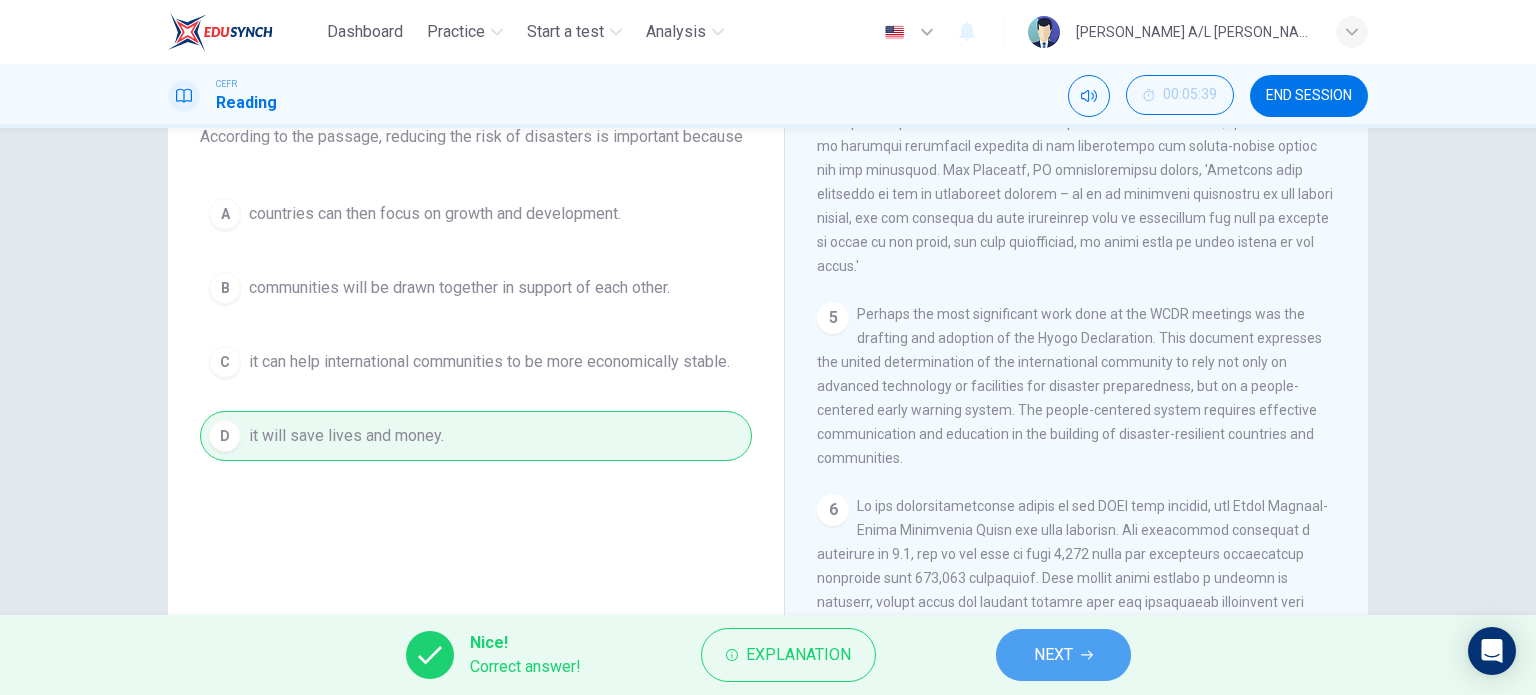 click on "NEXT" at bounding box center (1063, 655) 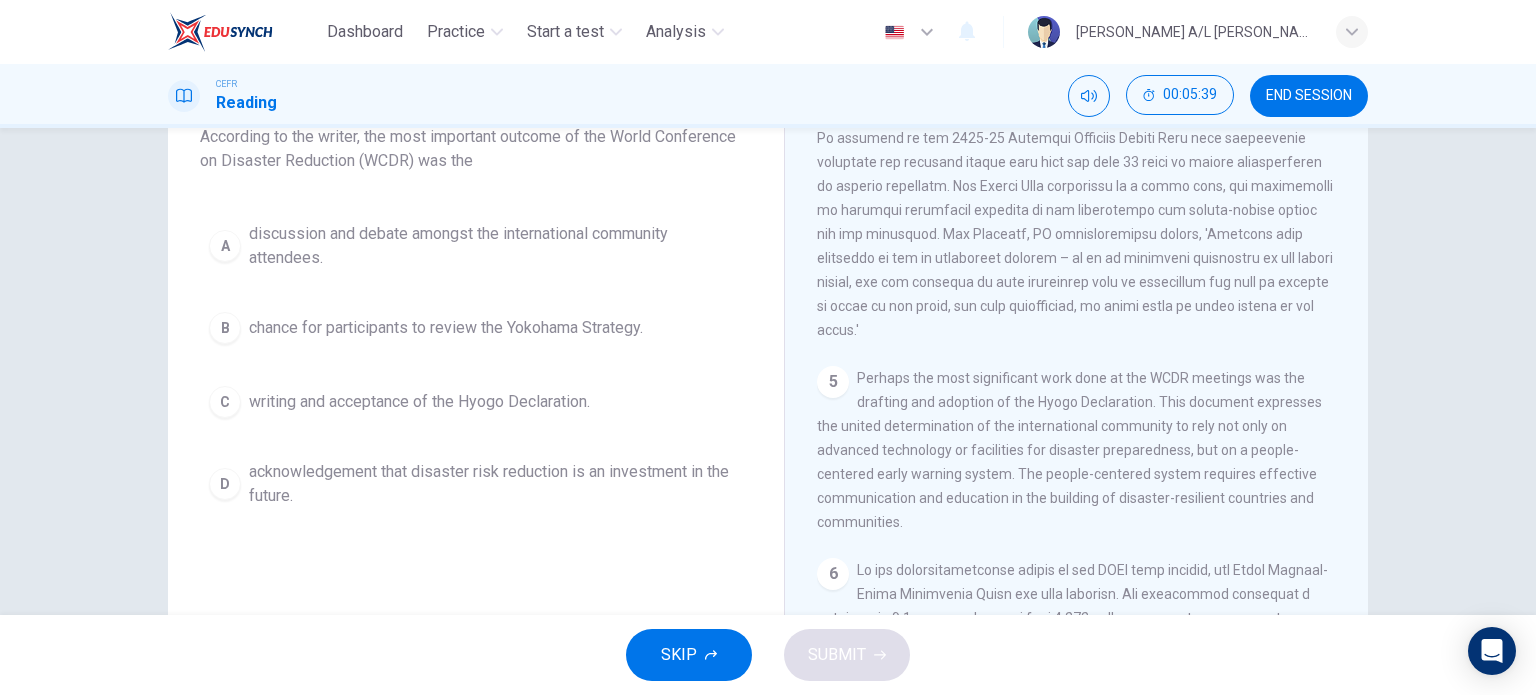 scroll, scrollTop: 1250, scrollLeft: 0, axis: vertical 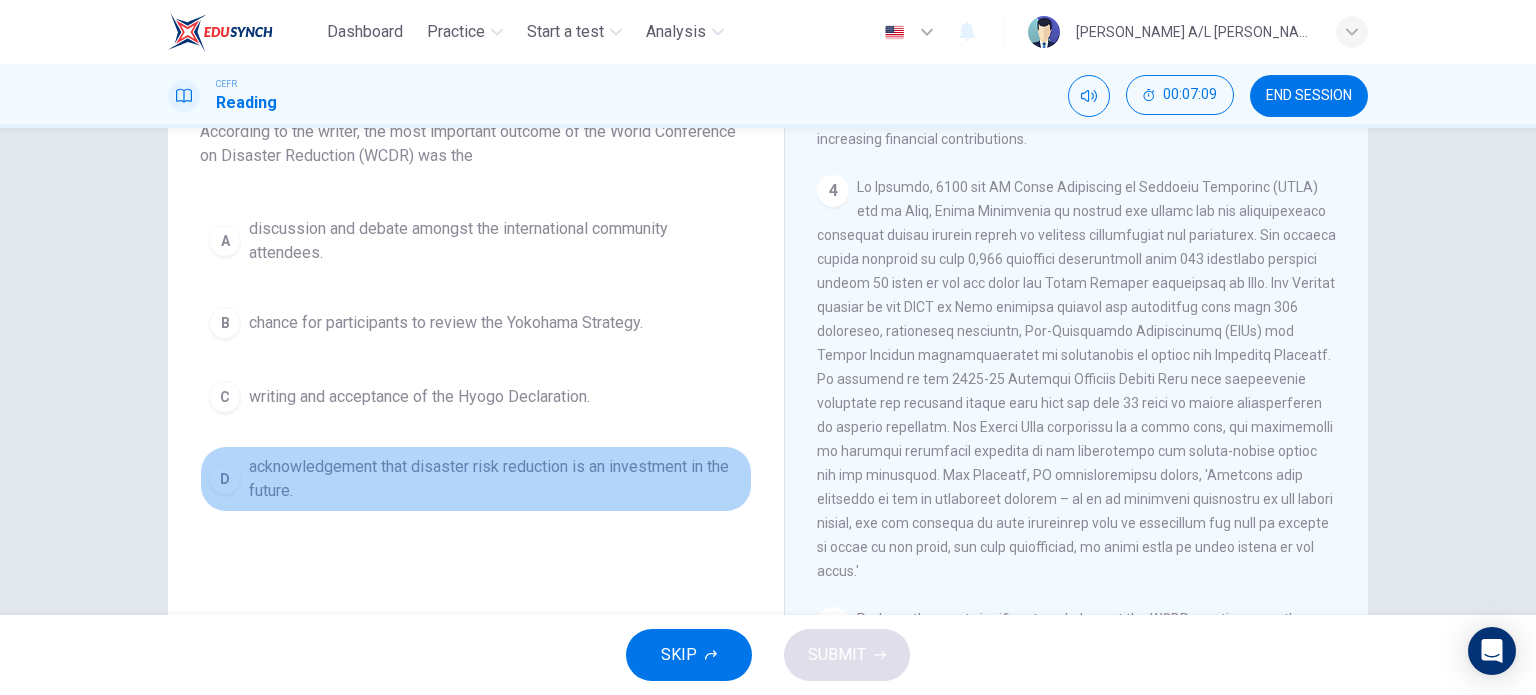 click on "D acknowledgement that disaster risk reduction is an investment in the future." at bounding box center [476, 479] 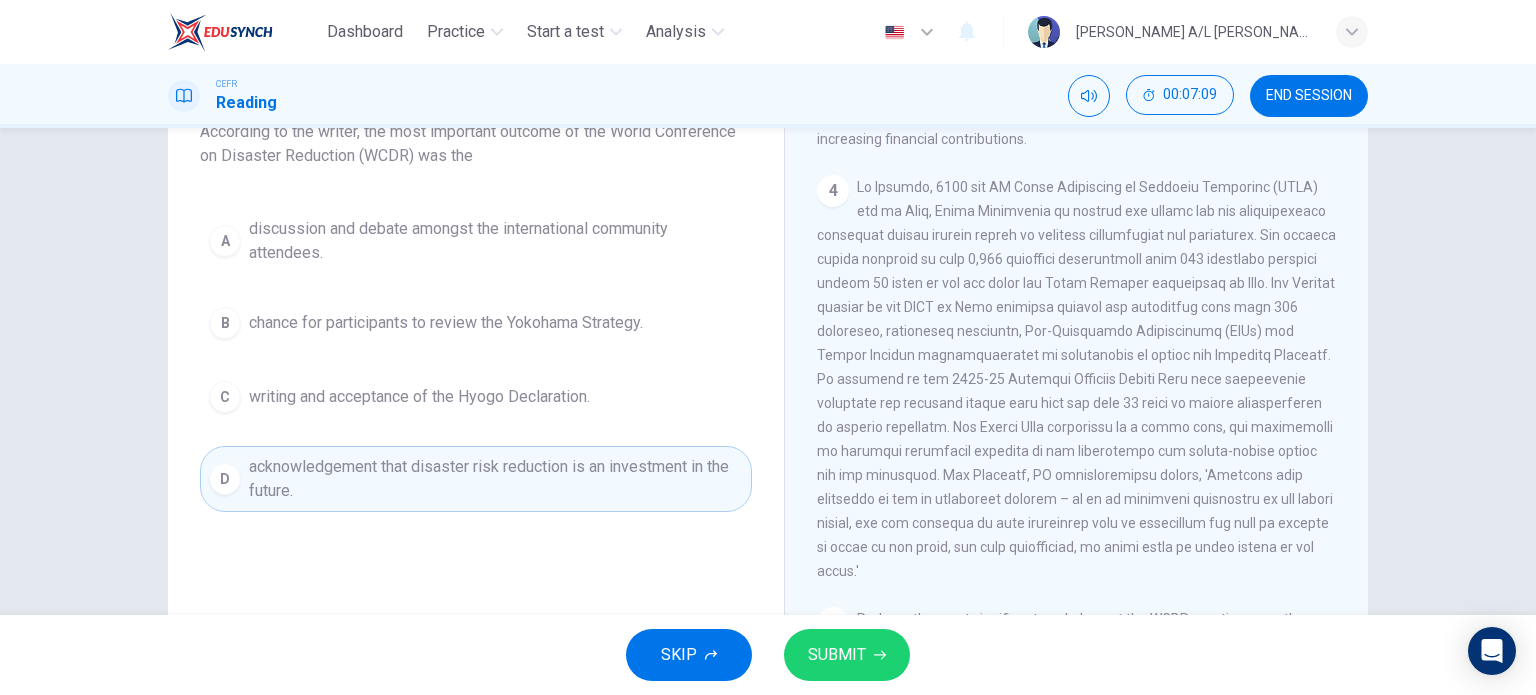 click on "SUBMIT" at bounding box center [847, 655] 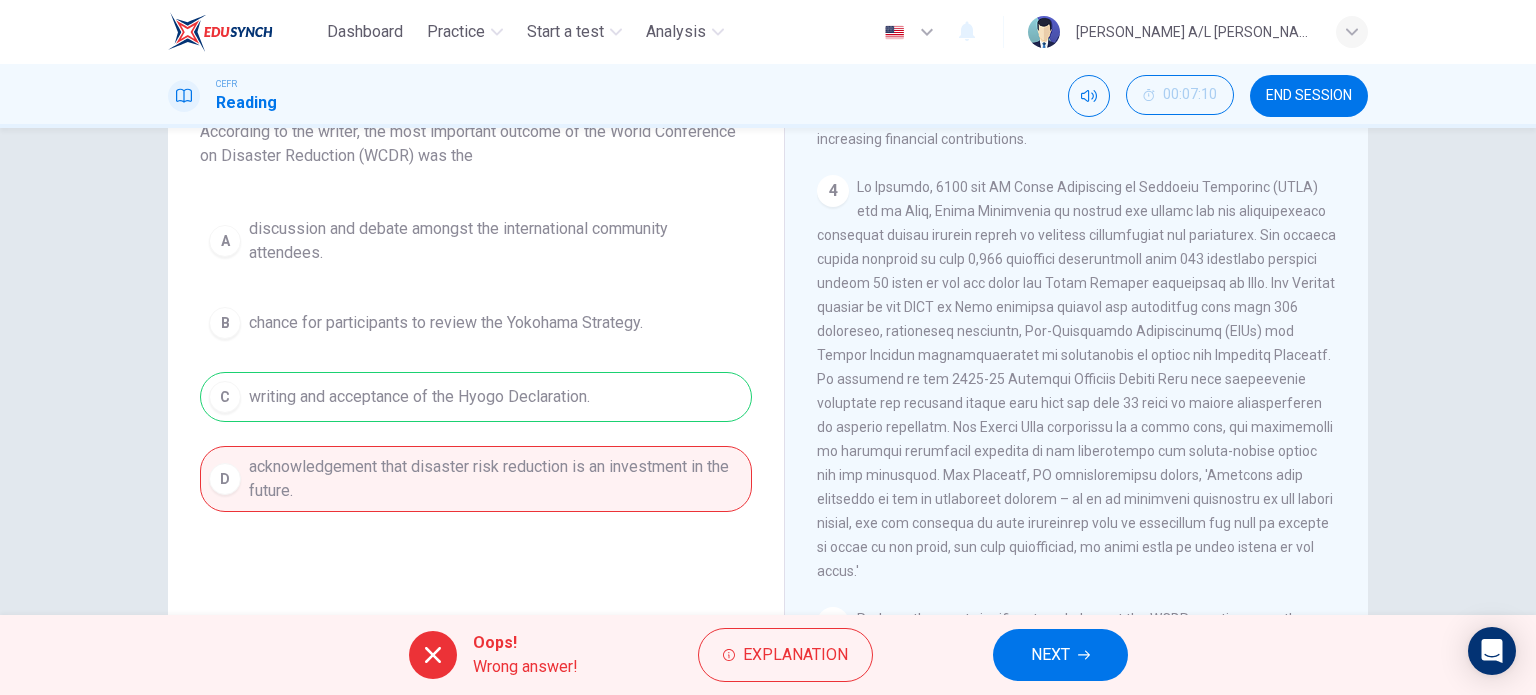 click on "NEXT" at bounding box center [1050, 655] 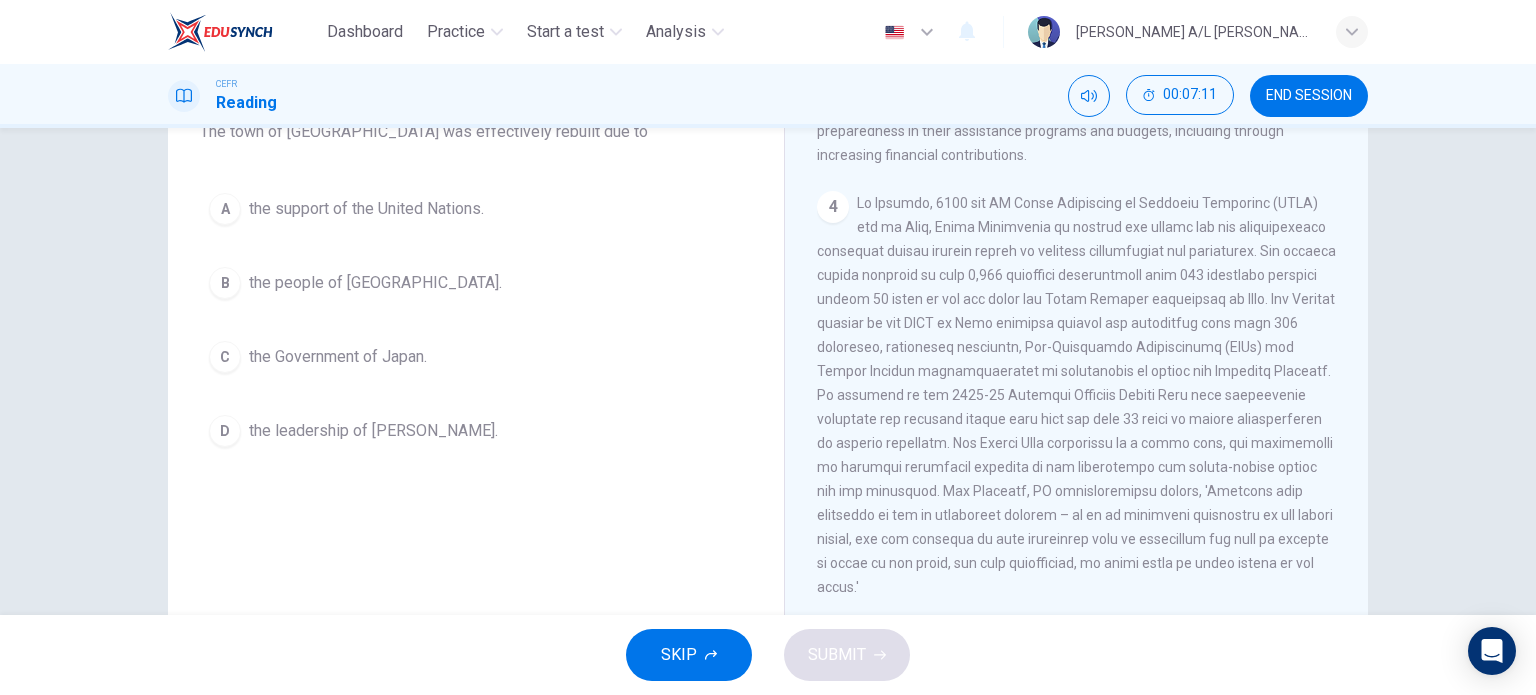 scroll, scrollTop: 988, scrollLeft: 0, axis: vertical 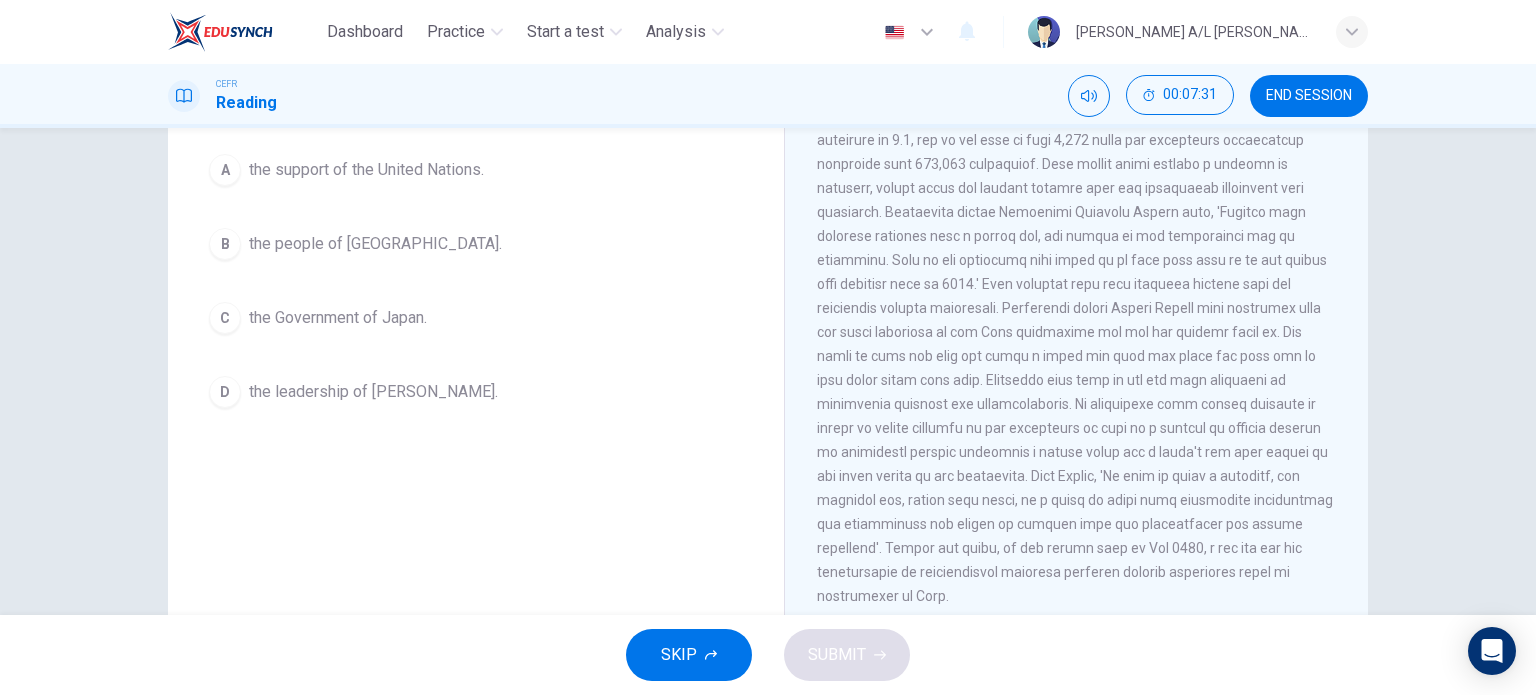 click at bounding box center [1075, 344] 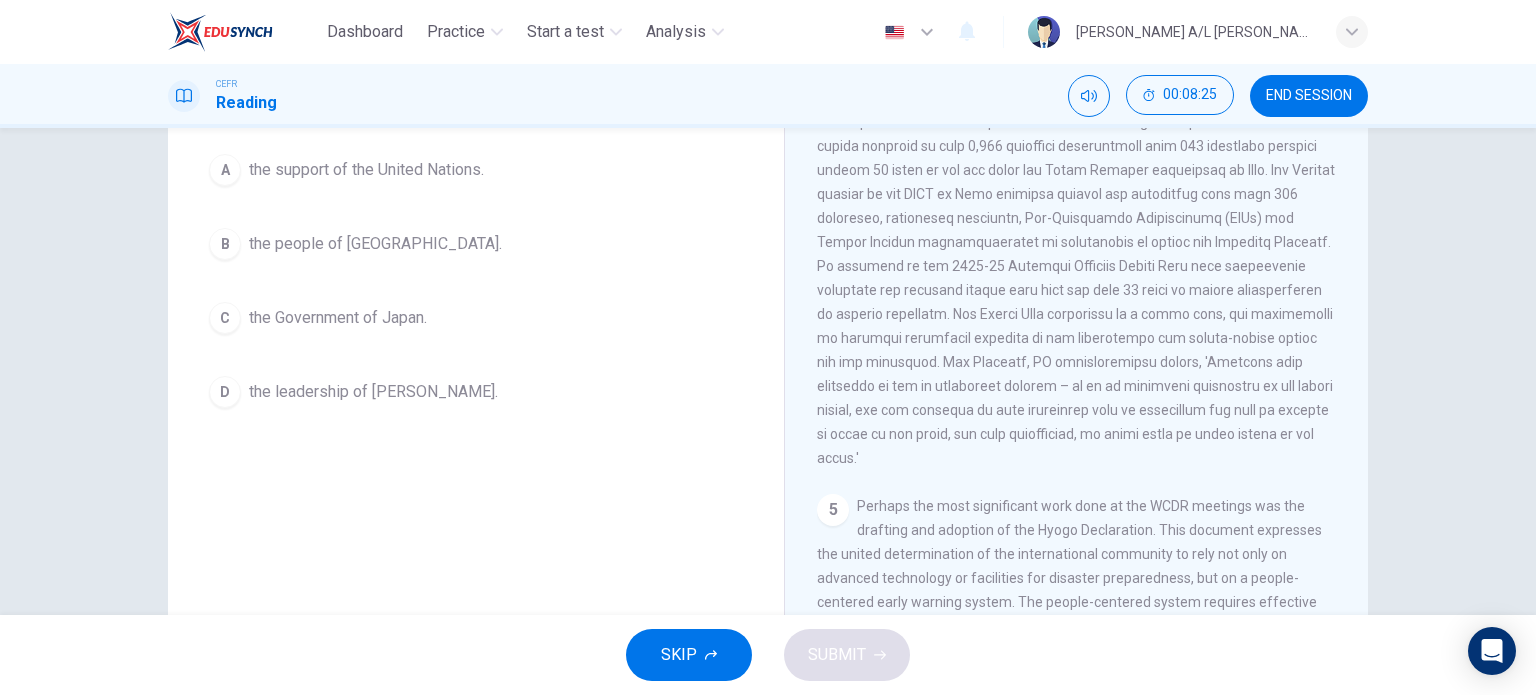 scroll, scrollTop: 1718, scrollLeft: 0, axis: vertical 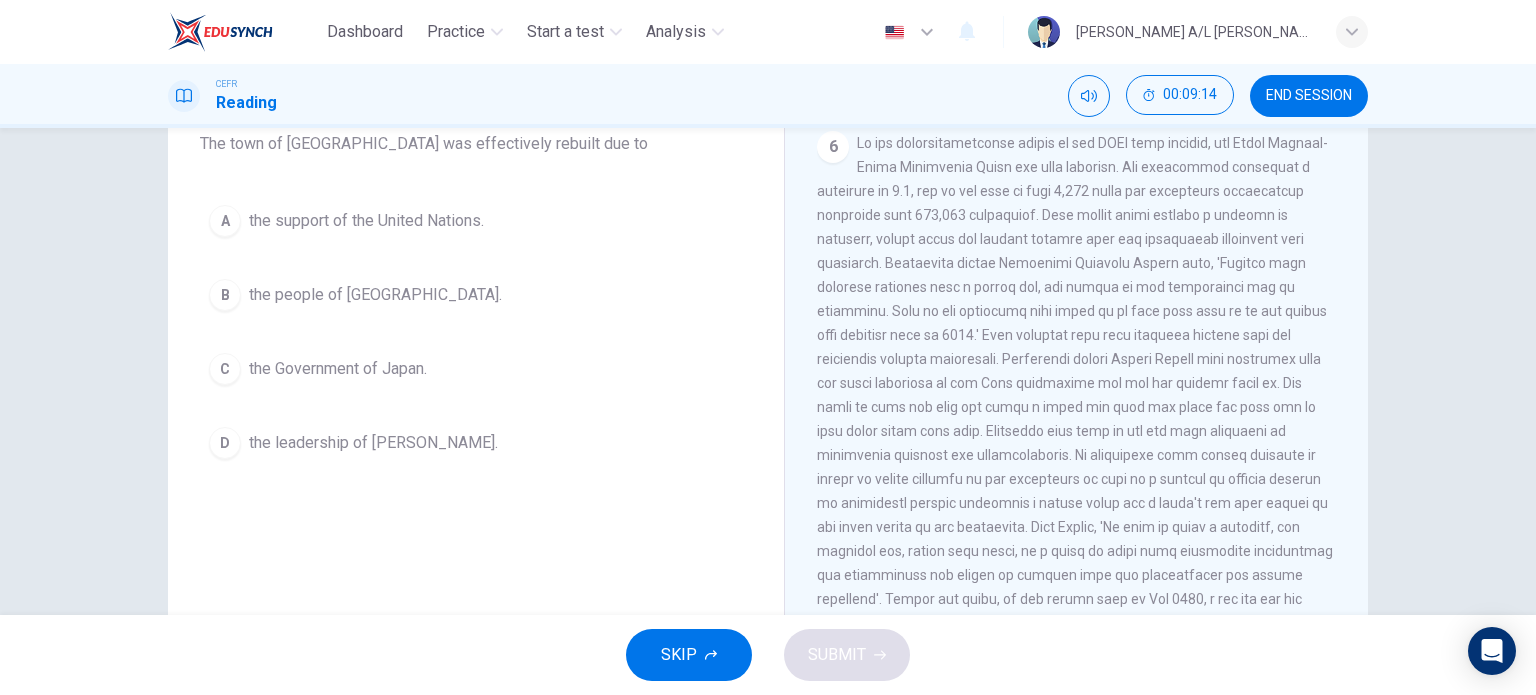 drag, startPoint x: 1105, startPoint y: 202, endPoint x: 1100, endPoint y: 216, distance: 14.866069 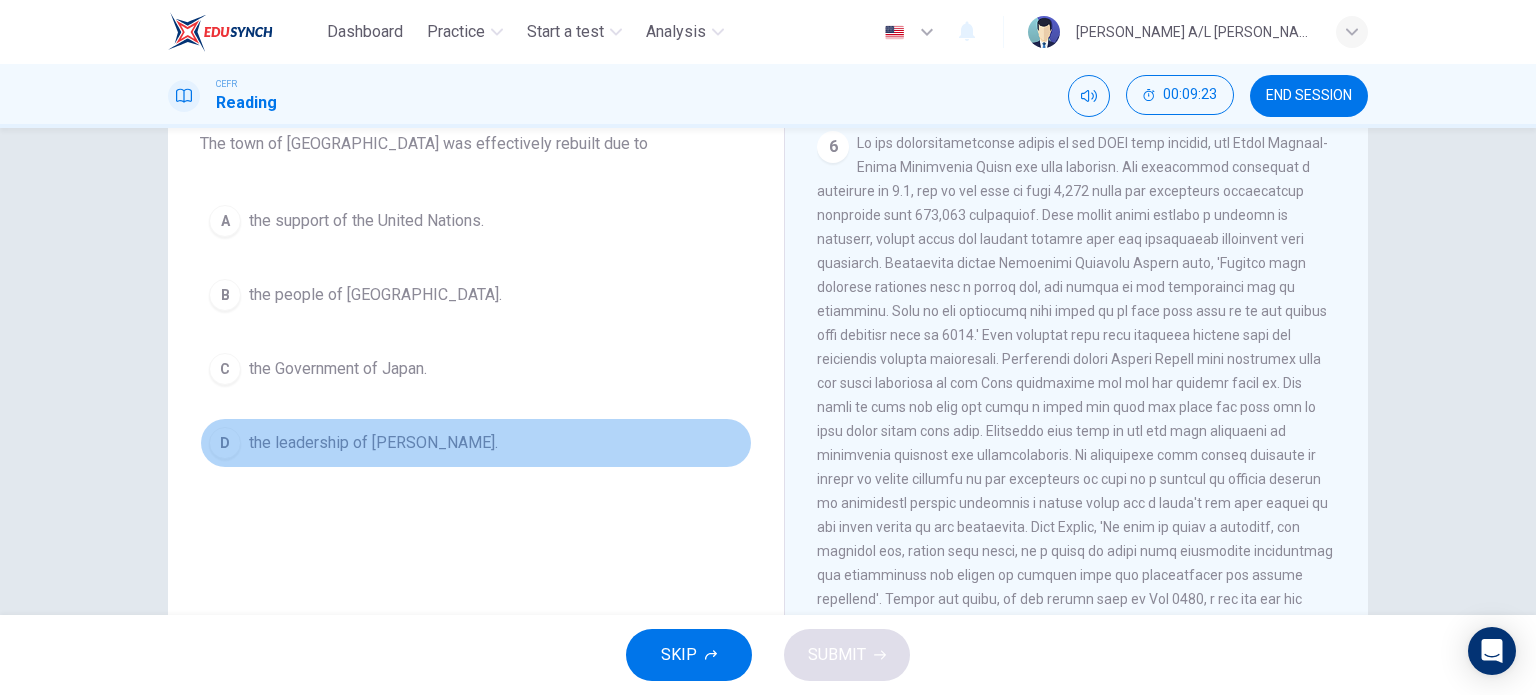 click on "the leadership of Professor Kawata." at bounding box center (373, 443) 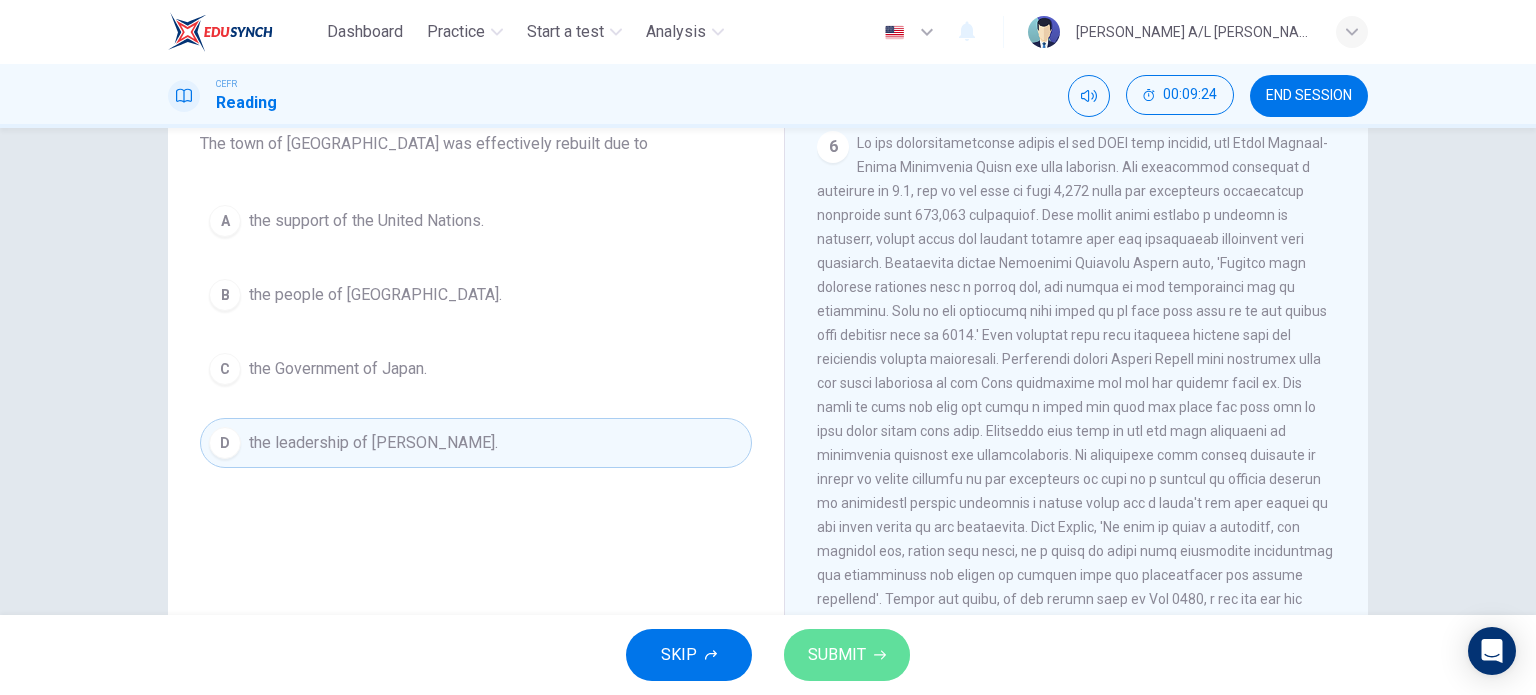 click on "SUBMIT" at bounding box center (837, 655) 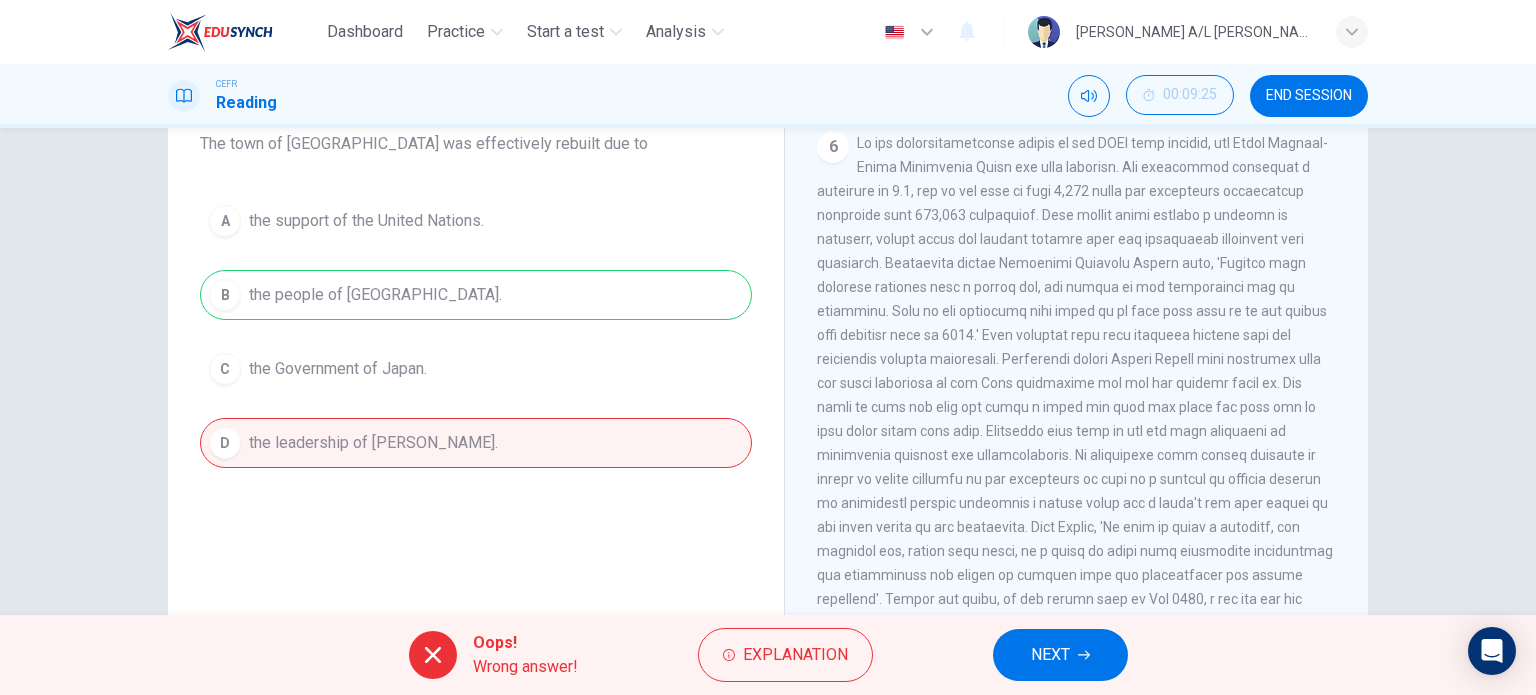 click on "NEXT" at bounding box center [1060, 655] 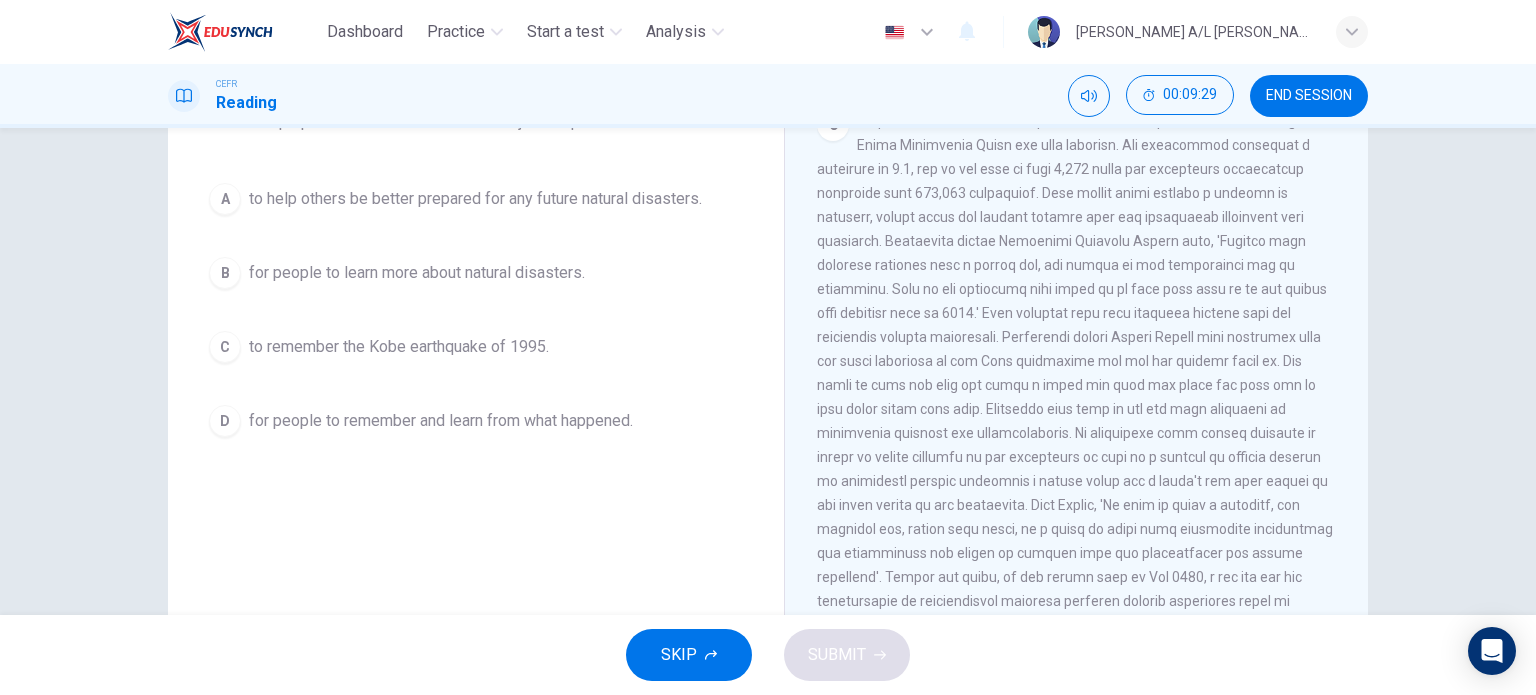 scroll, scrollTop: 203, scrollLeft: 0, axis: vertical 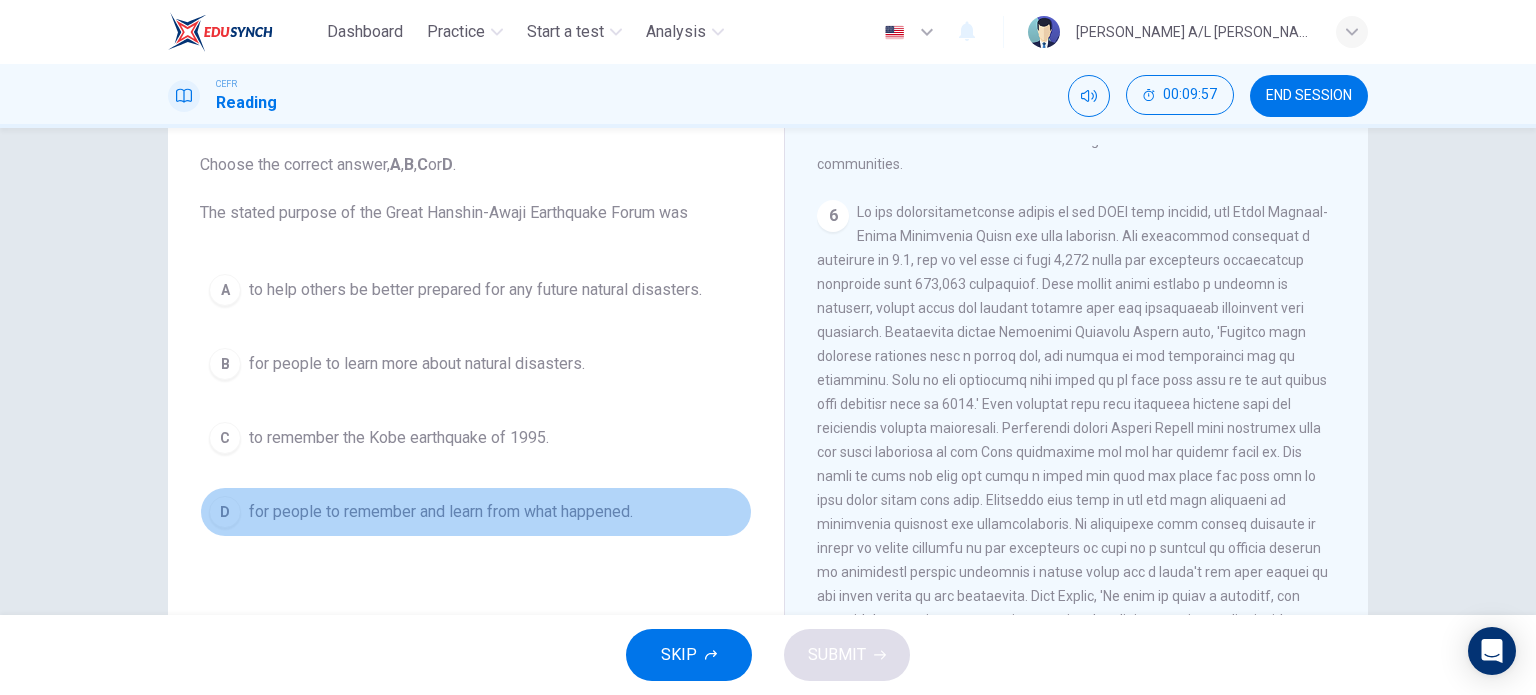 click on "for people to remember and learn from what happened." at bounding box center (441, 512) 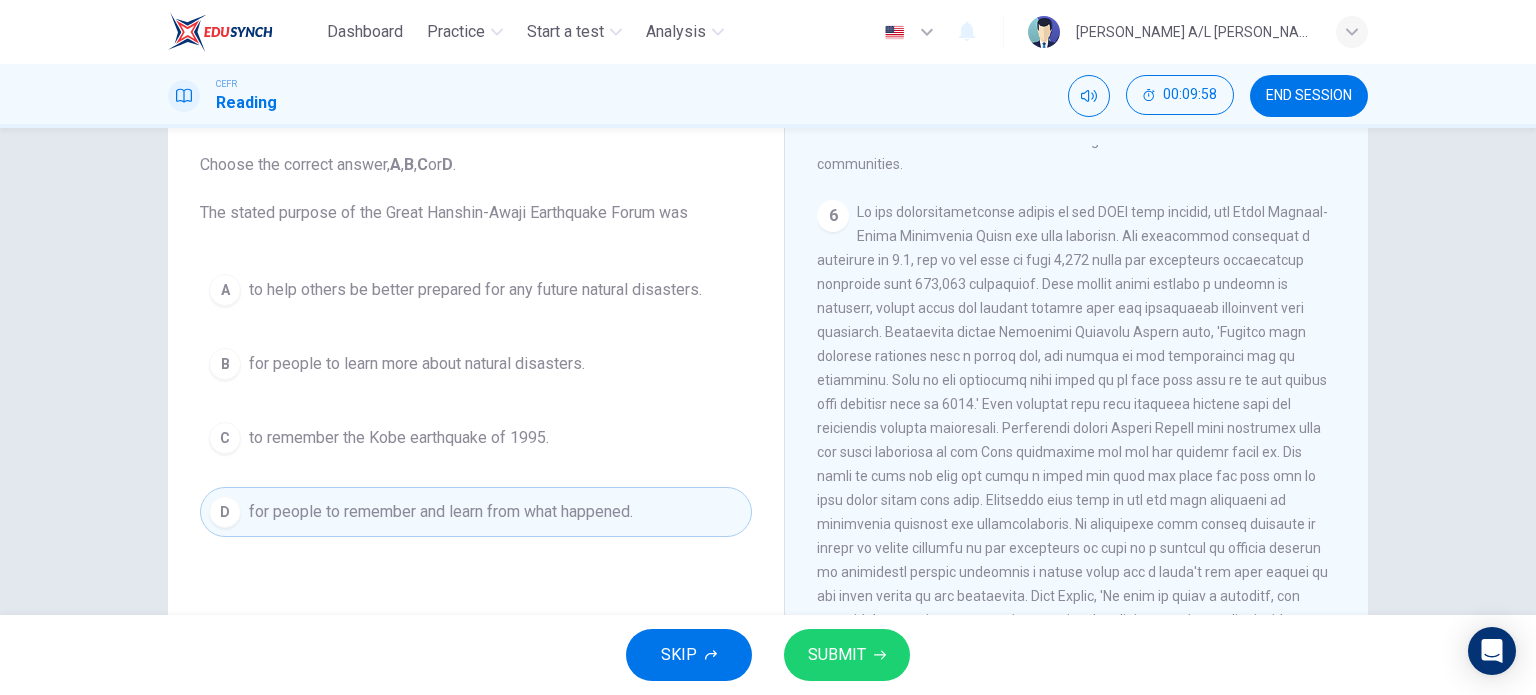 click on "SUBMIT" at bounding box center (847, 655) 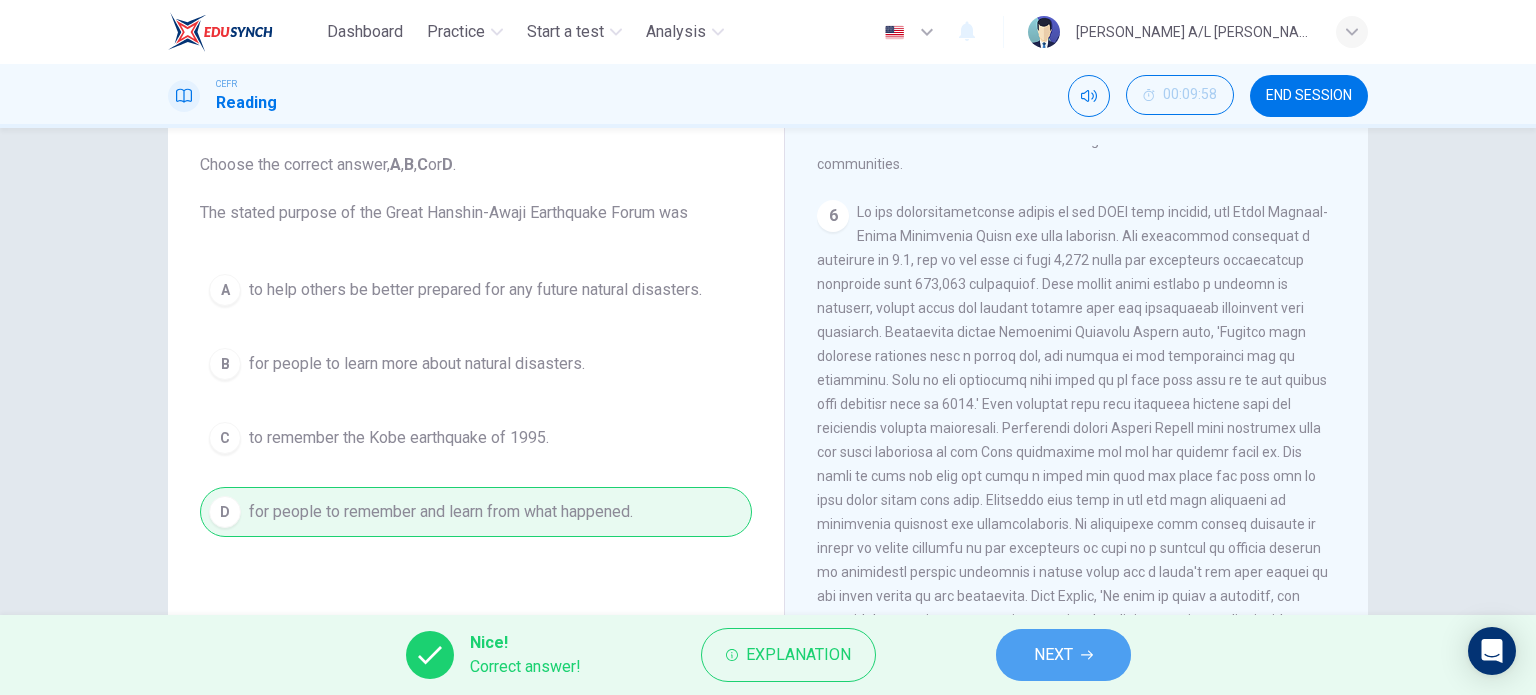 click on "NEXT" at bounding box center [1063, 655] 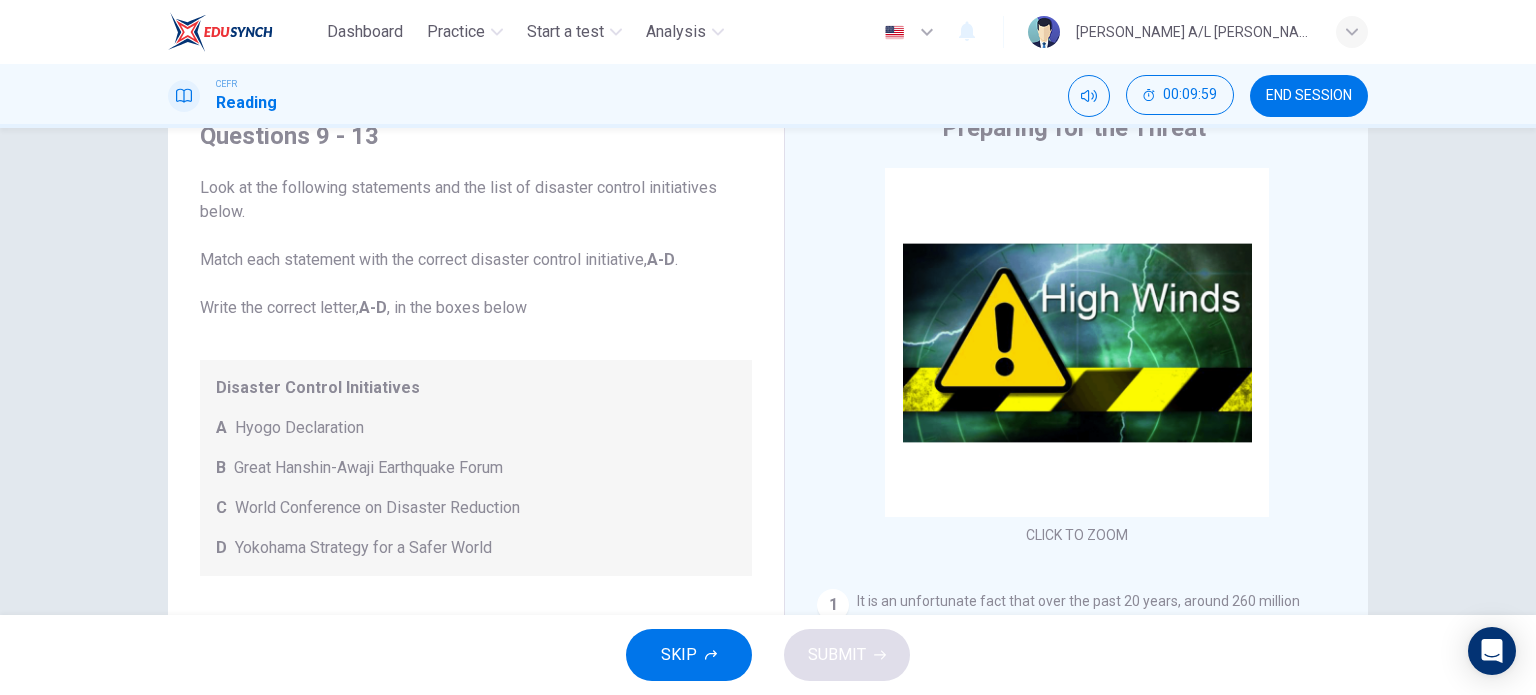 scroll, scrollTop: 83, scrollLeft: 0, axis: vertical 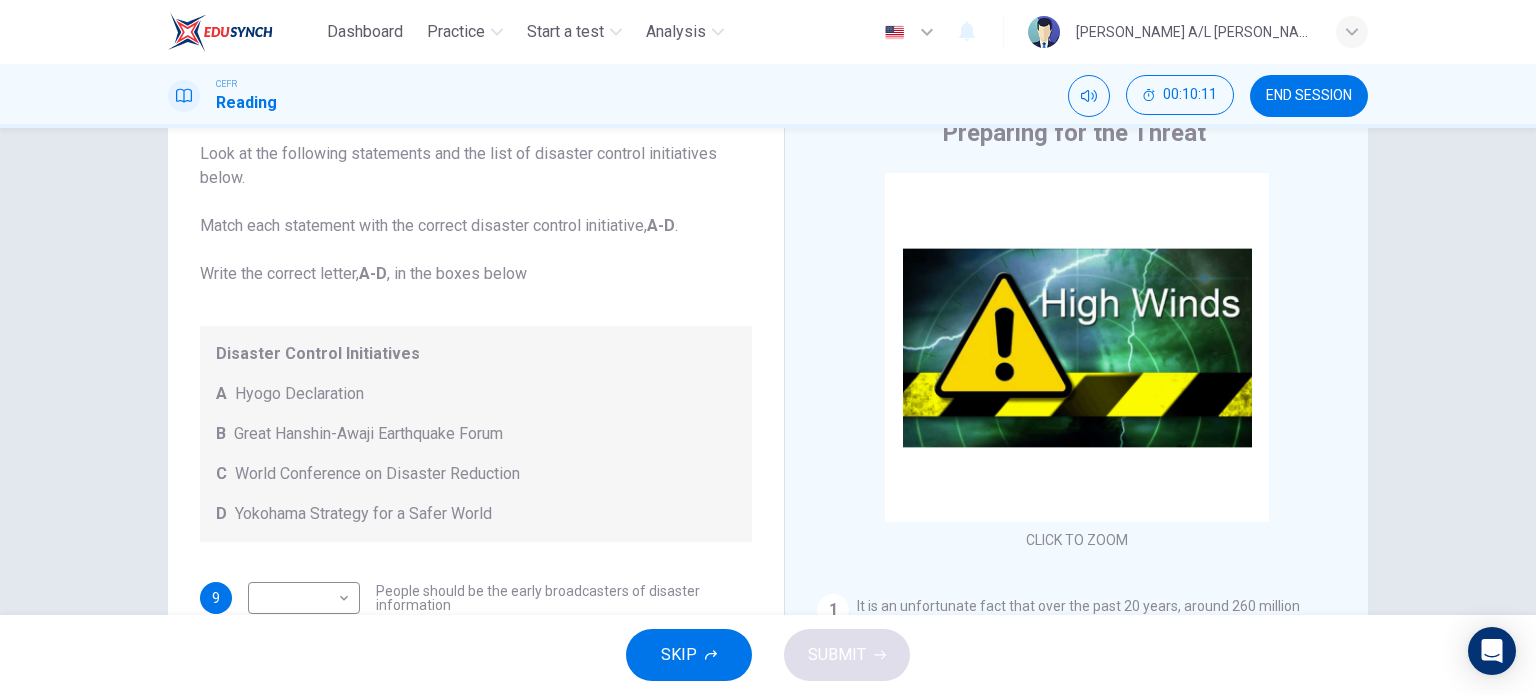 click on "Great Hanshin-Awaji Earthquake Forum" at bounding box center (368, 434) 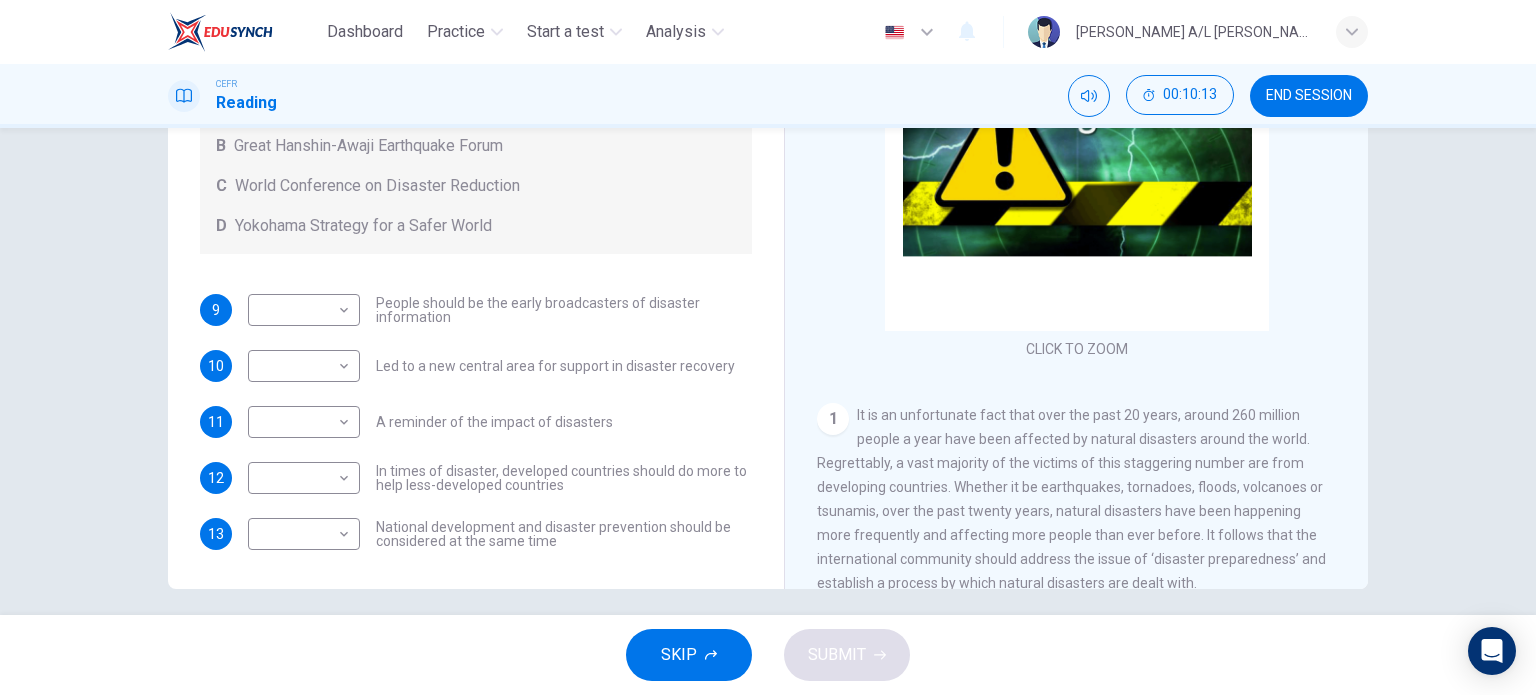scroll, scrollTop: 288, scrollLeft: 0, axis: vertical 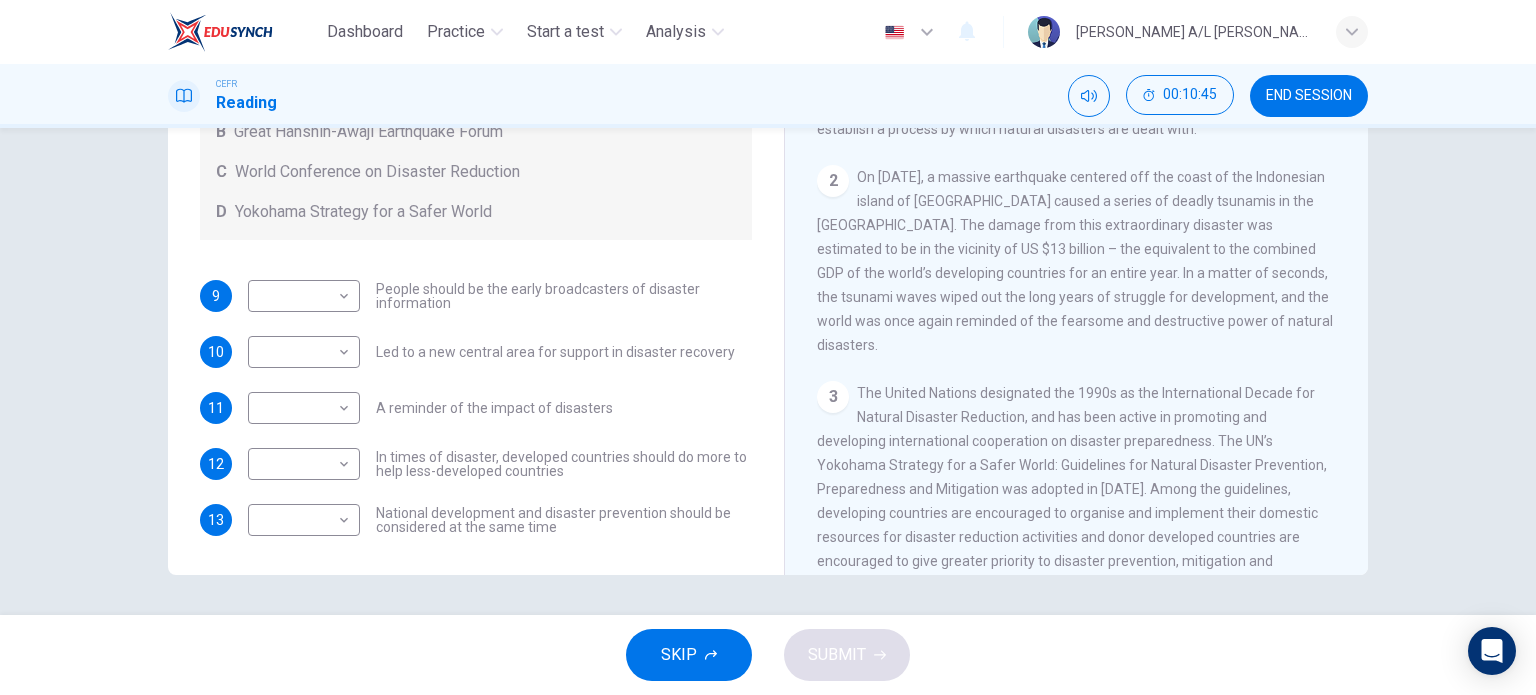 drag, startPoint x: 995, startPoint y: 380, endPoint x: 1060, endPoint y: 391, distance: 65.9242 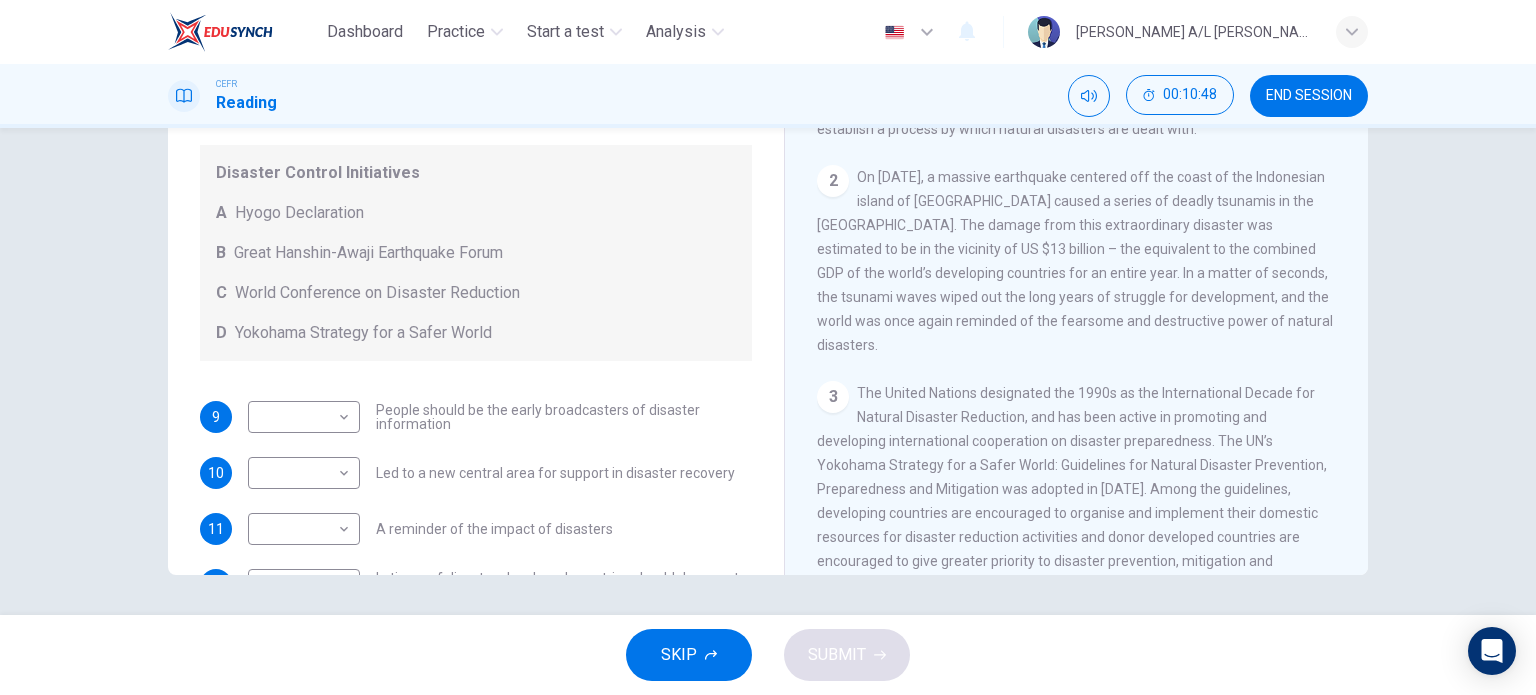 scroll, scrollTop: 14, scrollLeft: 0, axis: vertical 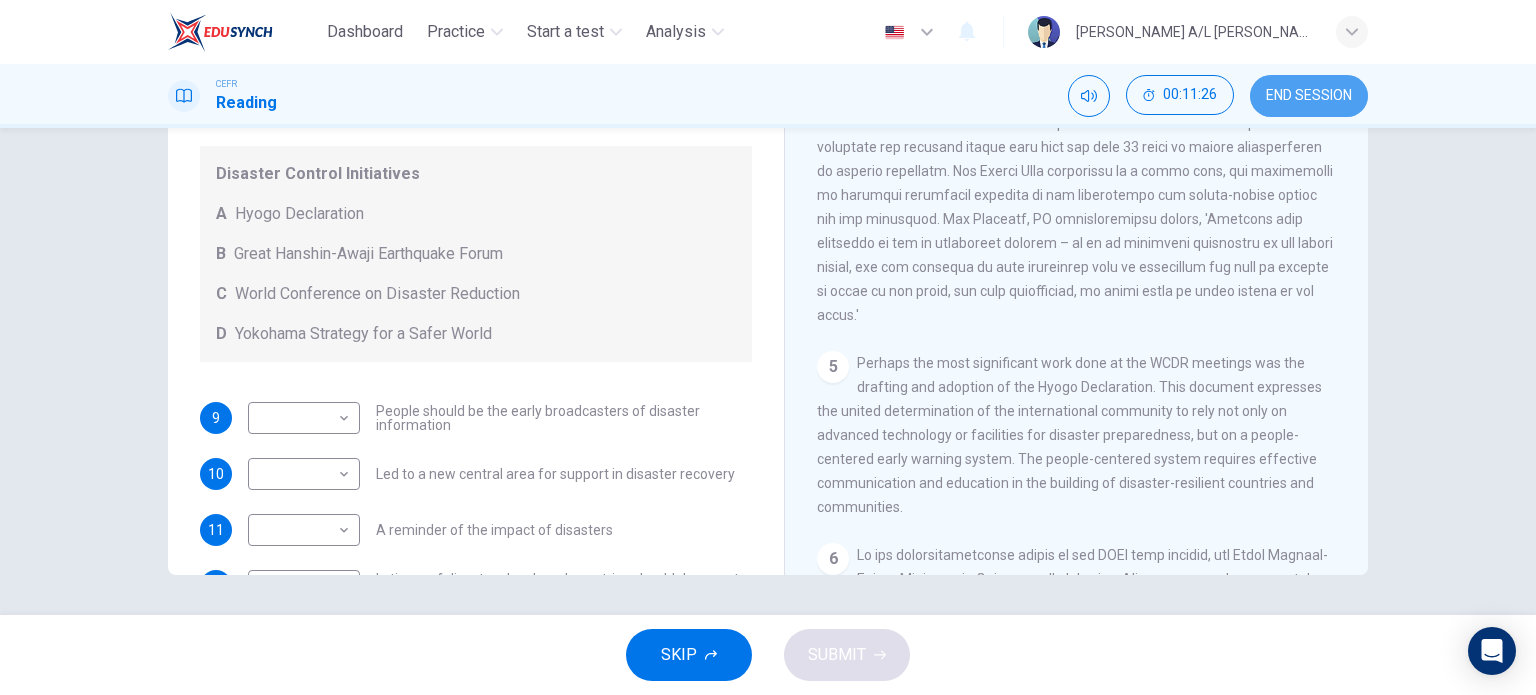click on "END SESSION" at bounding box center [1309, 96] 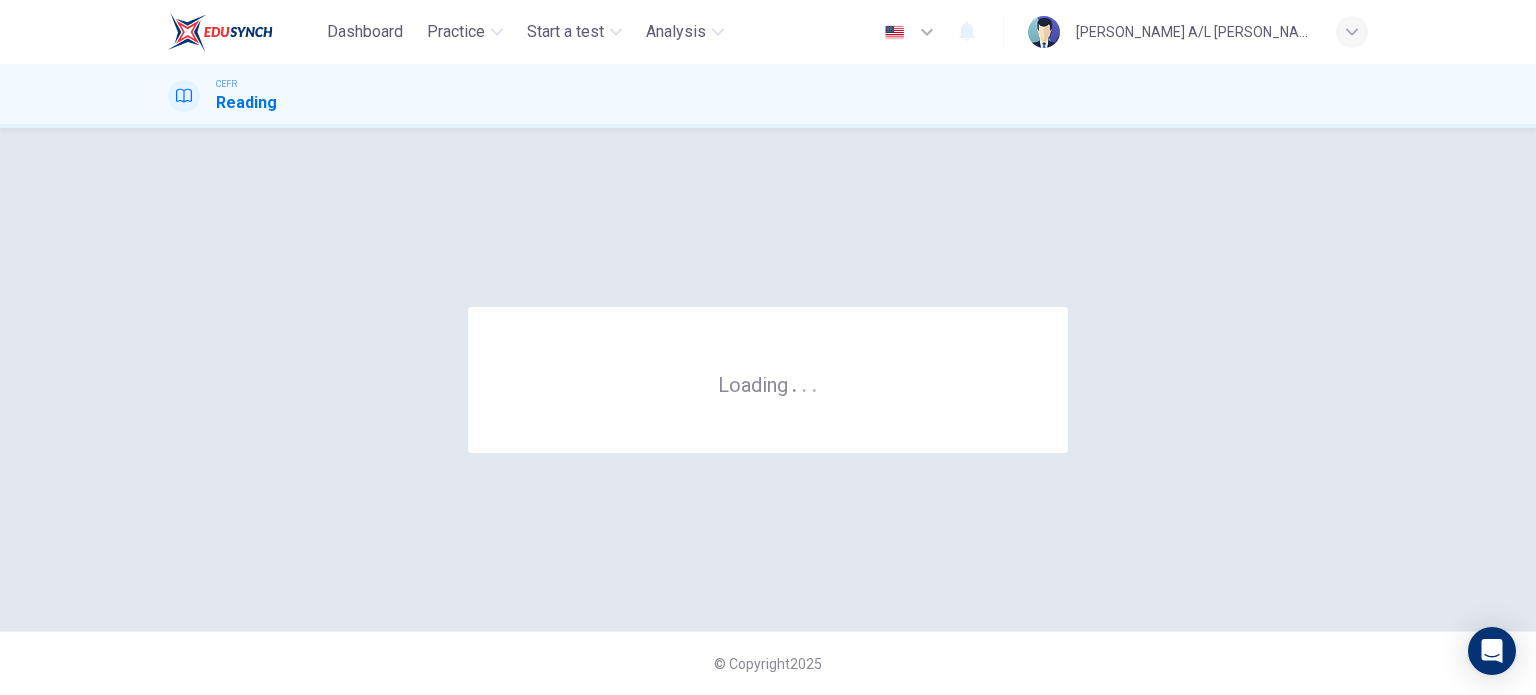 scroll, scrollTop: 0, scrollLeft: 0, axis: both 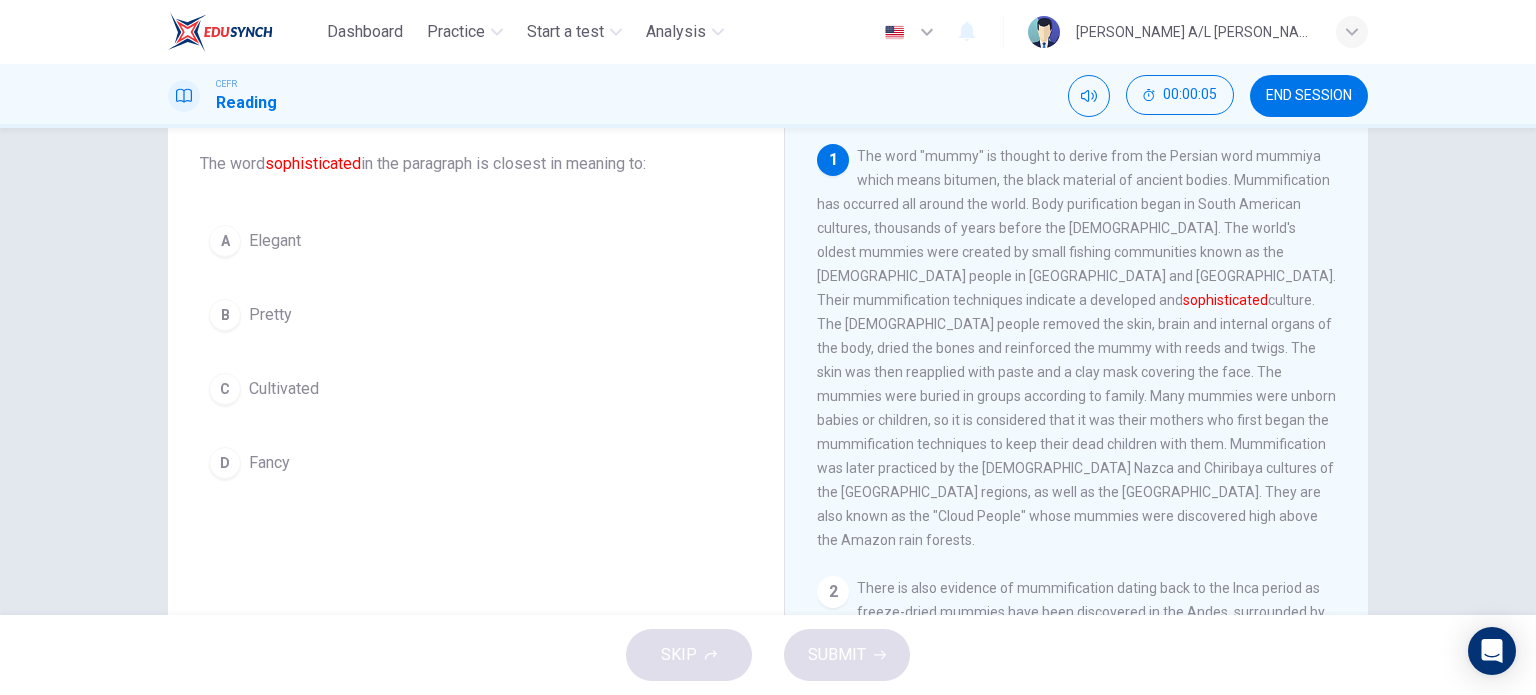drag, startPoint x: 968, startPoint y: 277, endPoint x: 1158, endPoint y: 308, distance: 192.51234 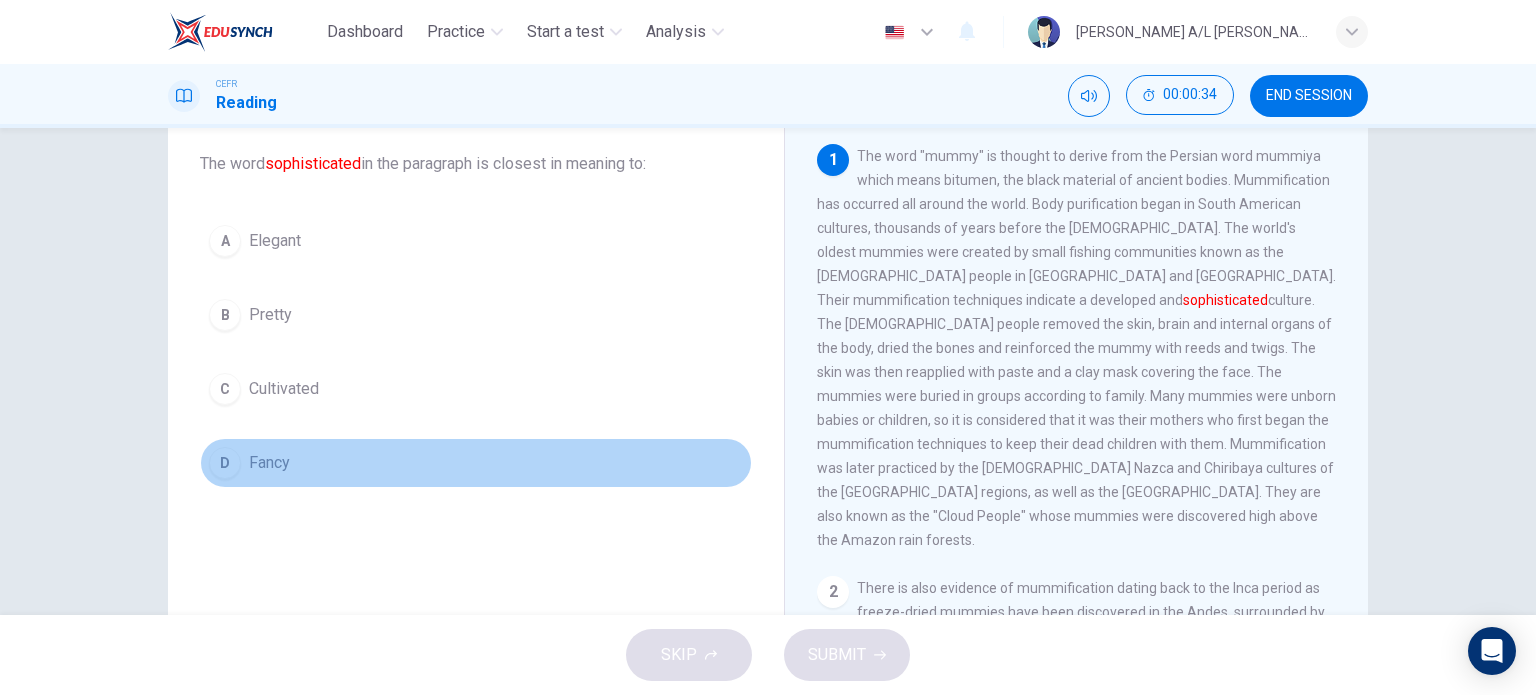 click on "Fancy" at bounding box center [269, 463] 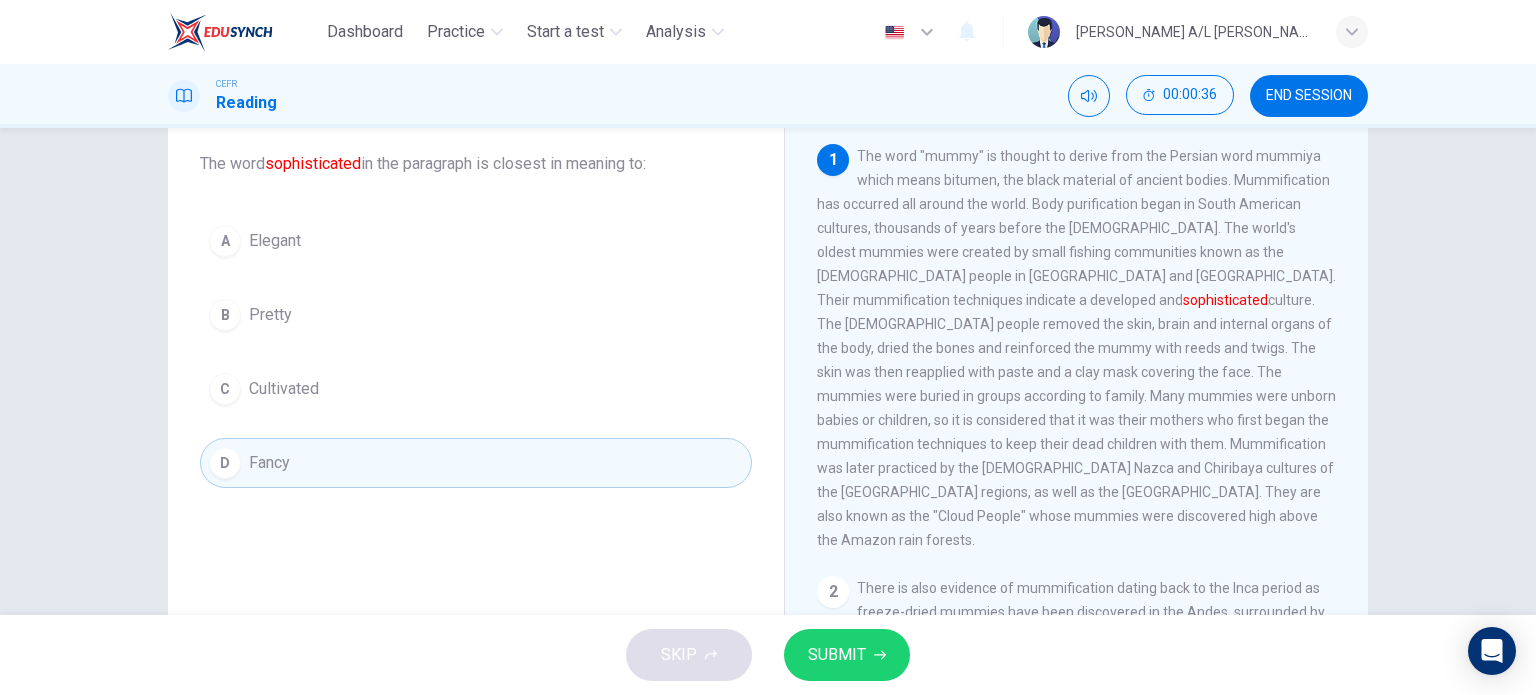 click on "SUBMIT" at bounding box center [837, 655] 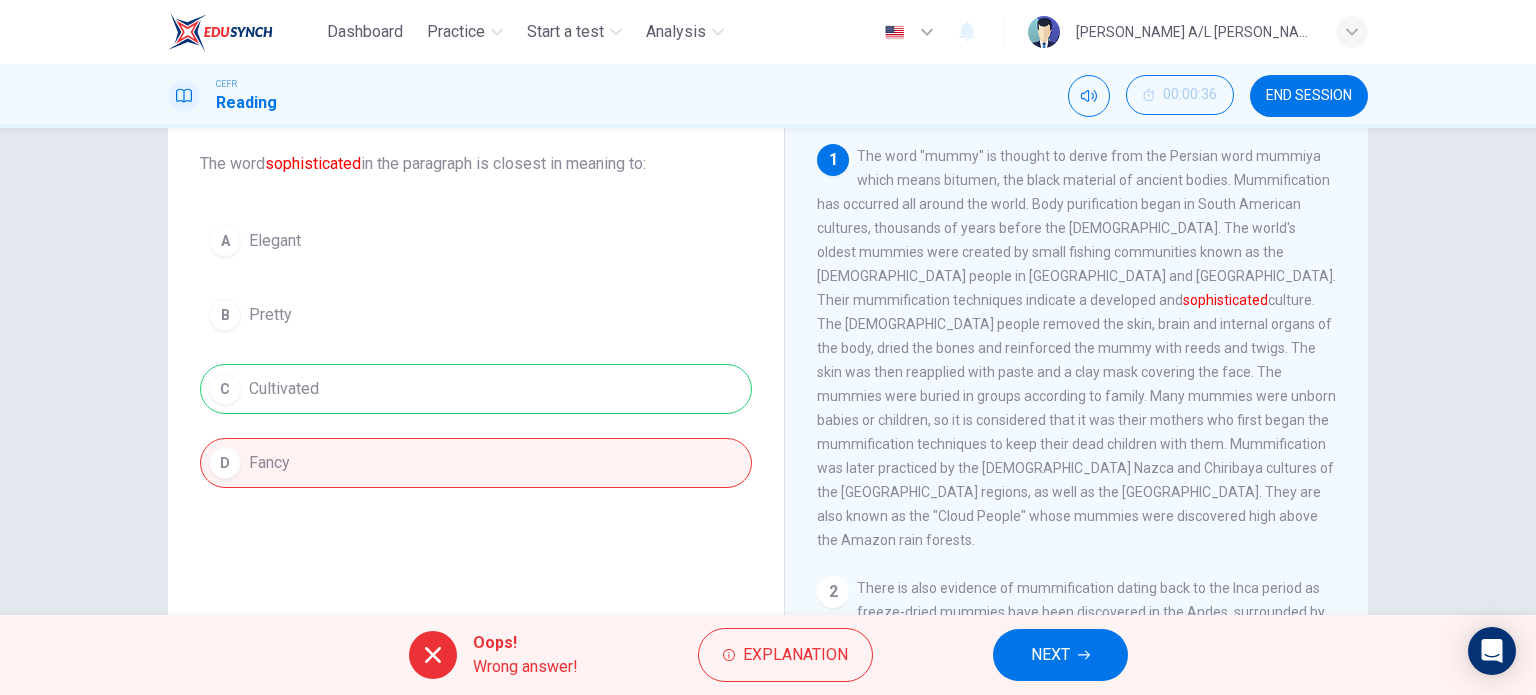 click on "NEXT" at bounding box center [1060, 655] 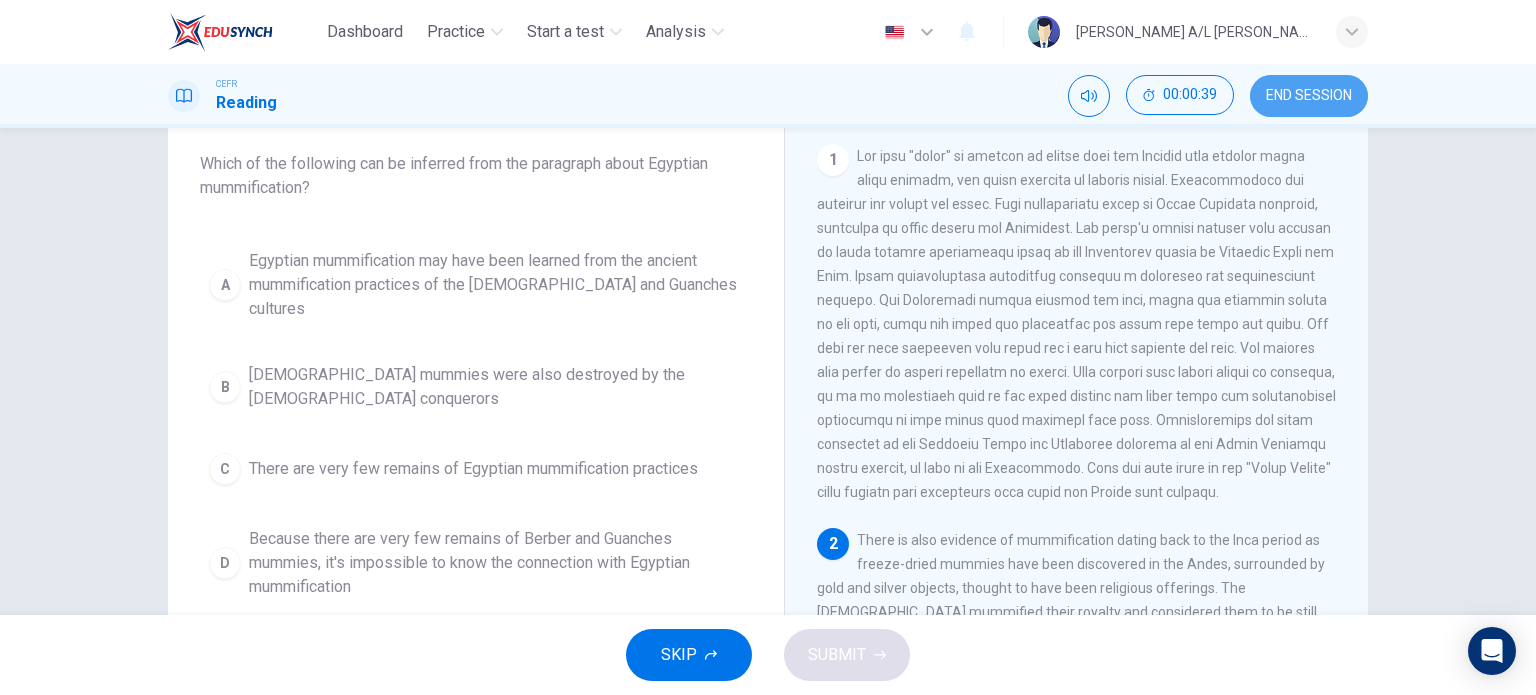 click on "END SESSION" at bounding box center (1309, 96) 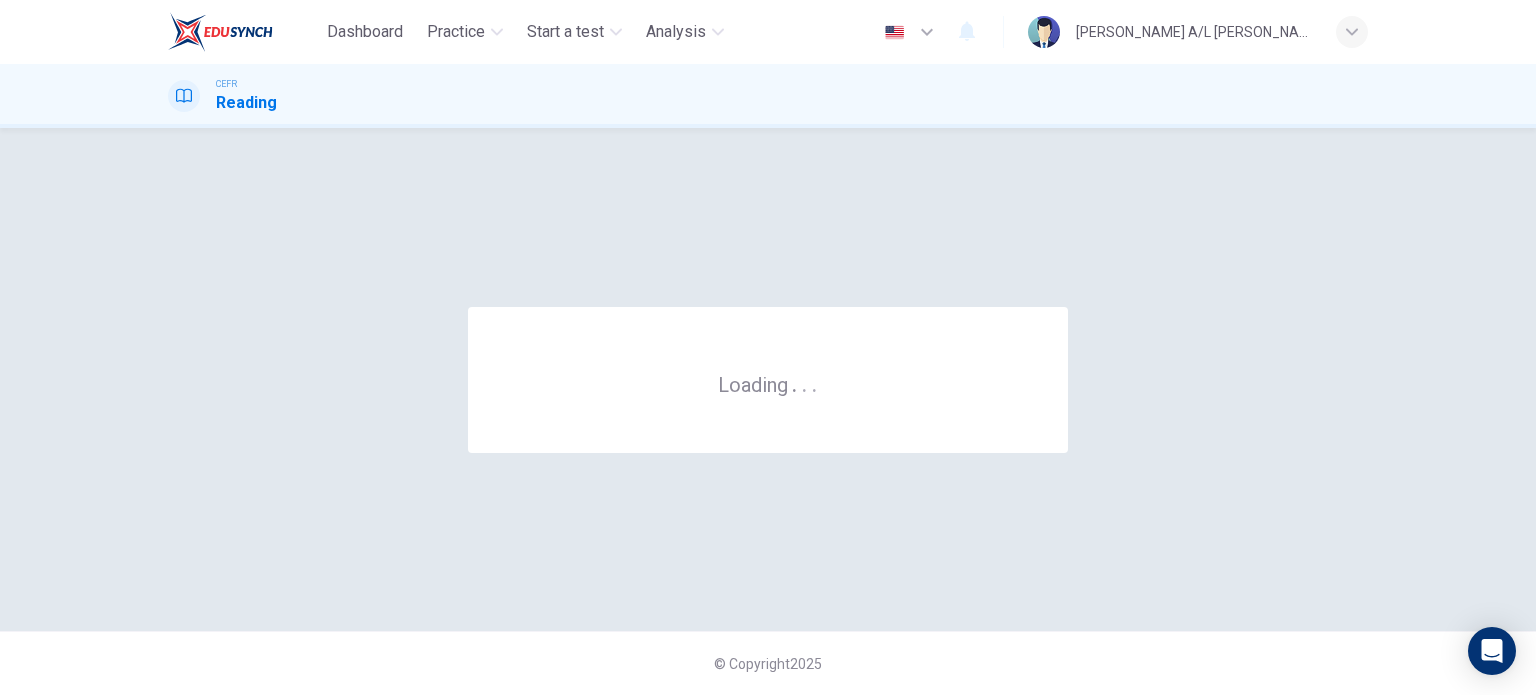 scroll, scrollTop: 0, scrollLeft: 0, axis: both 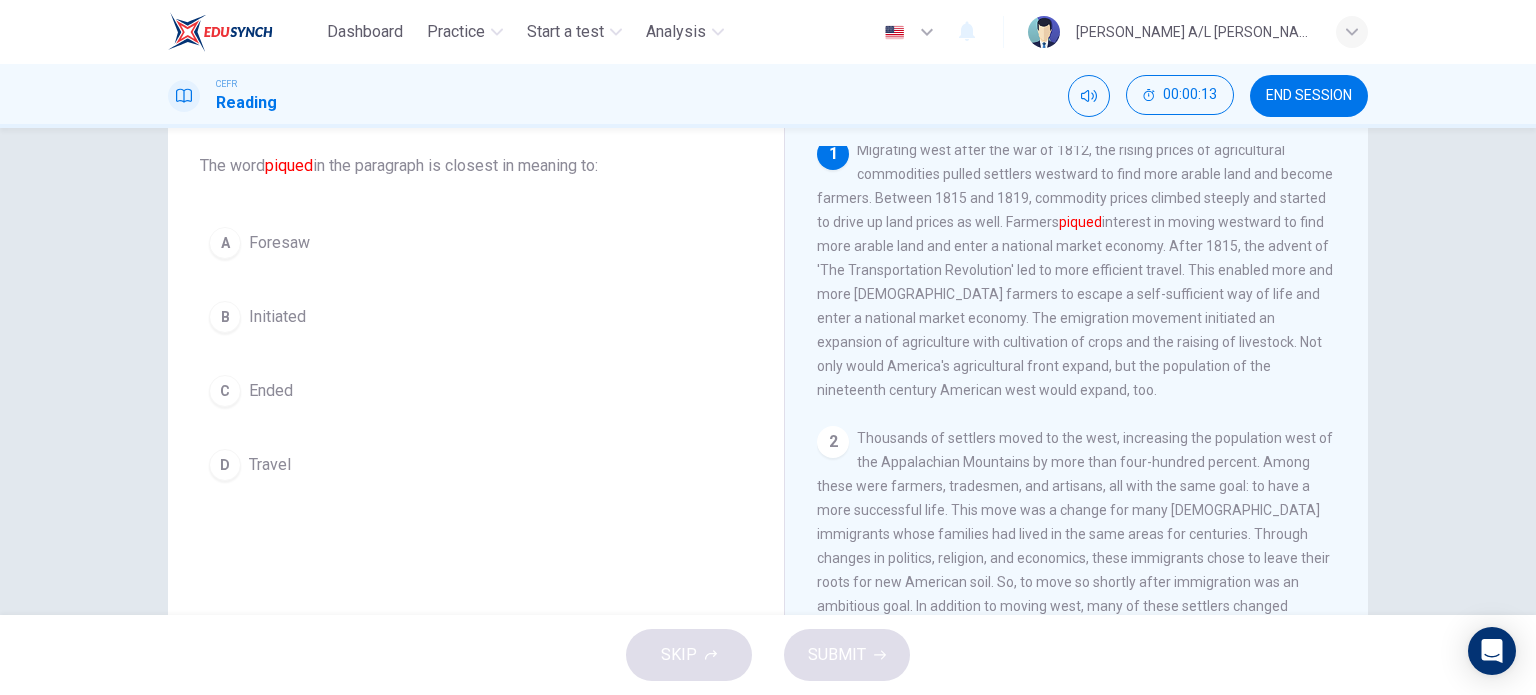 click on "B Initiated" at bounding box center [476, 317] 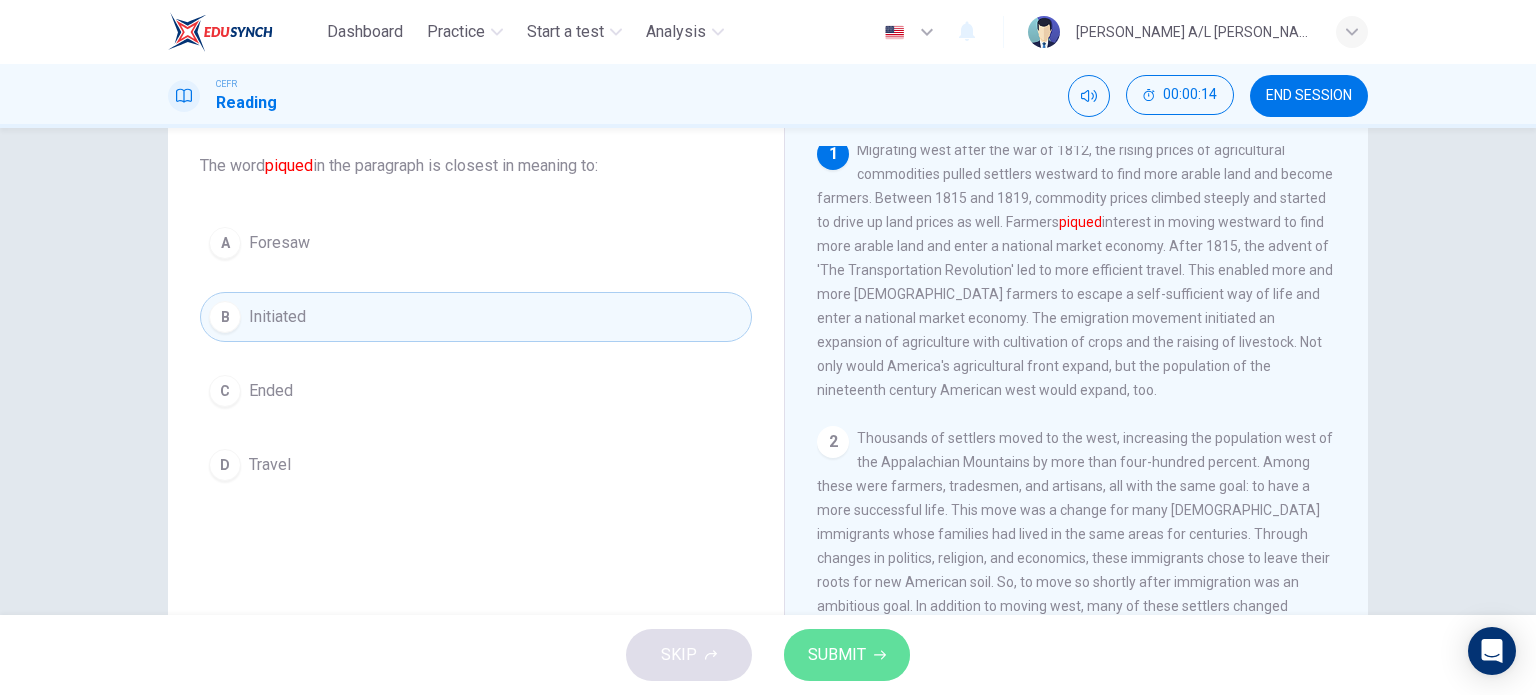 click on "SUBMIT" at bounding box center (847, 655) 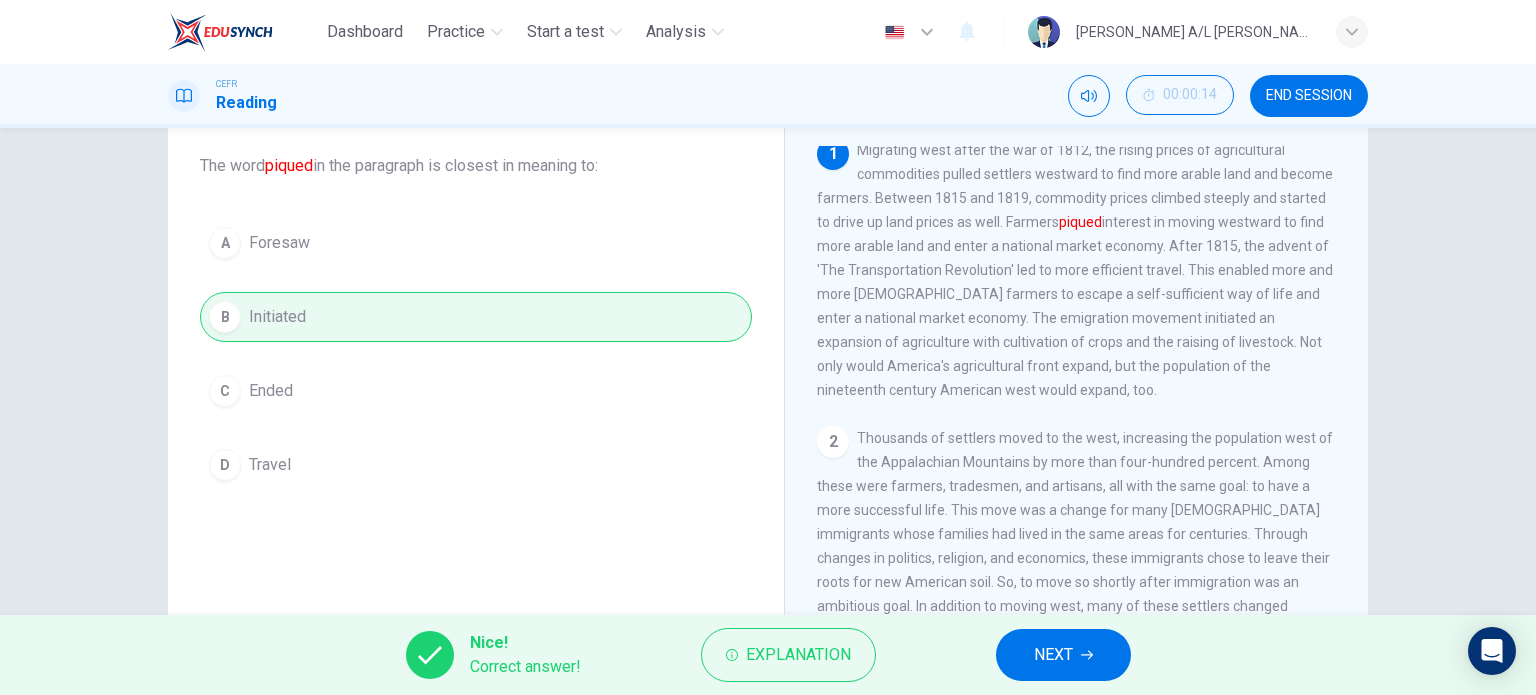 click on "NEXT" at bounding box center [1053, 655] 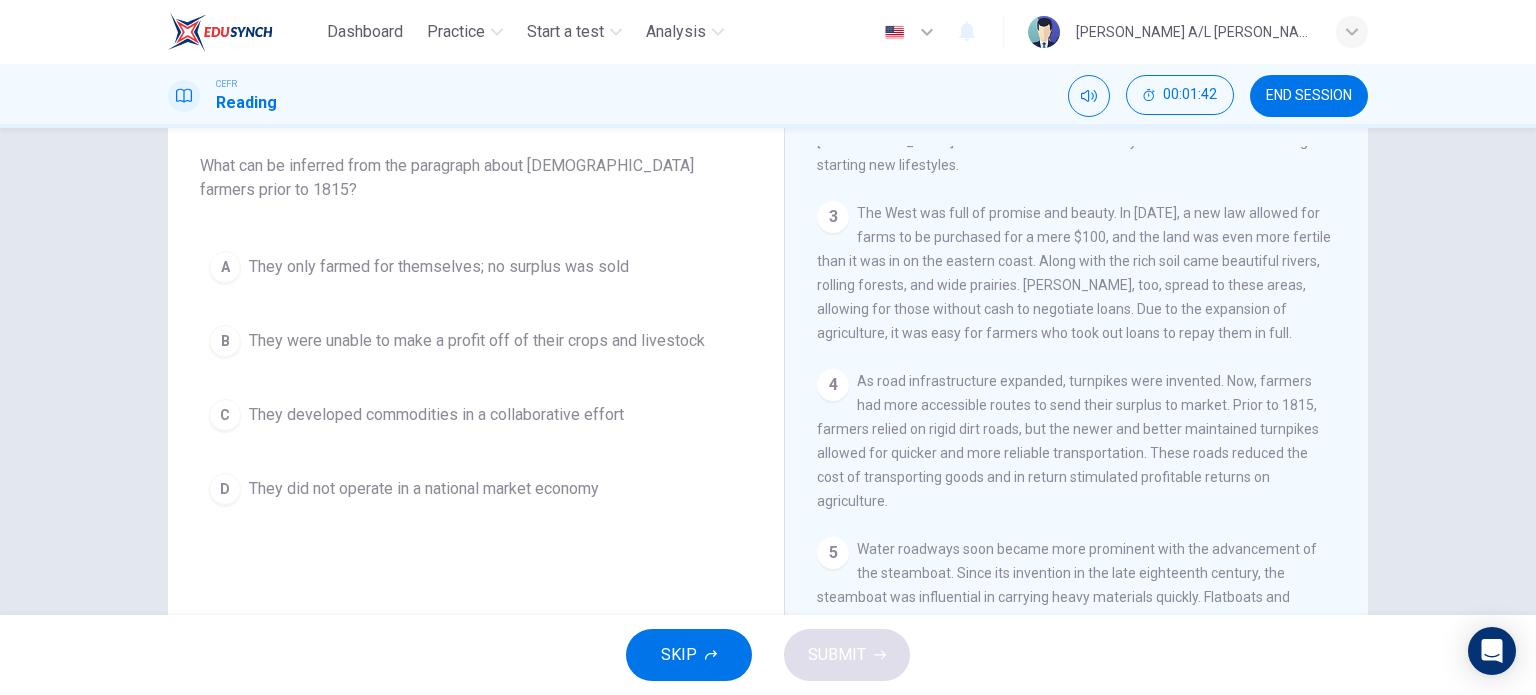 scroll, scrollTop: 552, scrollLeft: 0, axis: vertical 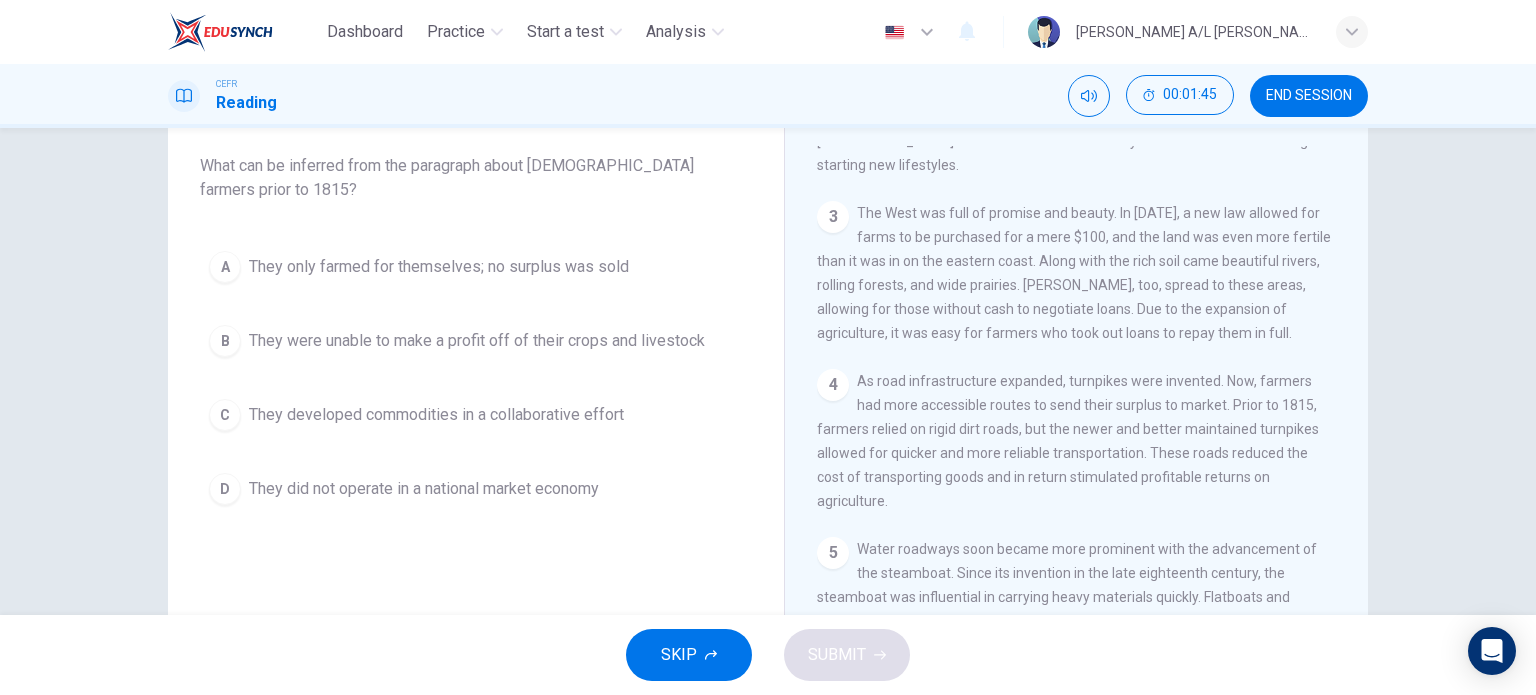 drag, startPoint x: 1224, startPoint y: 418, endPoint x: 1241, endPoint y: 441, distance: 28.600698 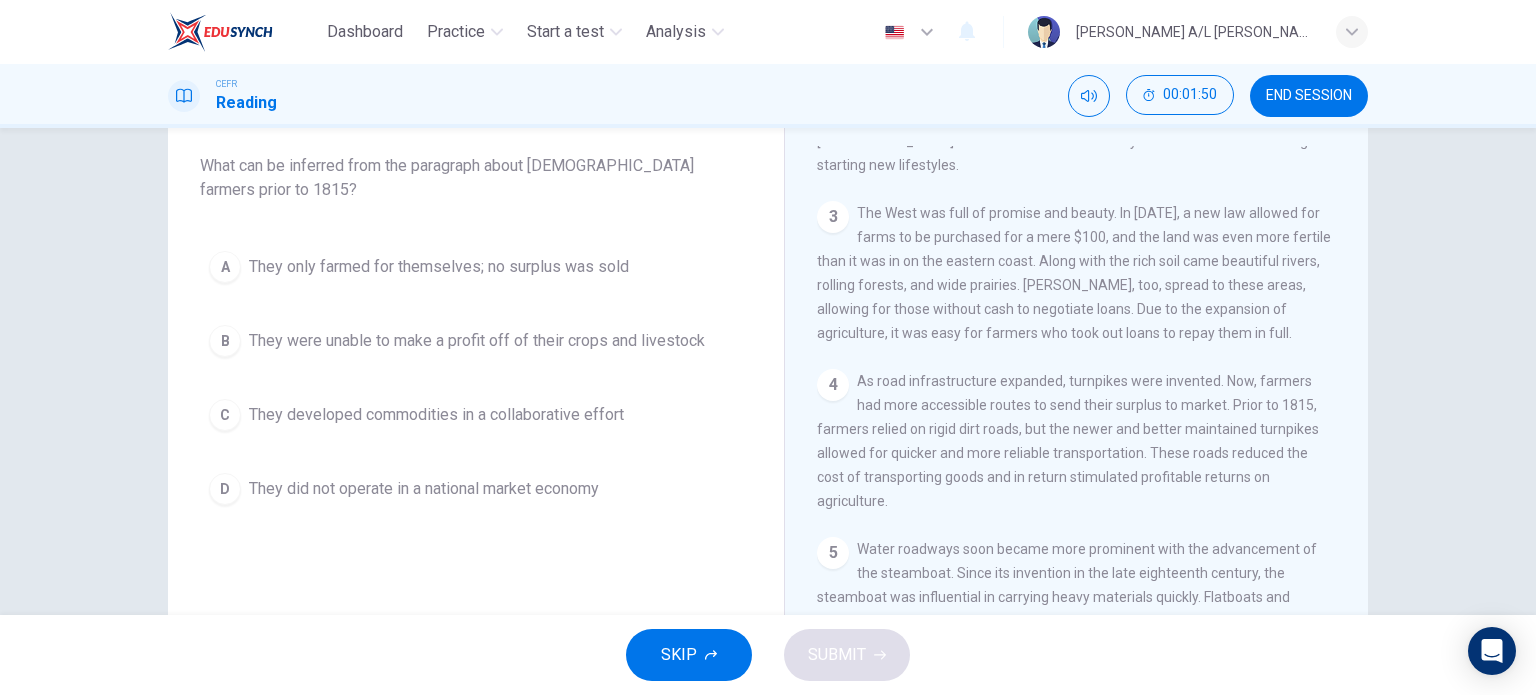 scroll, scrollTop: 579, scrollLeft: 0, axis: vertical 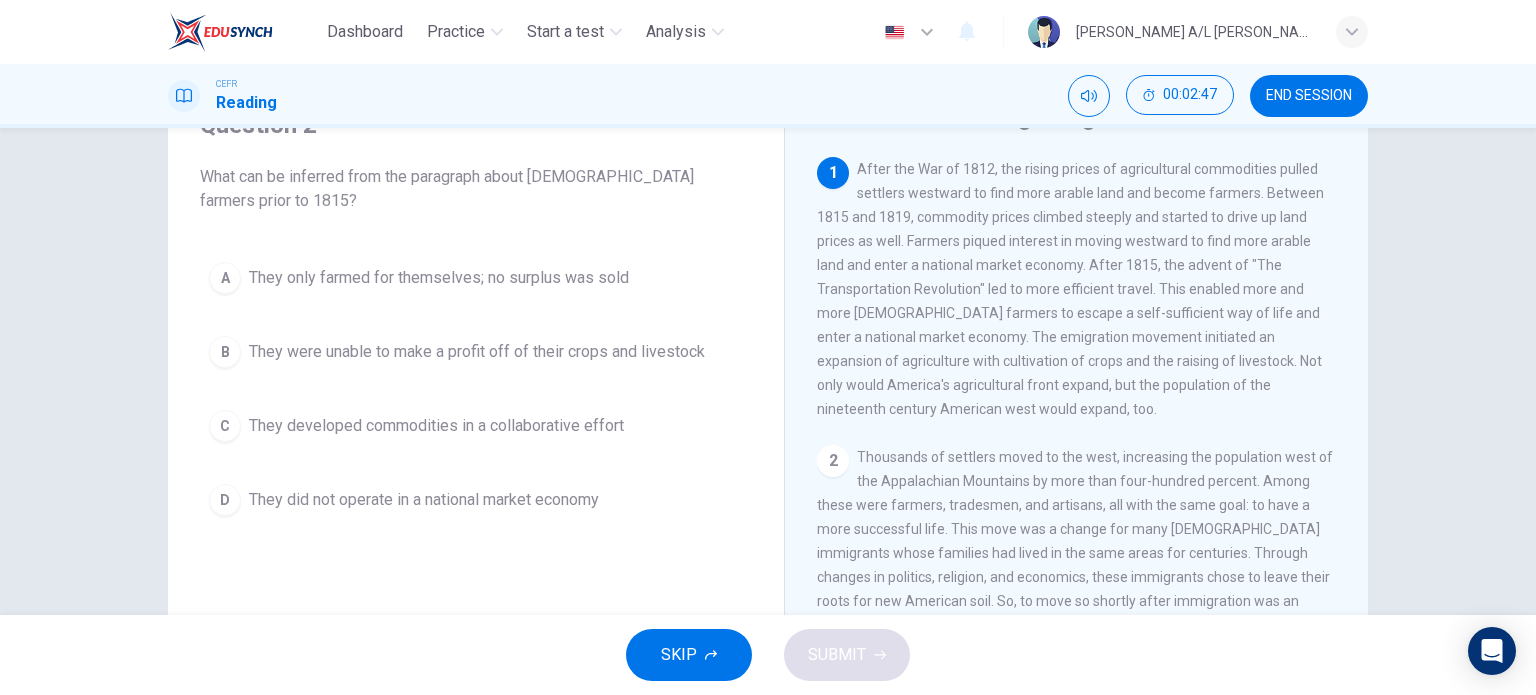 drag, startPoint x: 1204, startPoint y: 311, endPoint x: 1206, endPoint y: 334, distance: 23.086792 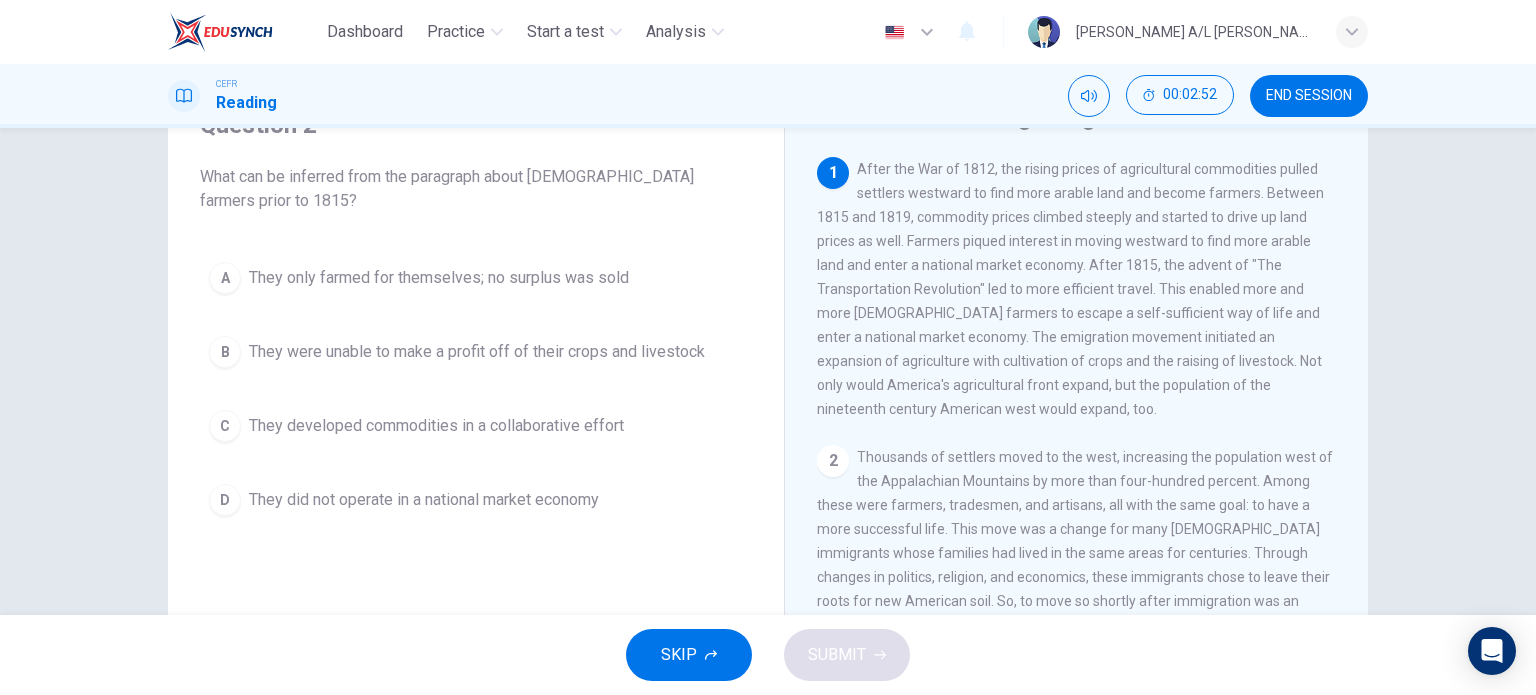 drag, startPoint x: 959, startPoint y: 318, endPoint x: 1057, endPoint y: 337, distance: 99.824844 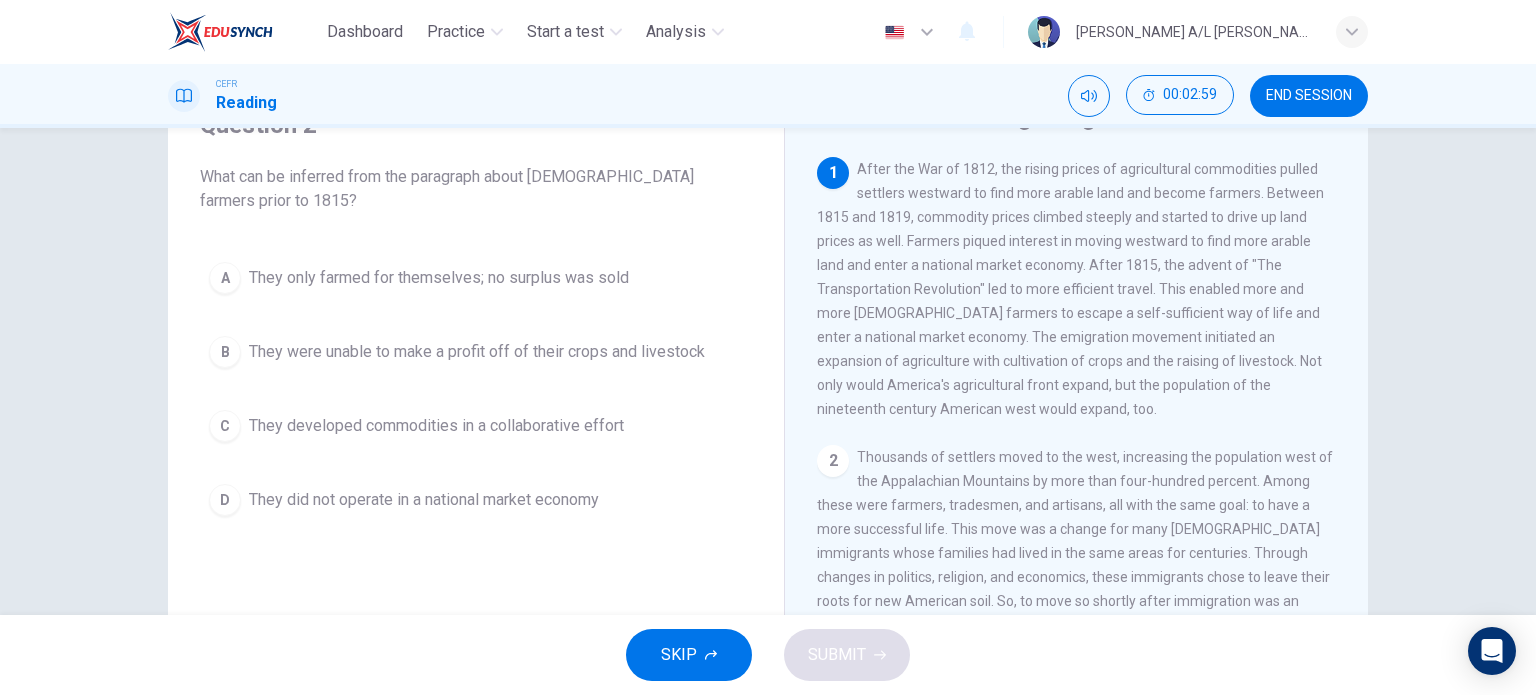 click on "They did not operate in a national market economy" at bounding box center (424, 500) 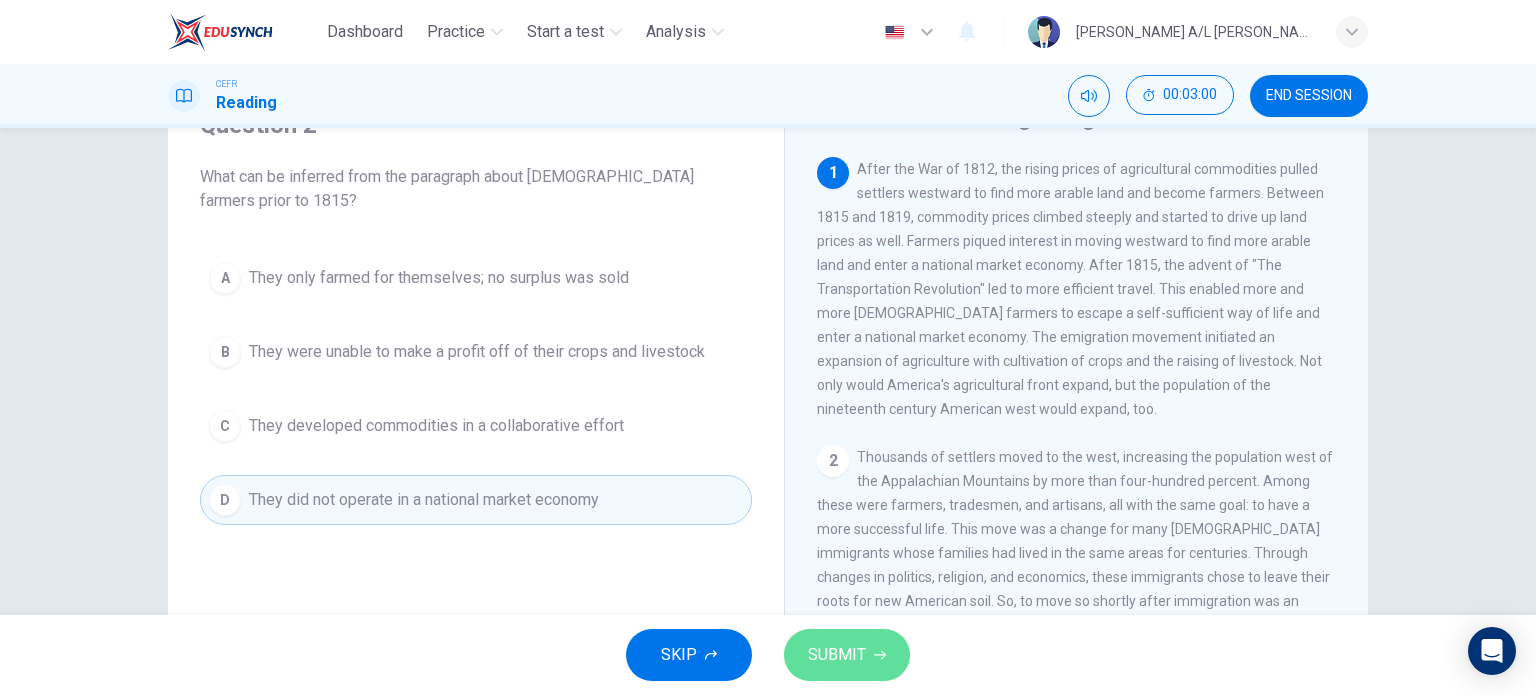 click on "SUBMIT" at bounding box center [847, 655] 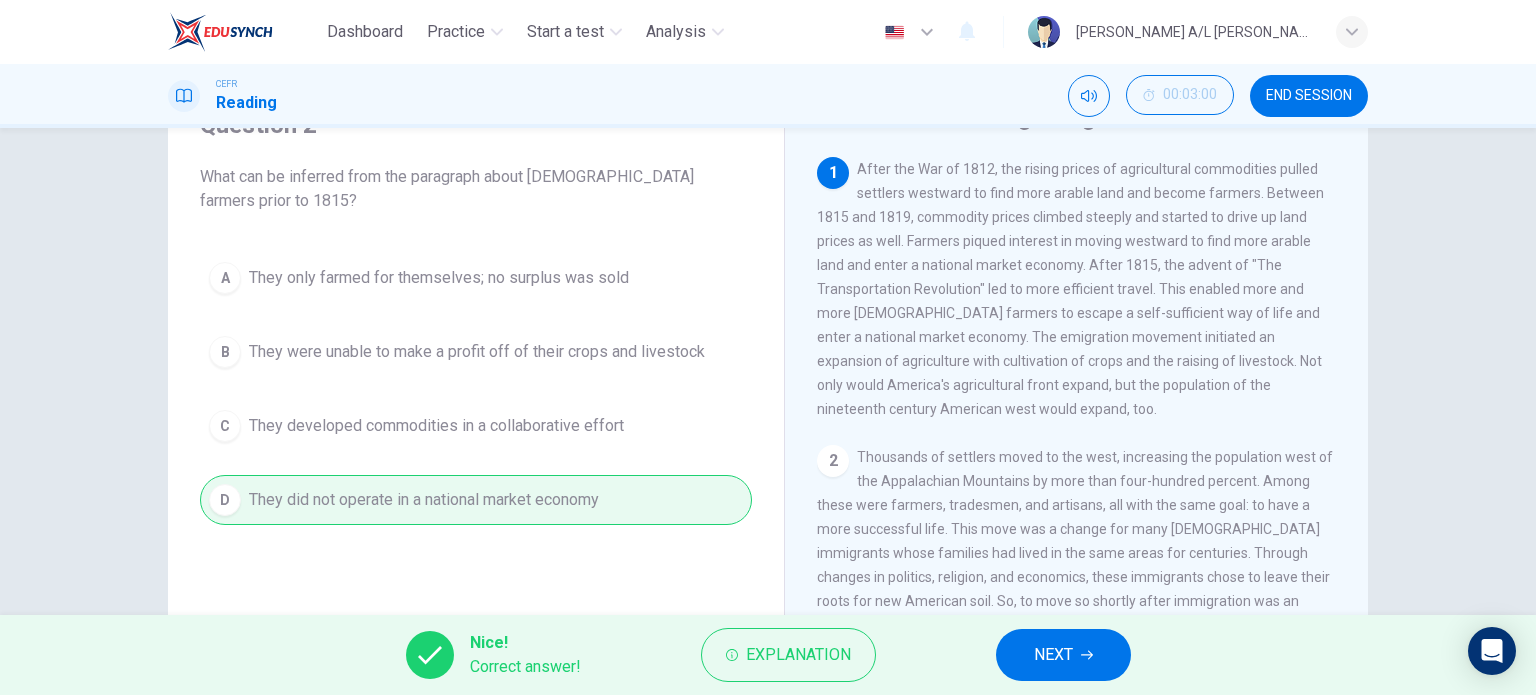 click on "NEXT" at bounding box center (1053, 655) 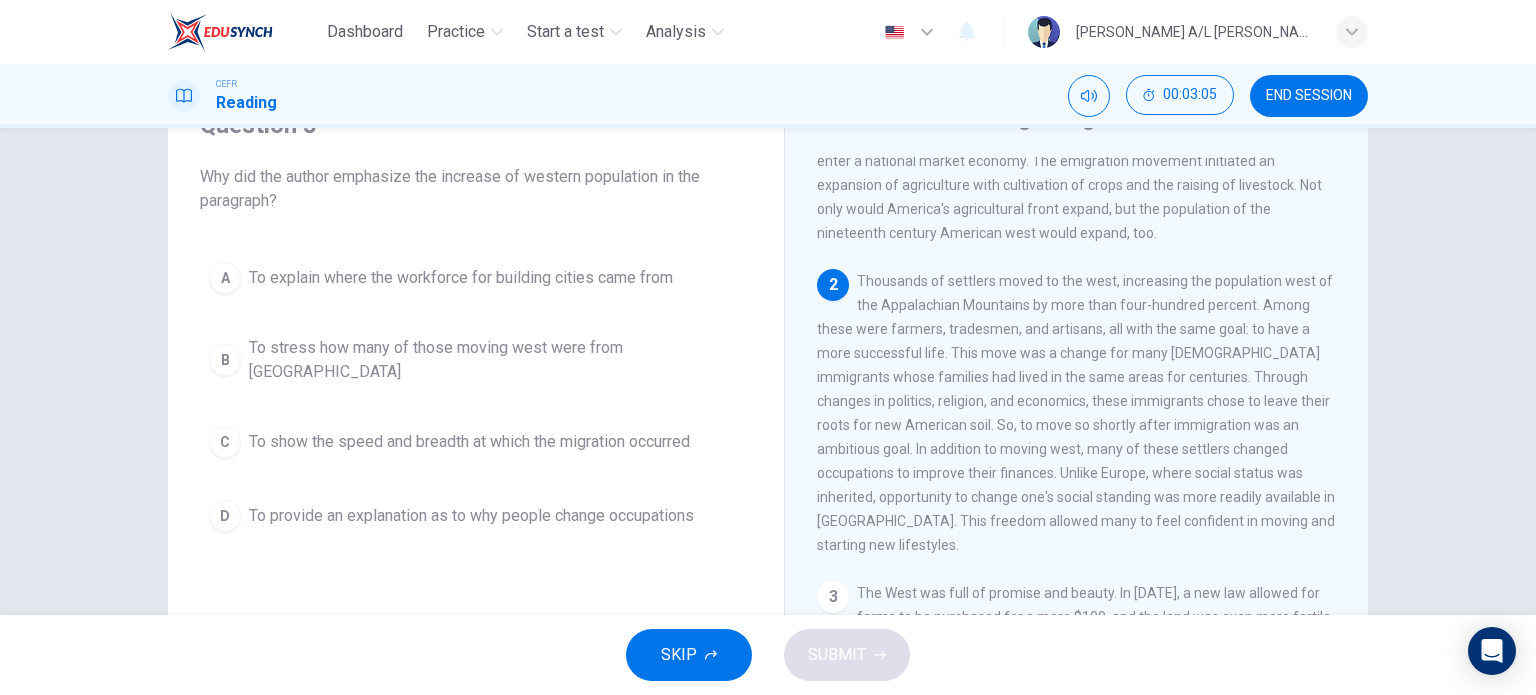 scroll, scrollTop: 178, scrollLeft: 0, axis: vertical 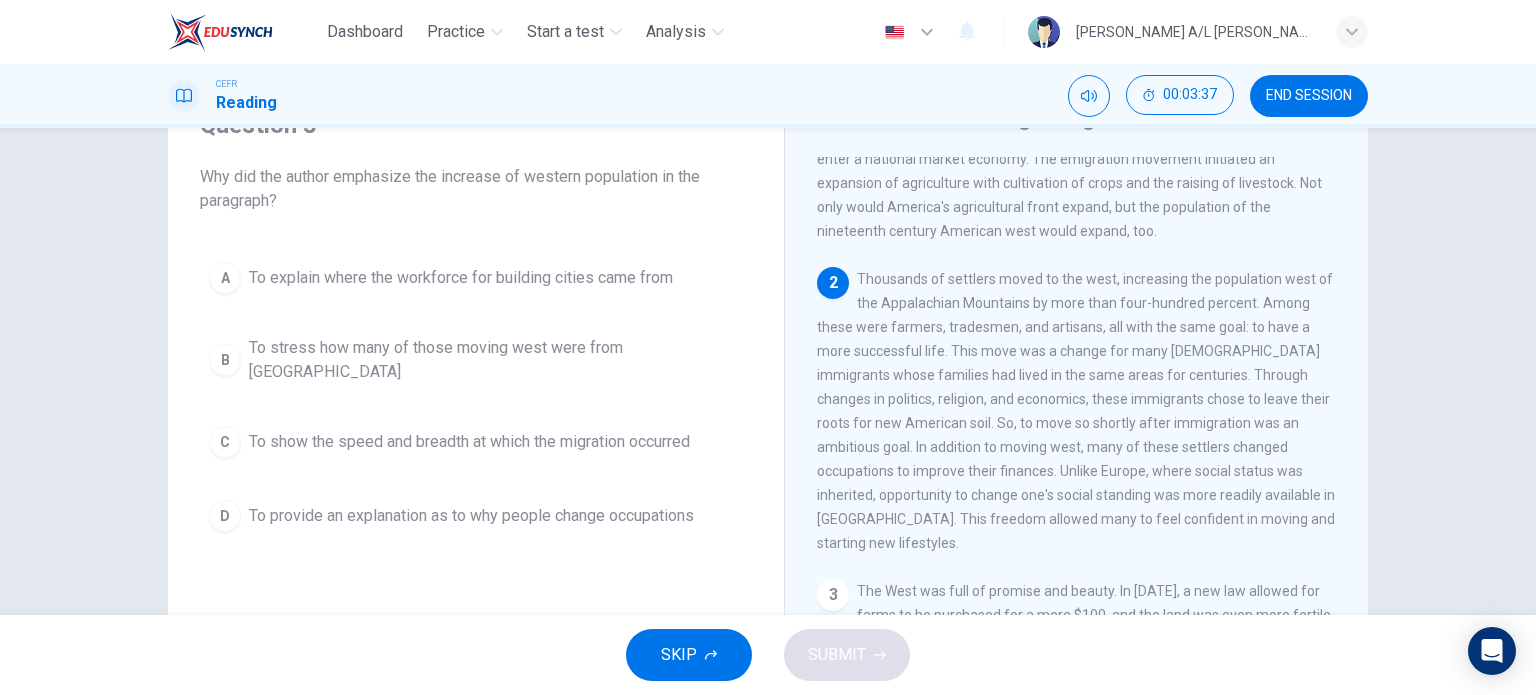 click on "Thousands of settlers moved to the west, increasing the population west of the Appalachian Mountains by more than four-hundred percent. Among these were farmers, tradesmen, and artisans, all with the same goal: to have a more successful life. This move was a change for many [DEMOGRAPHIC_DATA] immigrants whose families had lived in the same areas for centuries. Through changes in politics, religion, and economics, these immigrants chose to leave their roots for new American soil. So, to move so shortly after immigration was an ambitious goal. In addition to moving west, many of these settlers changed occupations to improve their finances. Unlike Europe, where social status was inherited, opportunity to change one's social standing was more readily available in [GEOGRAPHIC_DATA]. This freedom allowed many to feel confident in moving and starting new lifestyles." at bounding box center [1076, 411] 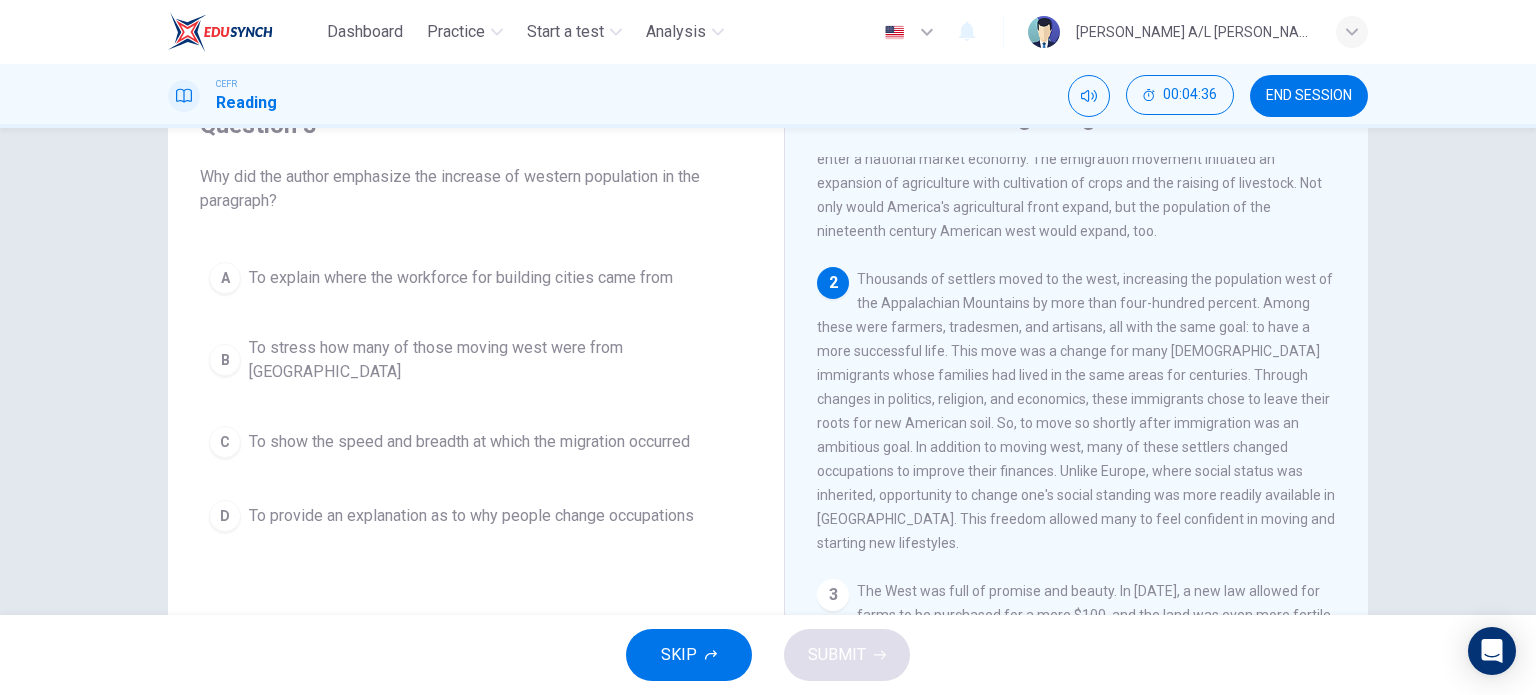 click on "To show the speed and breadth at which the migration occurred" at bounding box center (469, 442) 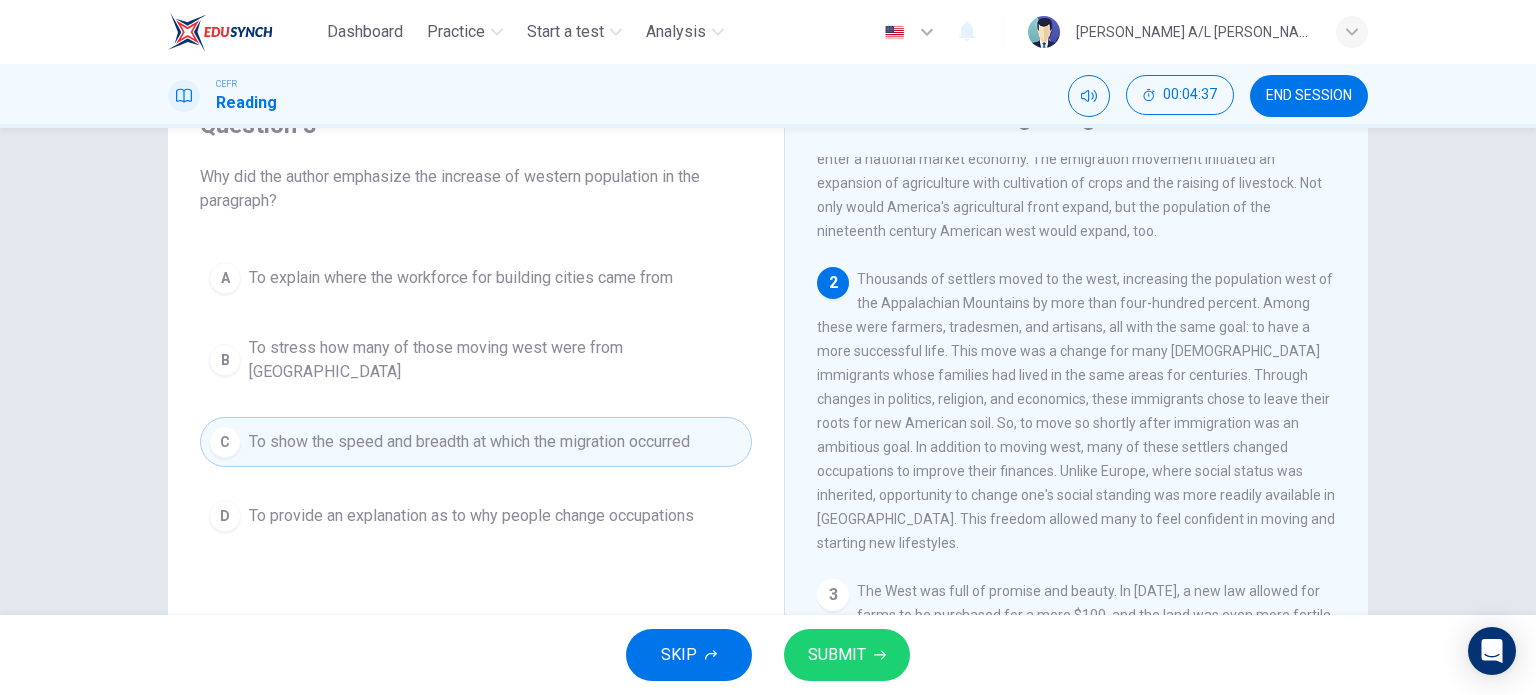 click on "SUBMIT" at bounding box center [837, 655] 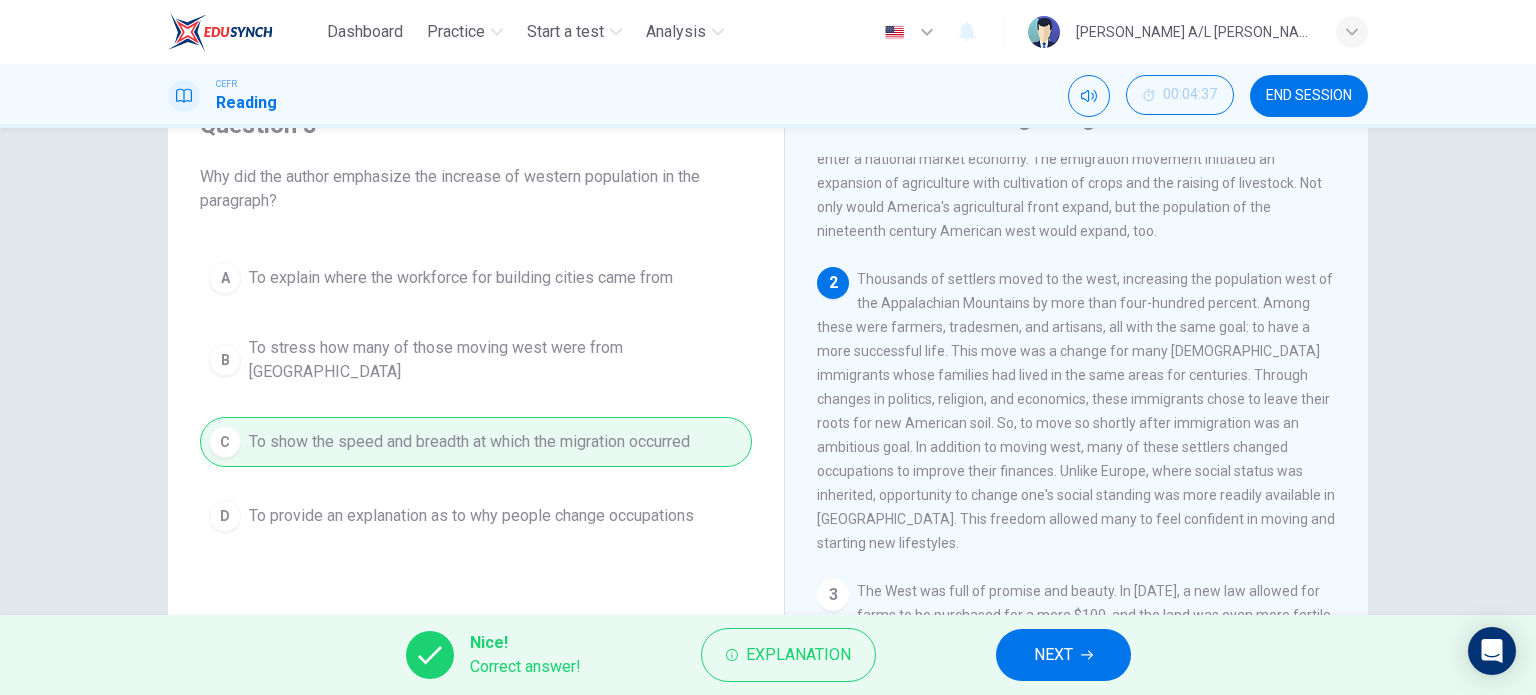 click on "NEXT" at bounding box center (1063, 655) 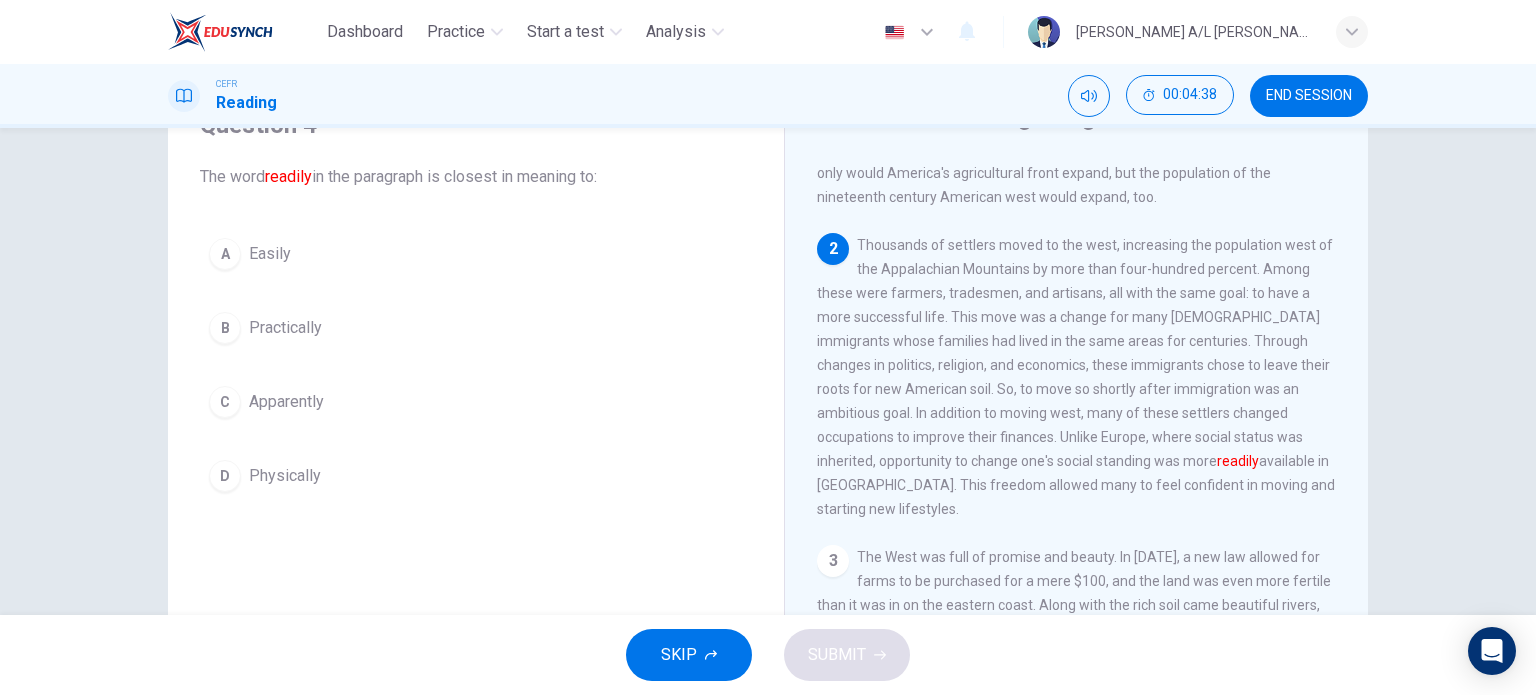 scroll, scrollTop: 216, scrollLeft: 0, axis: vertical 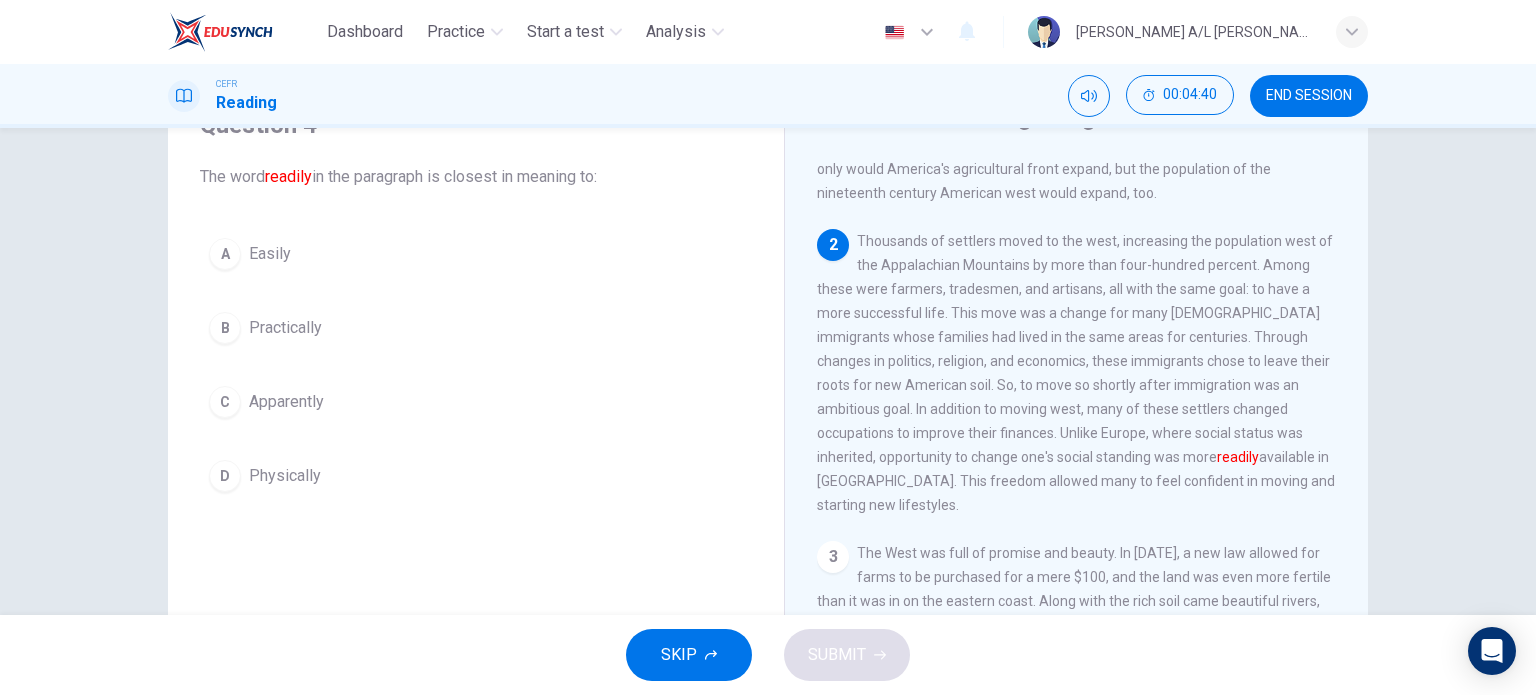 click on "A Easily" at bounding box center (476, 254) 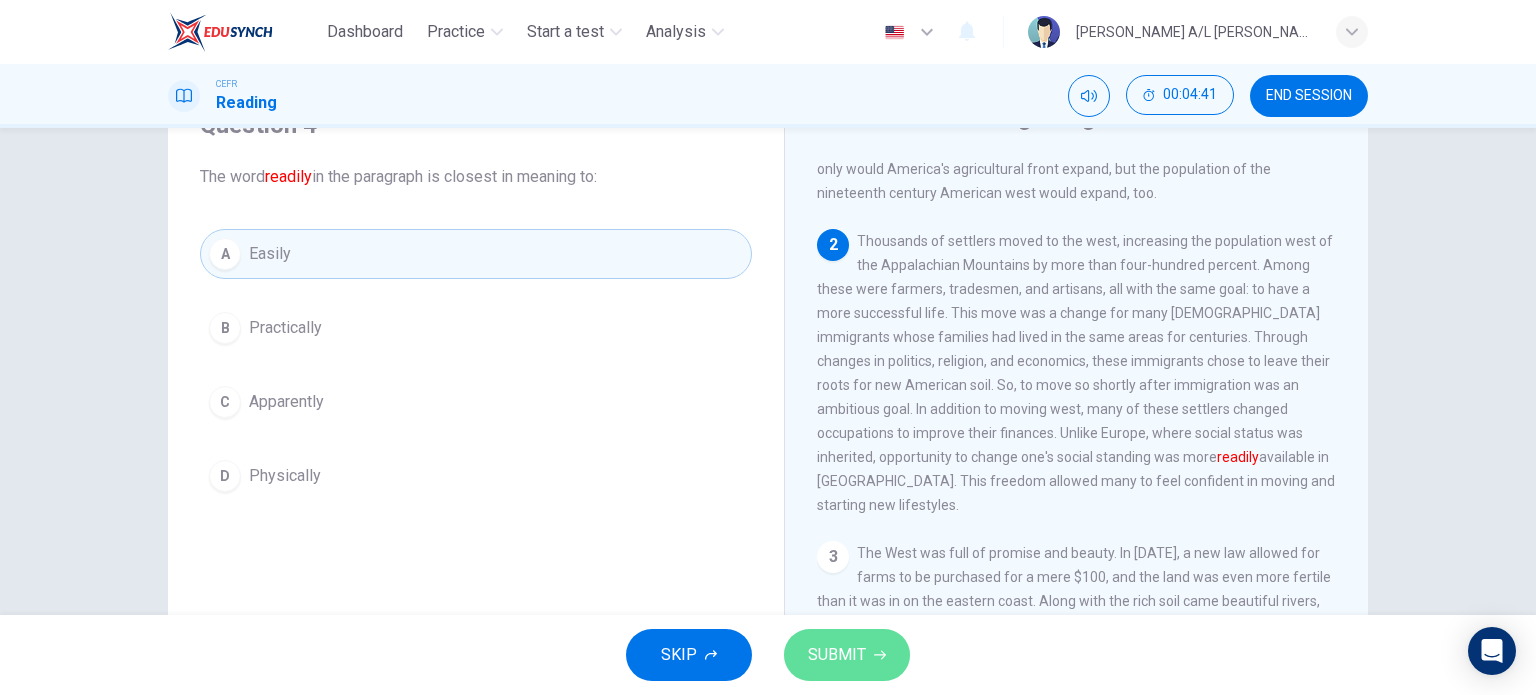 click on "SUBMIT" at bounding box center (837, 655) 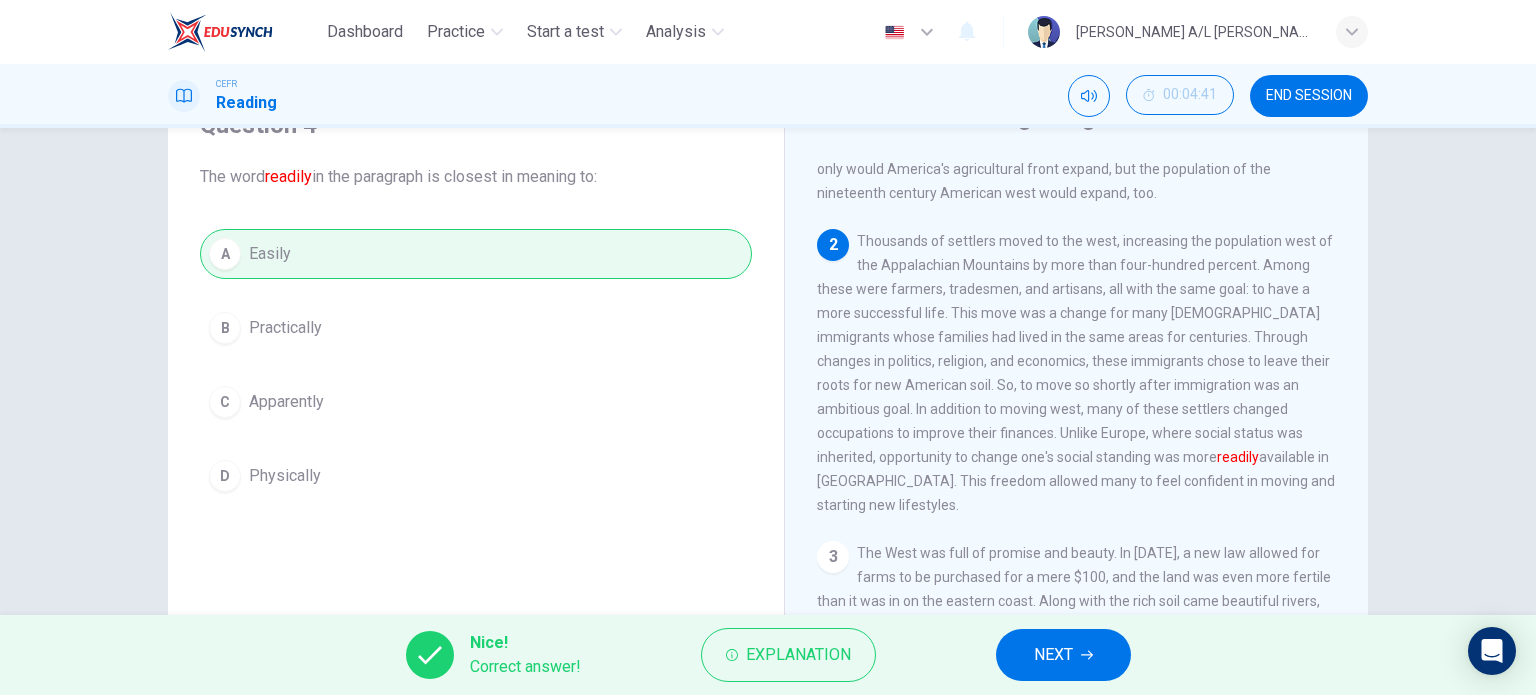 click on "NEXT" at bounding box center [1053, 655] 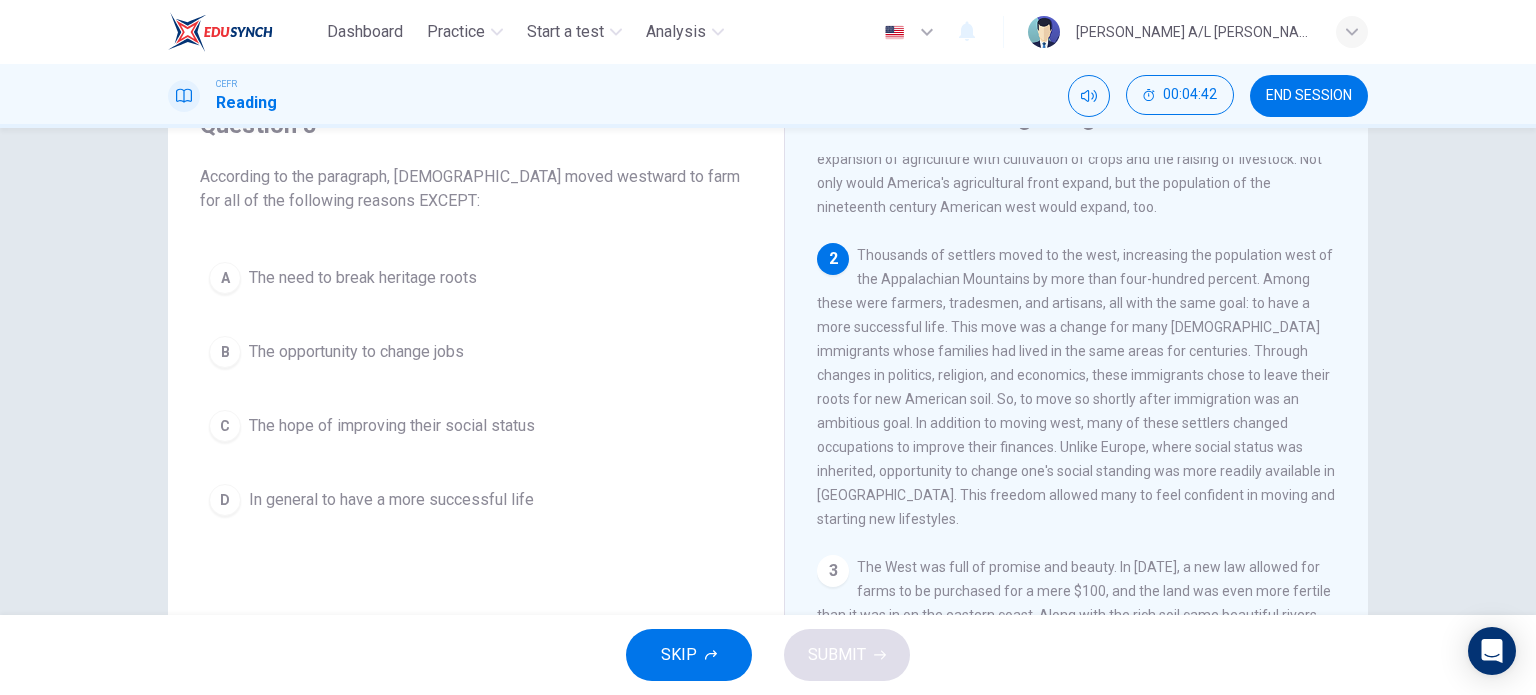 scroll, scrollTop: 200, scrollLeft: 0, axis: vertical 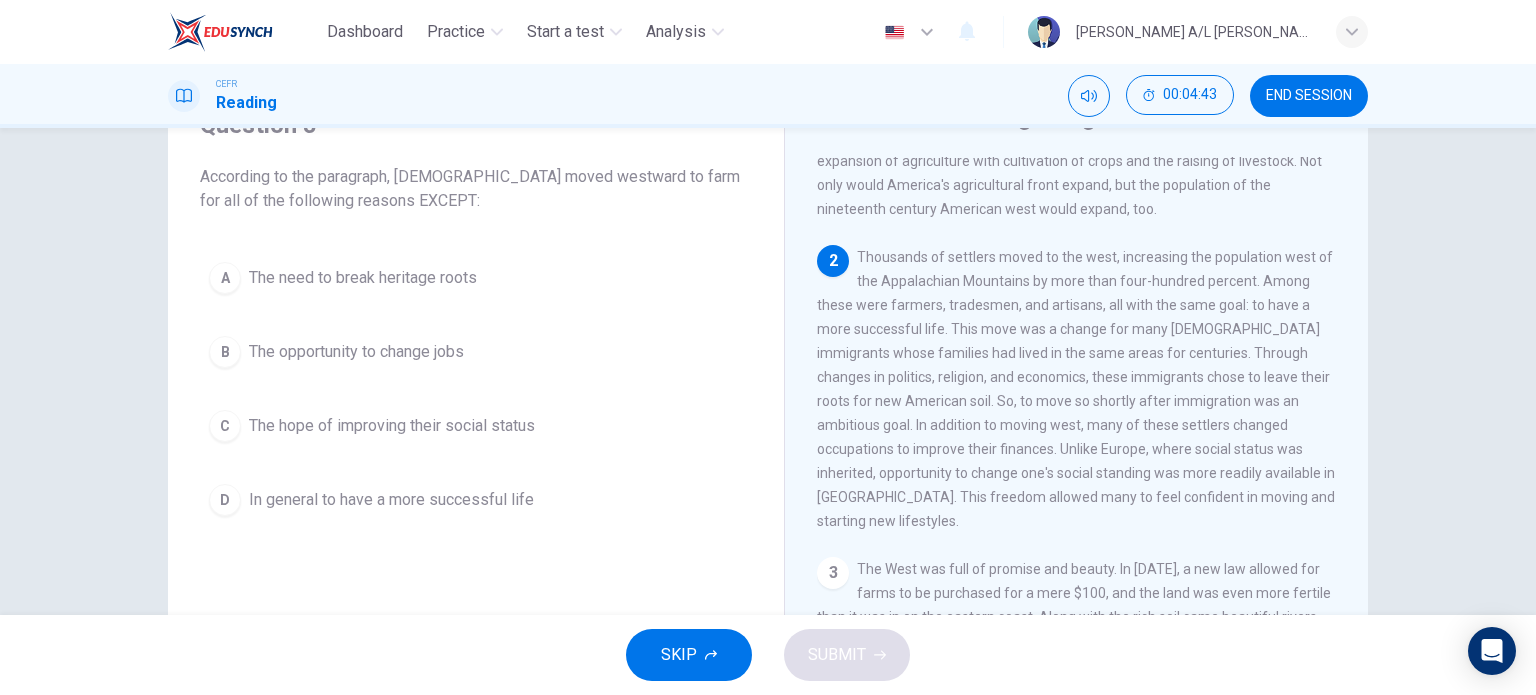 click on "According to the paragraph, [DEMOGRAPHIC_DATA] moved westward to farm for all of the following reasons EXCEPT:" at bounding box center (476, 189) 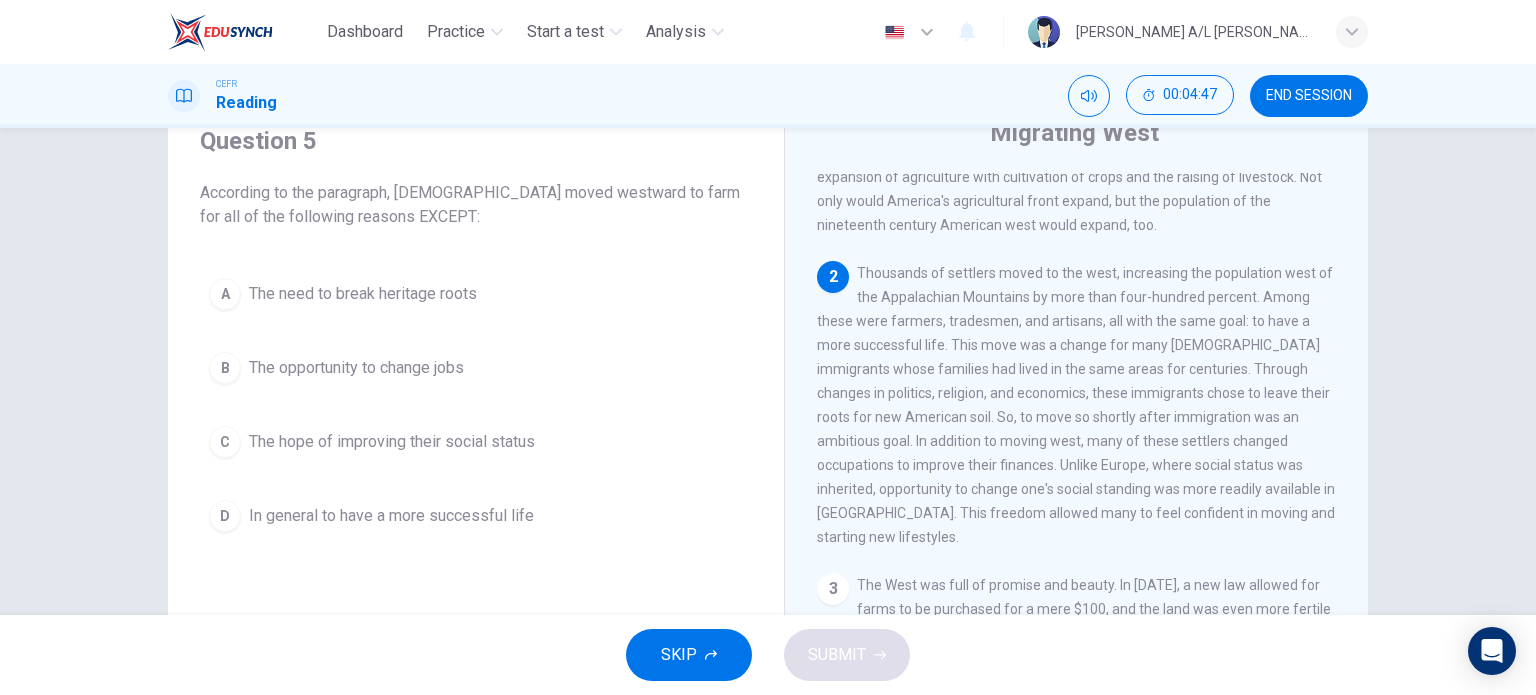 scroll, scrollTop: 80, scrollLeft: 0, axis: vertical 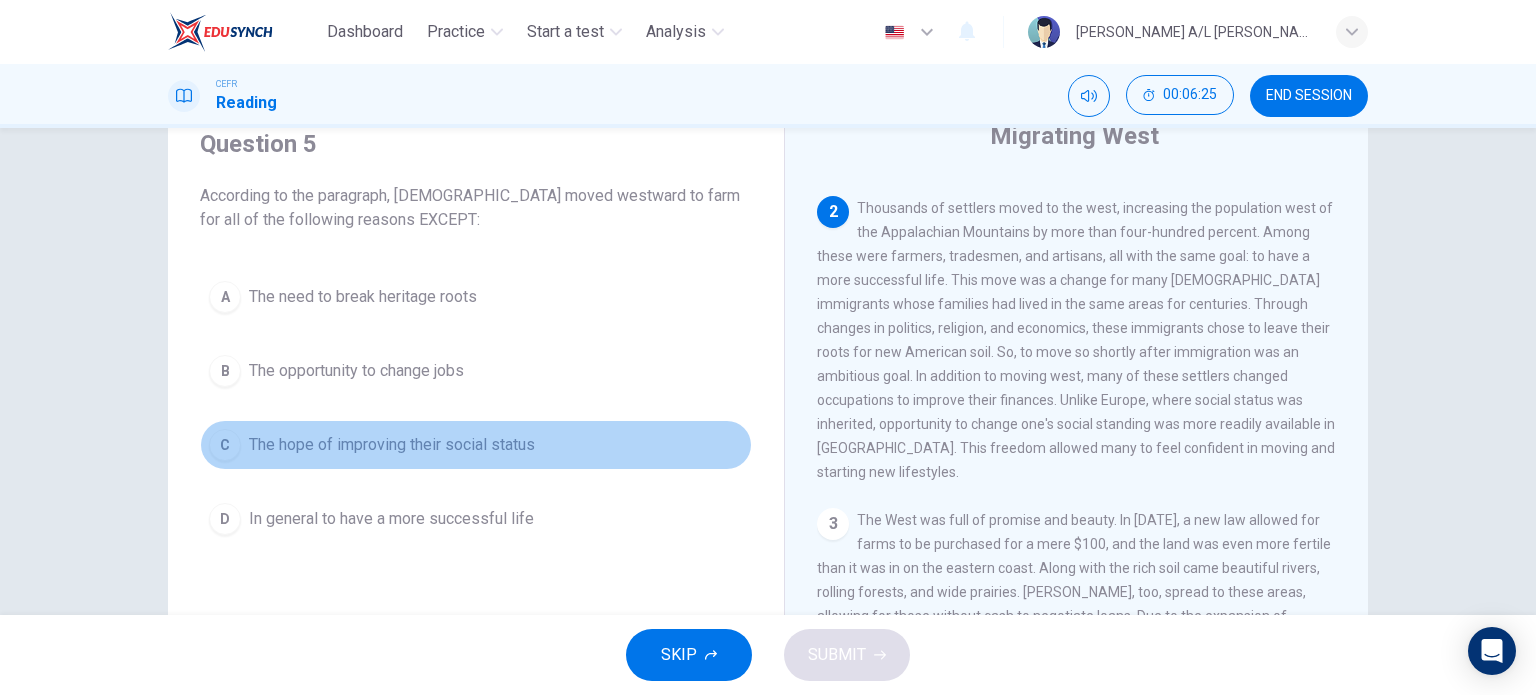 click on "The hope of improving their social status" at bounding box center (392, 445) 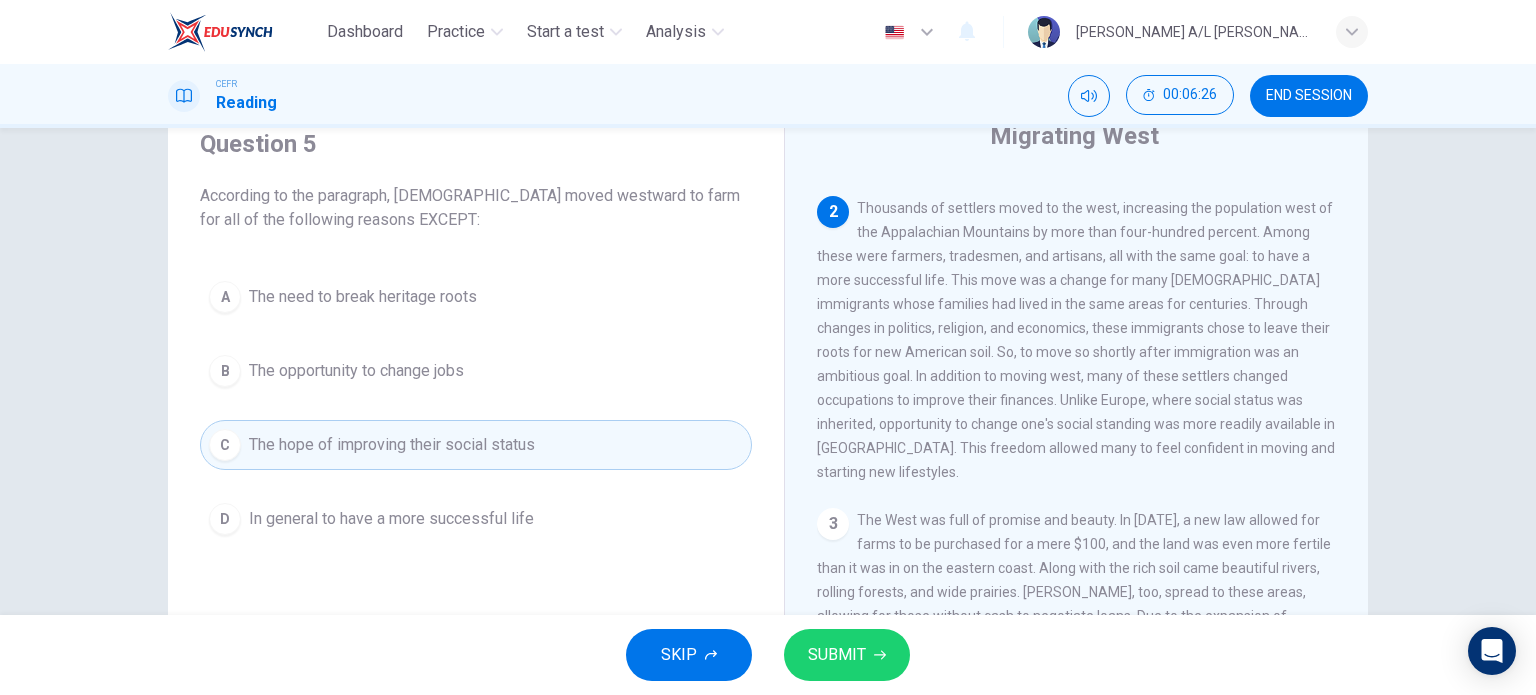 click on "SUBMIT" at bounding box center (837, 655) 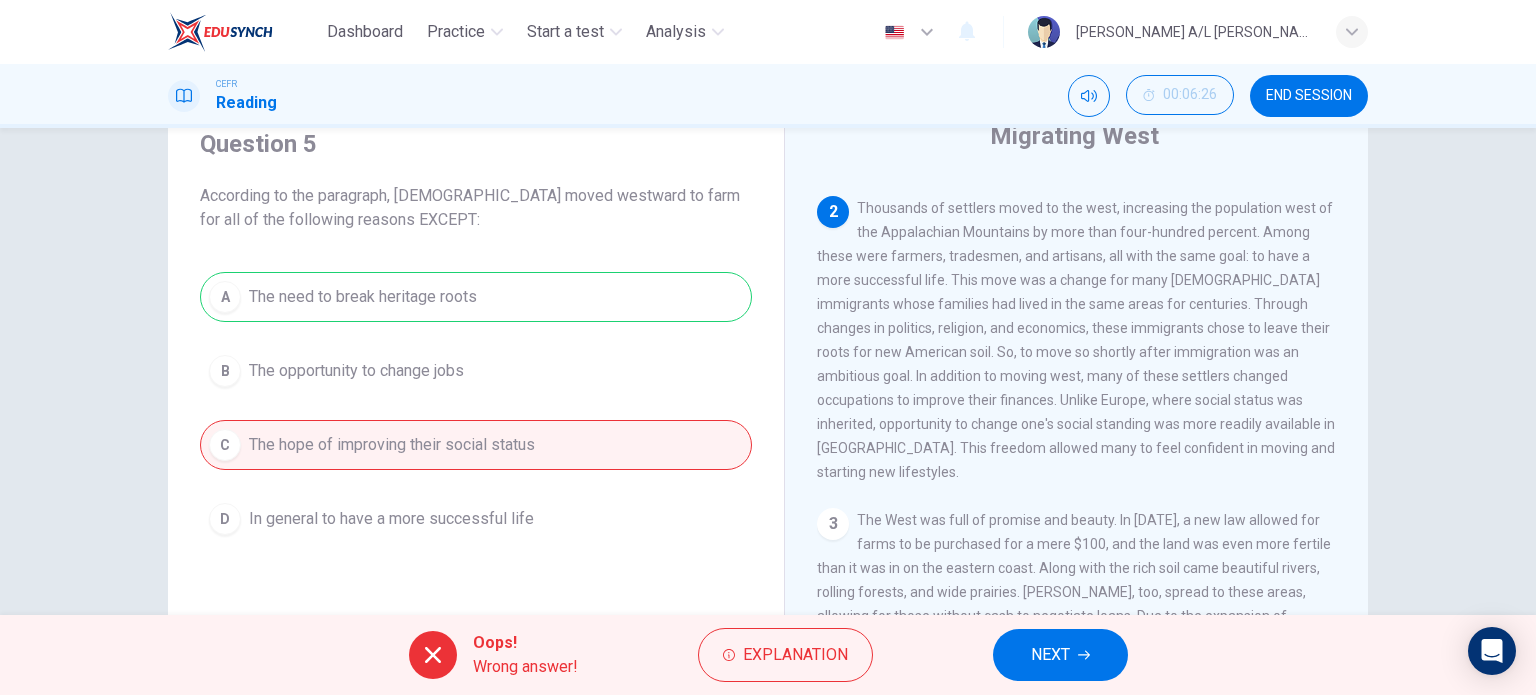 click on "NEXT" at bounding box center [1060, 655] 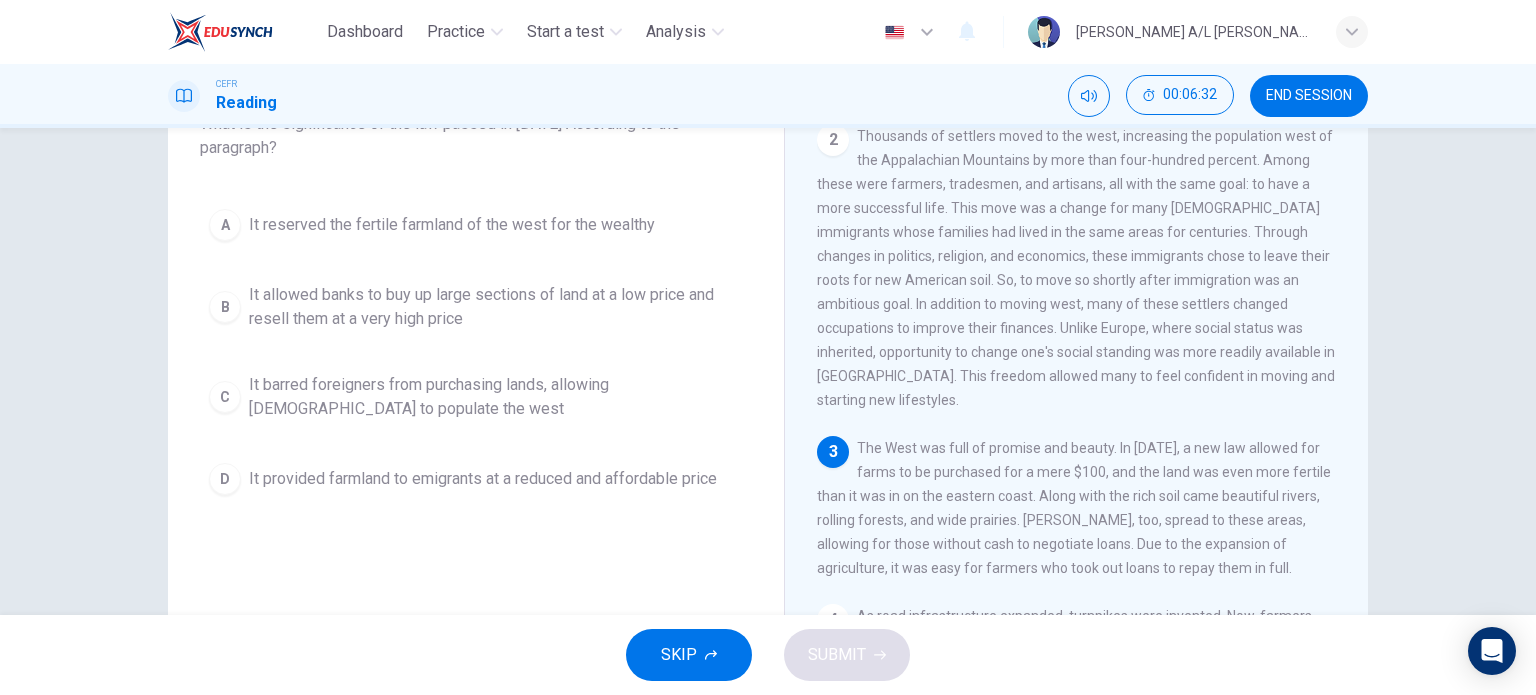 scroll, scrollTop: 168, scrollLeft: 0, axis: vertical 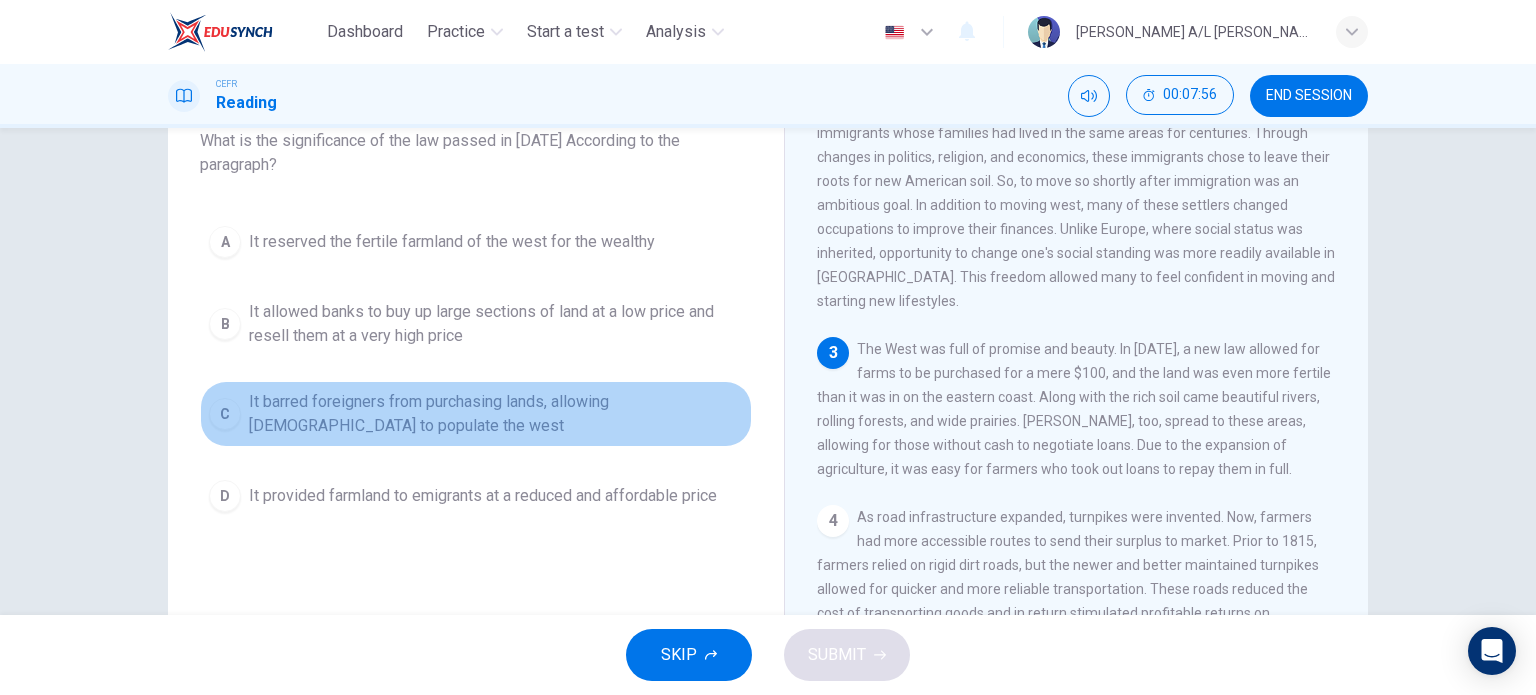 click on "It barred foreigners from purchasing lands, allowing [DEMOGRAPHIC_DATA] to populate the west" at bounding box center [496, 414] 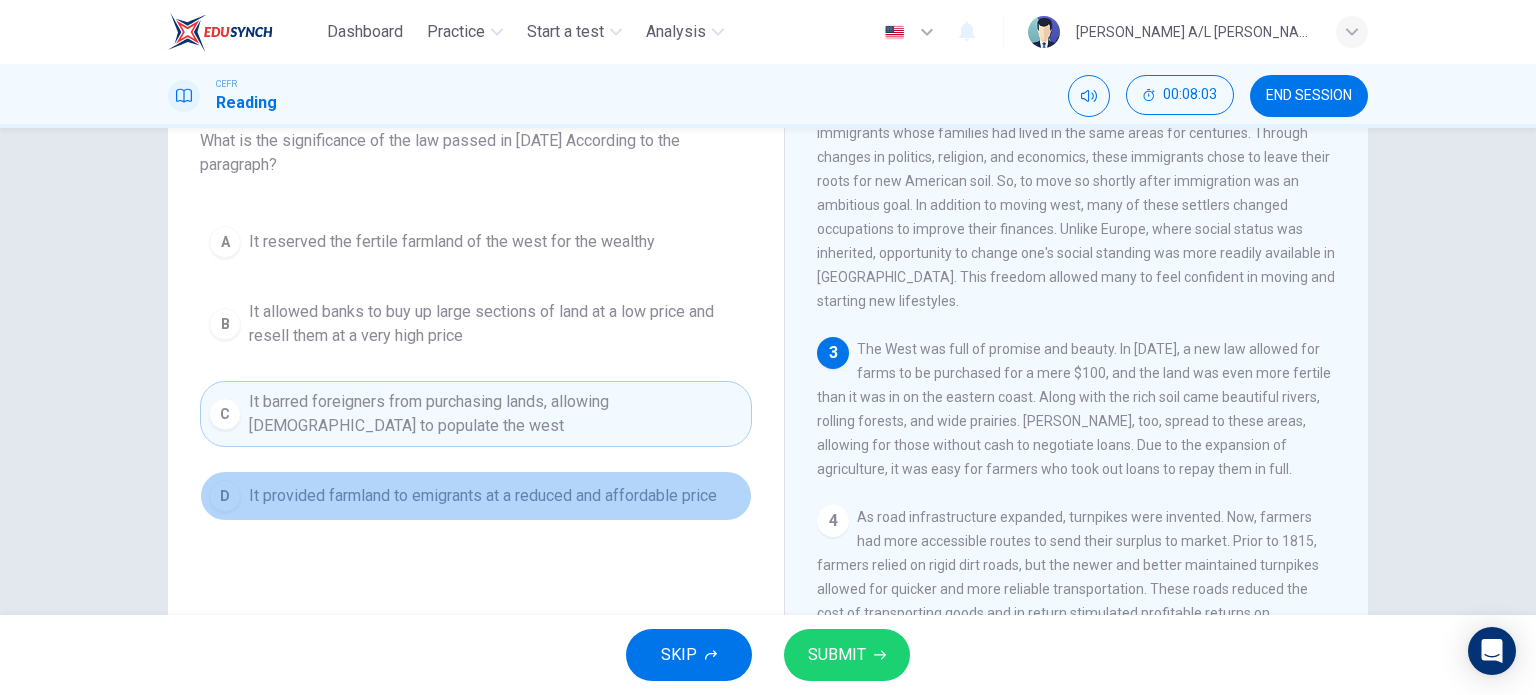 click on "It provided farmland to emigrants at a reduced and affordable price" at bounding box center [483, 496] 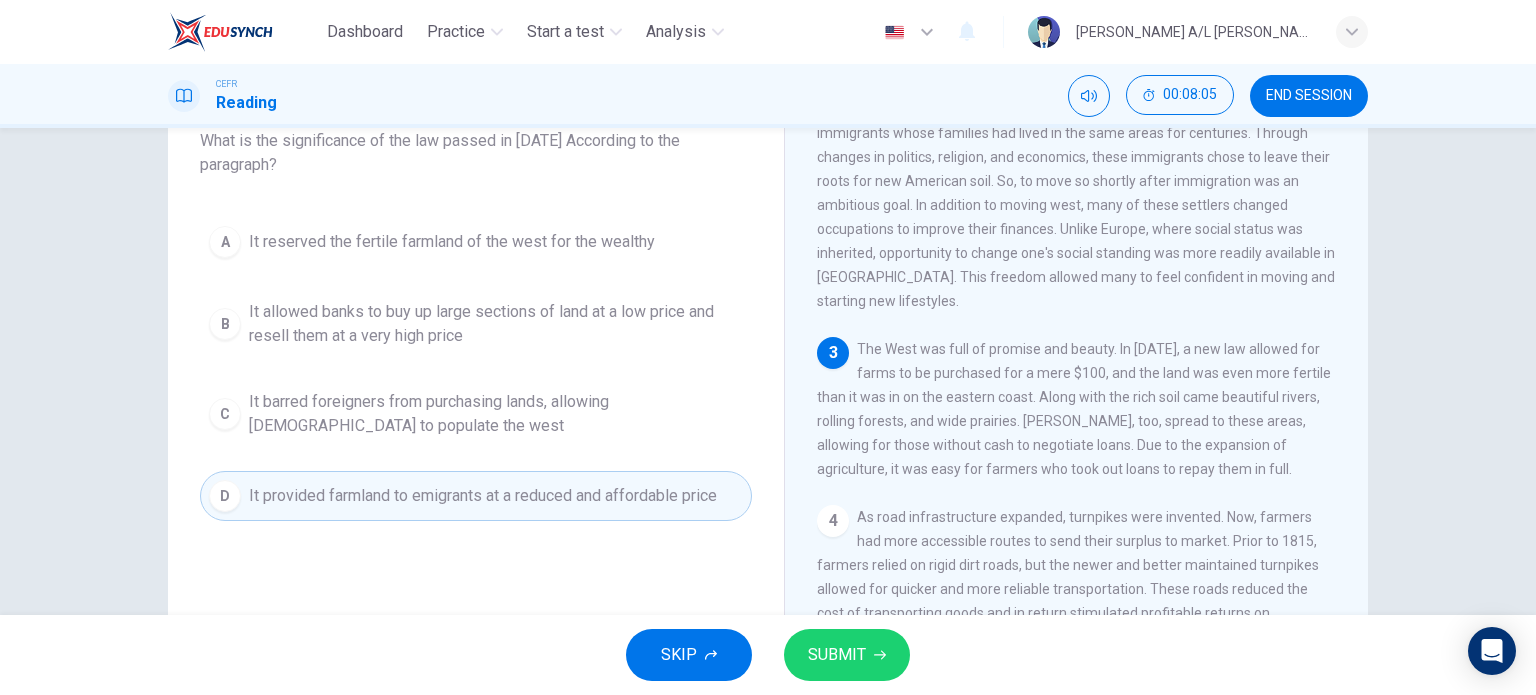 click on "SUBMIT" at bounding box center (837, 655) 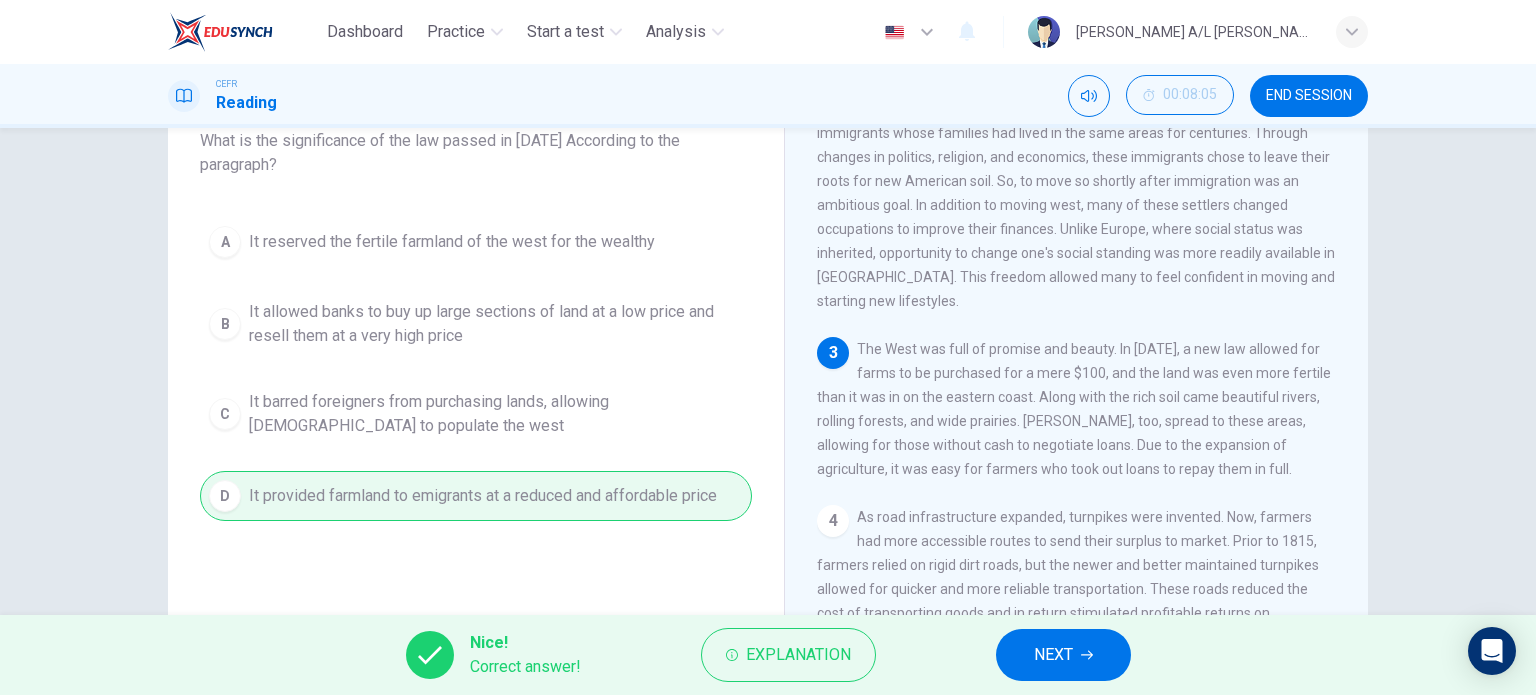 click on "NEXT" at bounding box center (1063, 655) 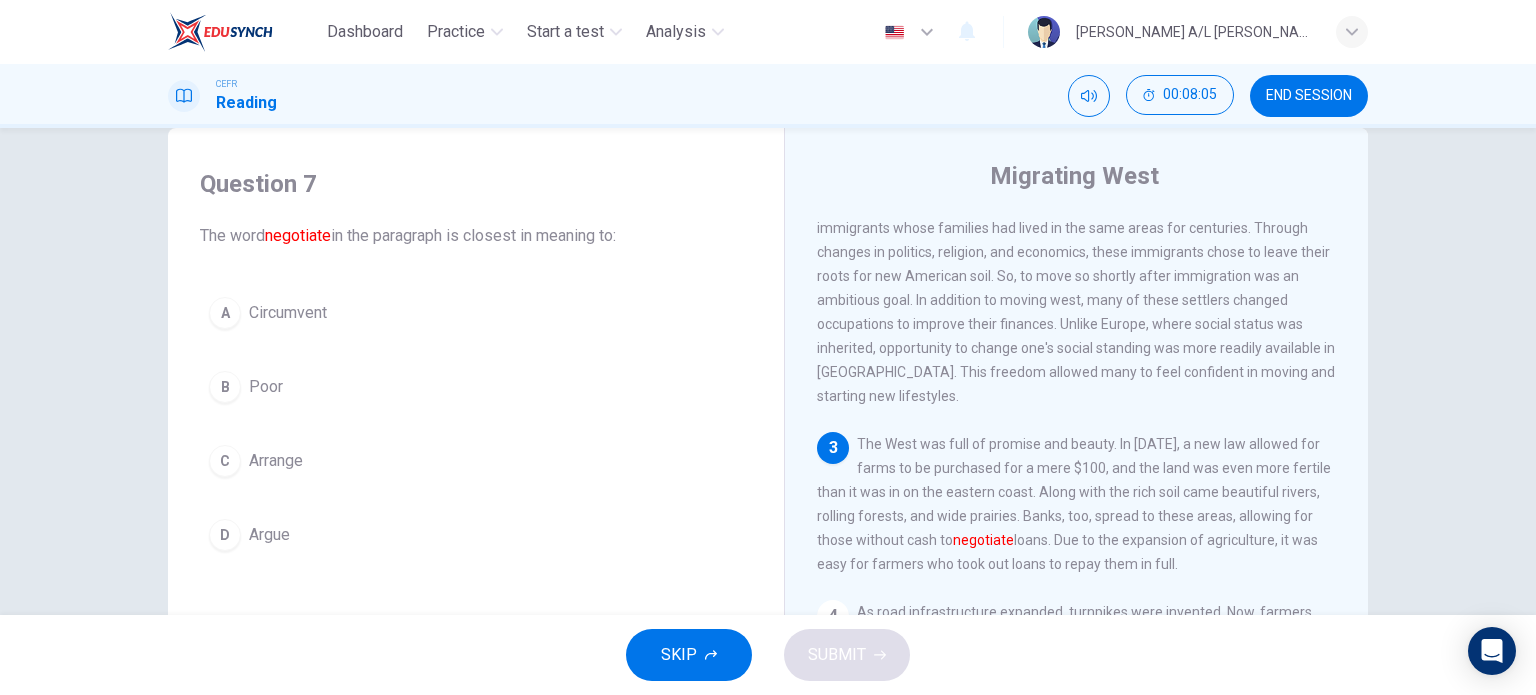 scroll, scrollTop: 40, scrollLeft: 0, axis: vertical 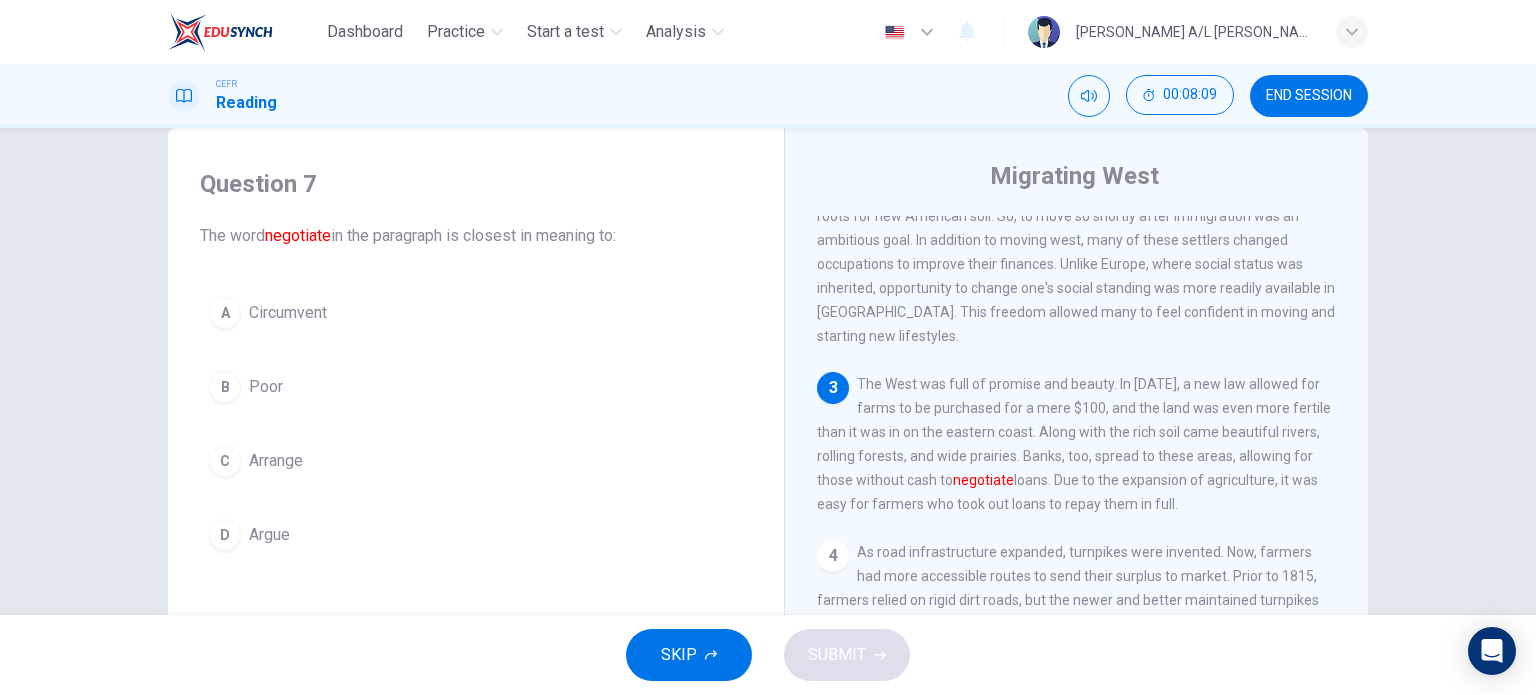 drag, startPoint x: 1035, startPoint y: 493, endPoint x: 892, endPoint y: 492, distance: 143.0035 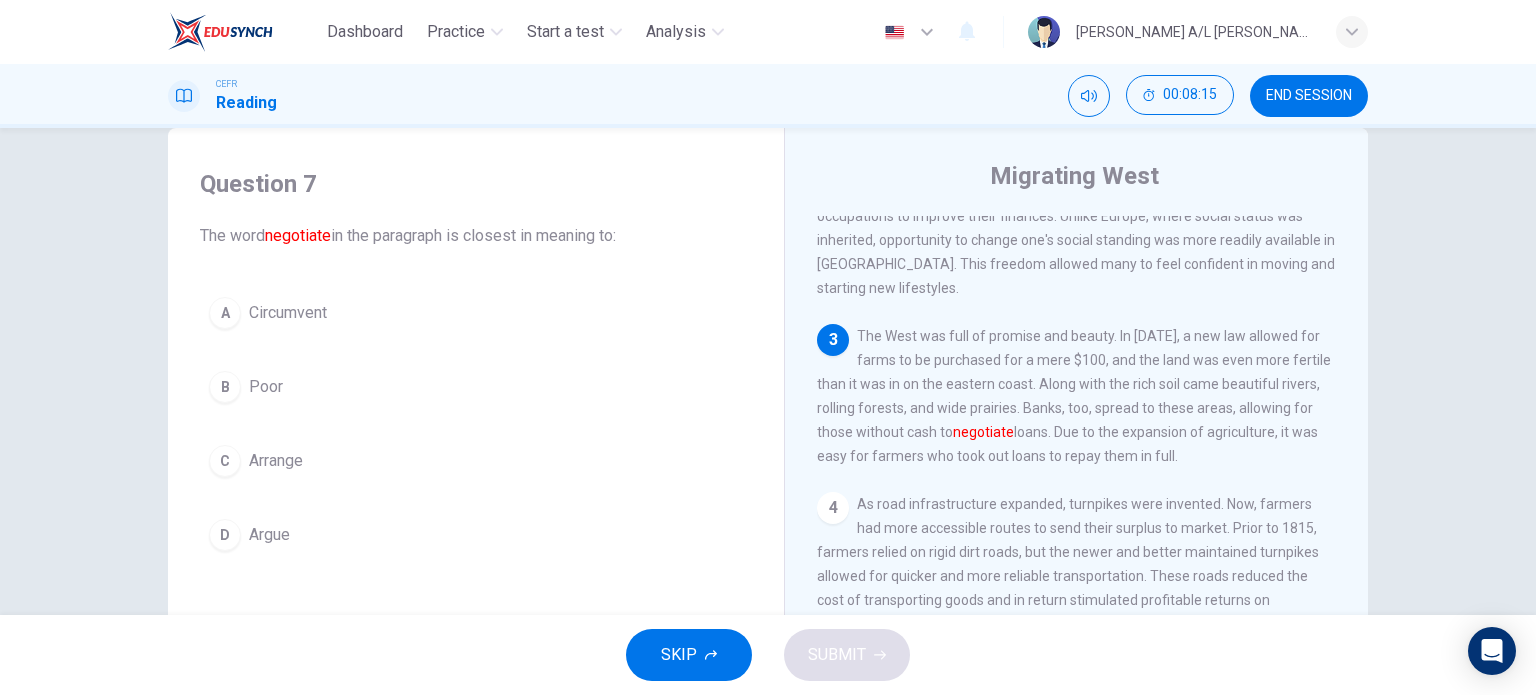 scroll, scrollTop: 494, scrollLeft: 0, axis: vertical 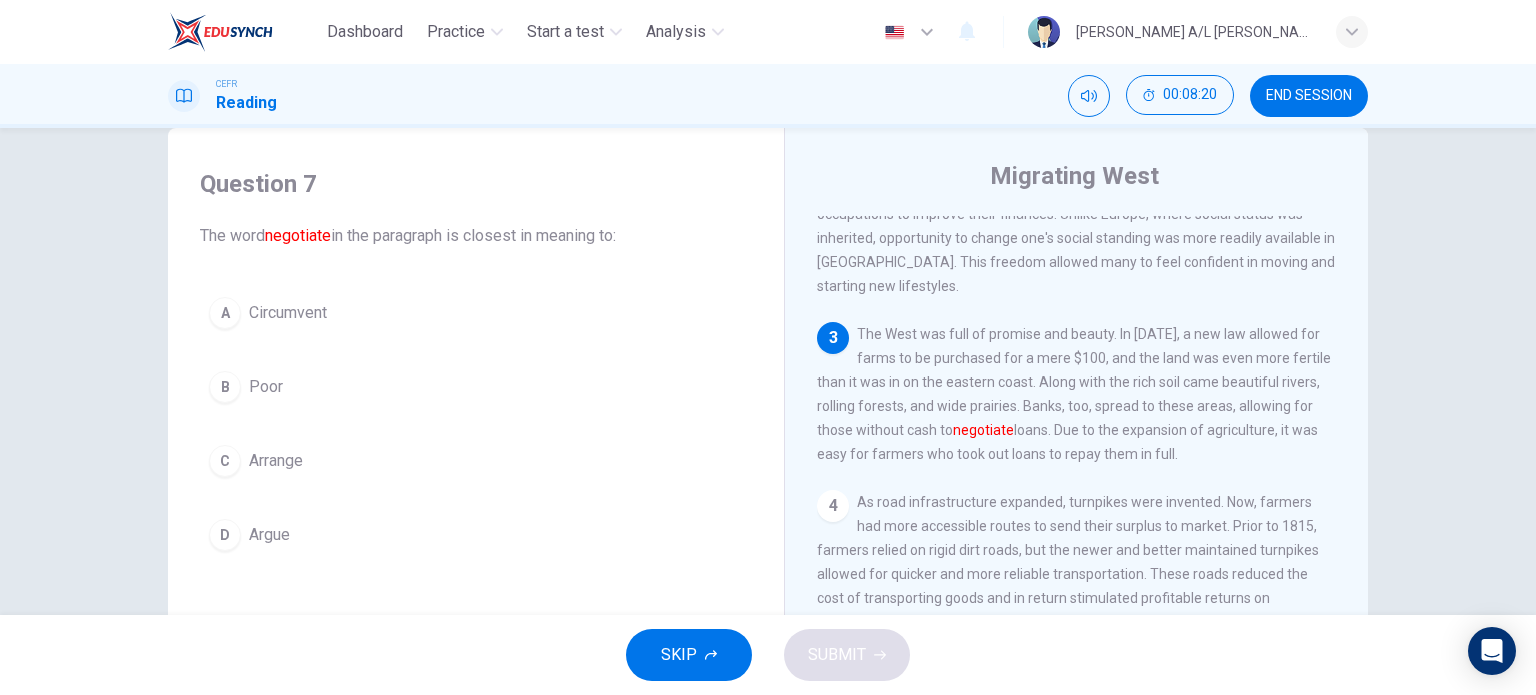 click on "C Arrange" at bounding box center (476, 461) 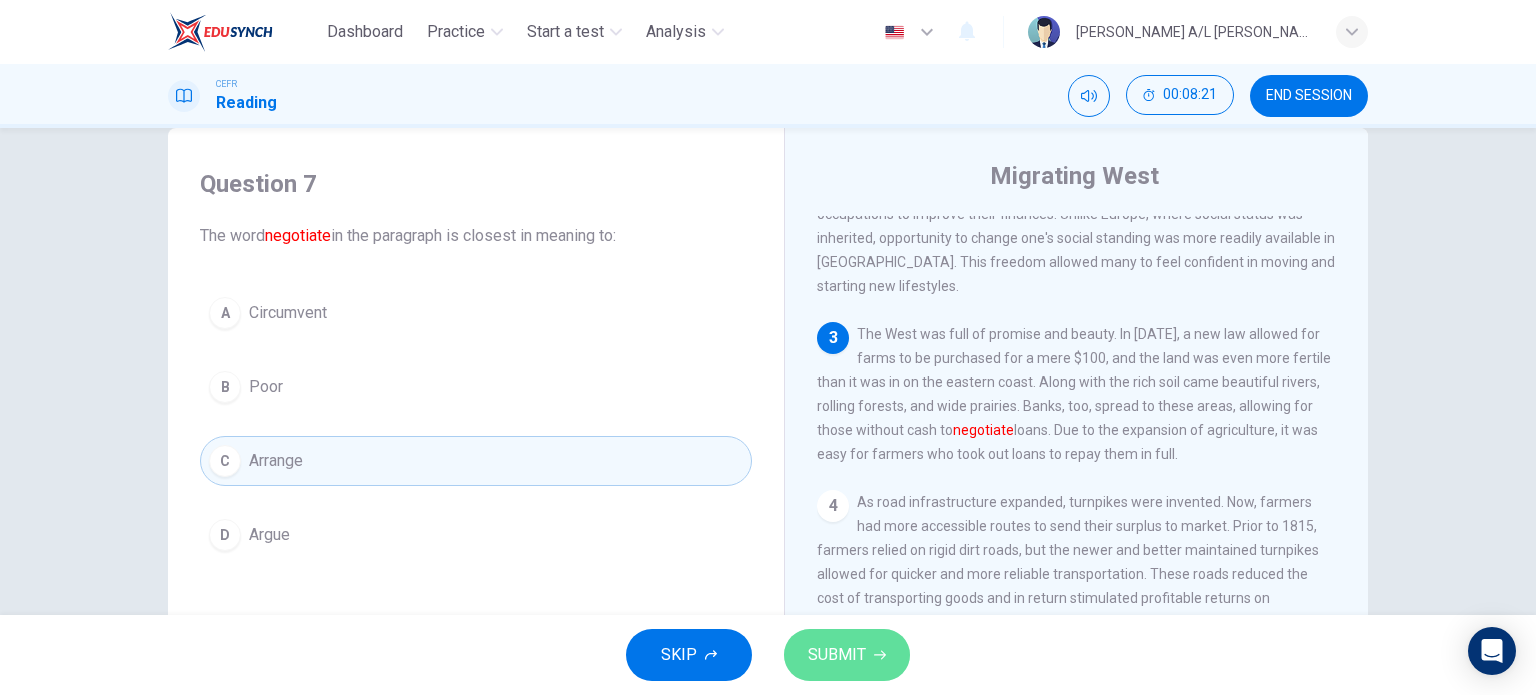 click on "SUBMIT" at bounding box center (837, 655) 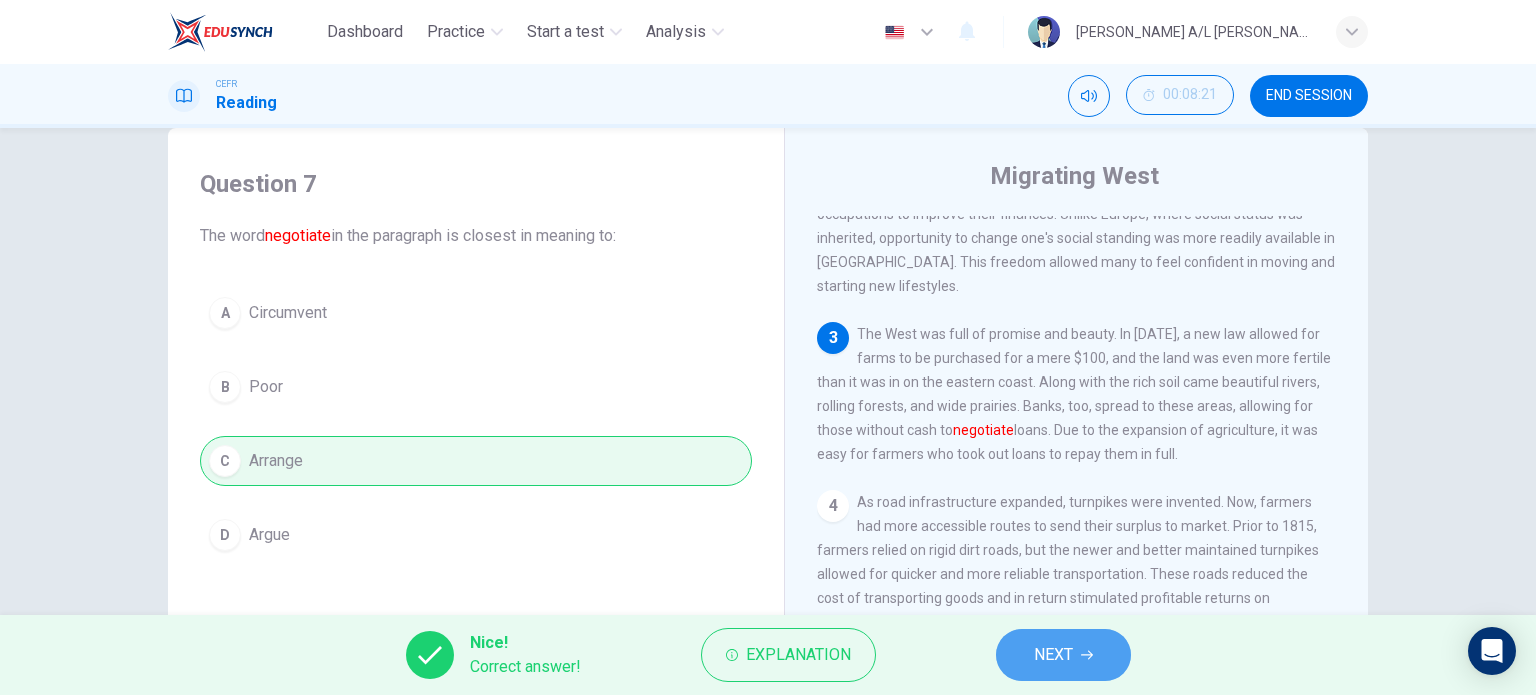click on "NEXT" at bounding box center (1053, 655) 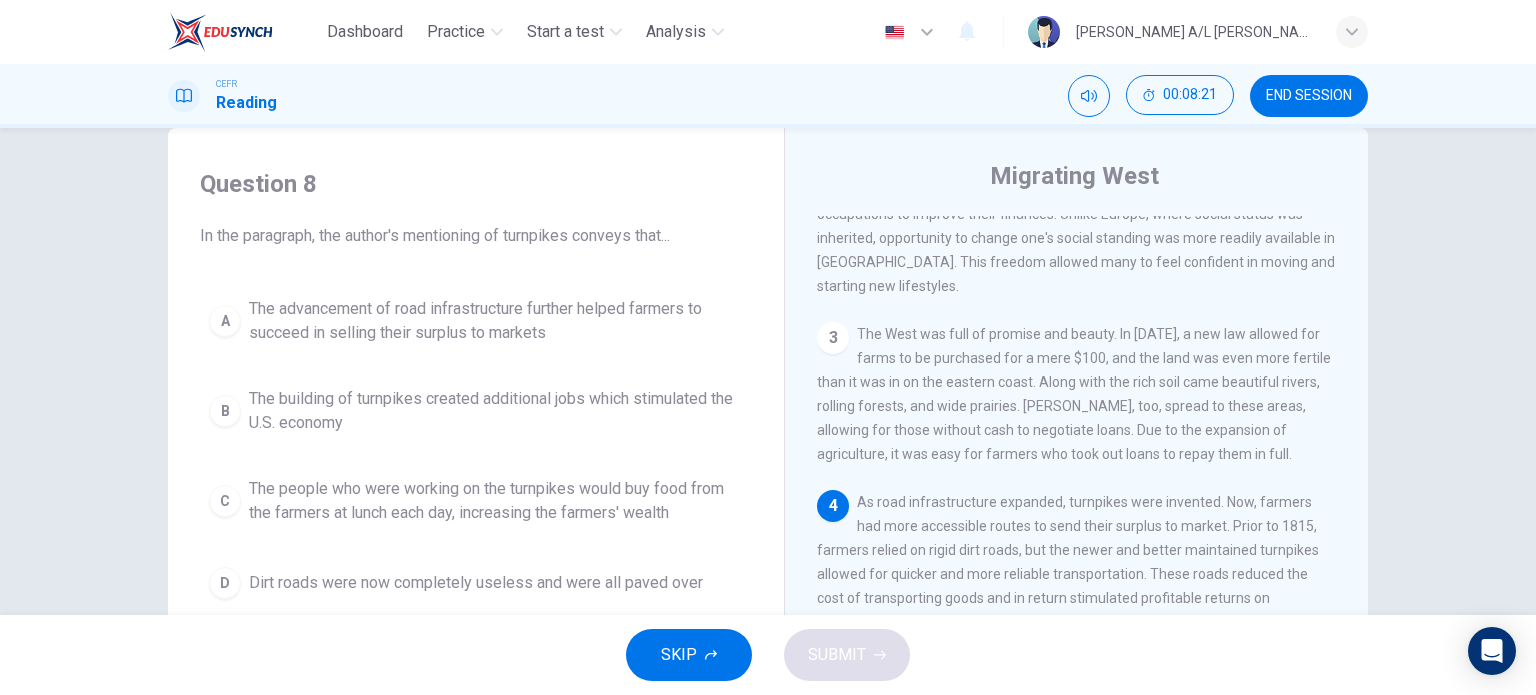 scroll, scrollTop: 579, scrollLeft: 0, axis: vertical 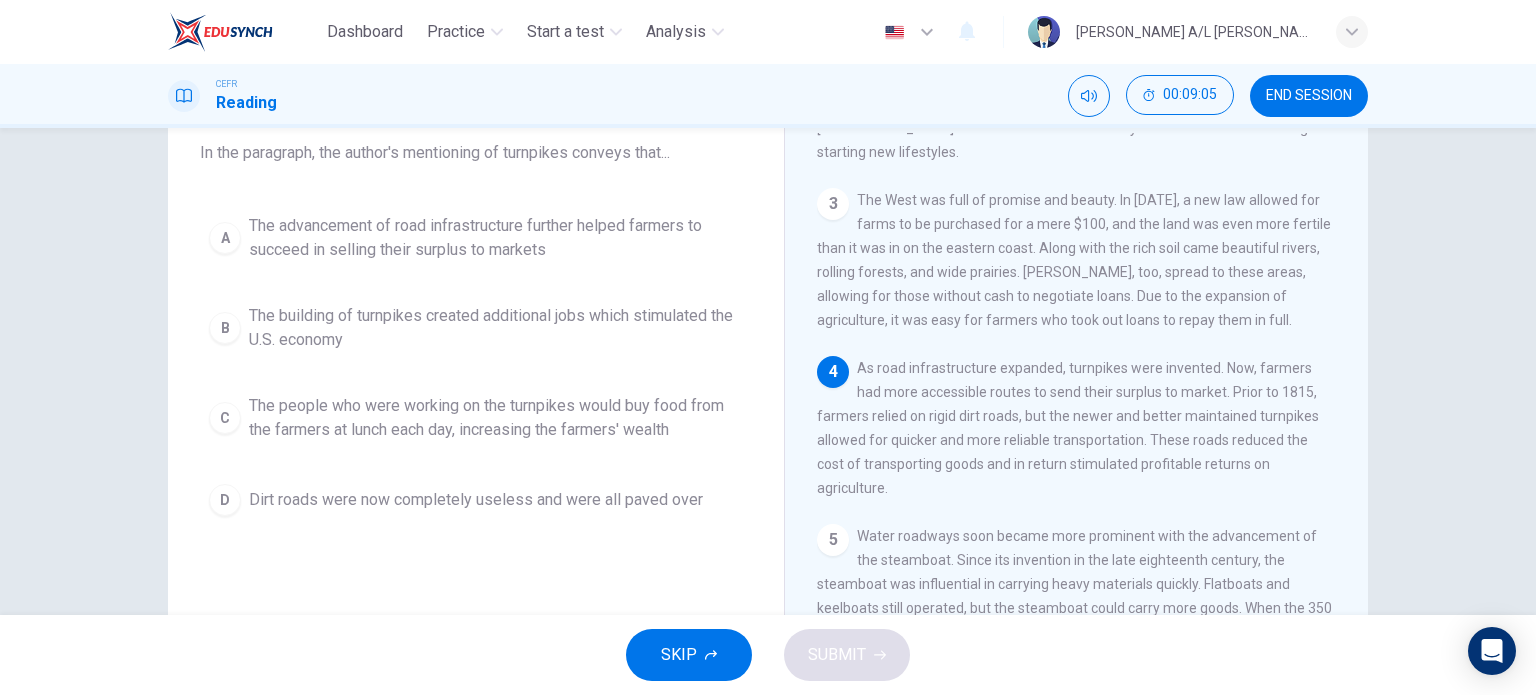 click on "The advancement of road infrastructure further helped farmers to succeed in selling their surplus to markets" at bounding box center [496, 238] 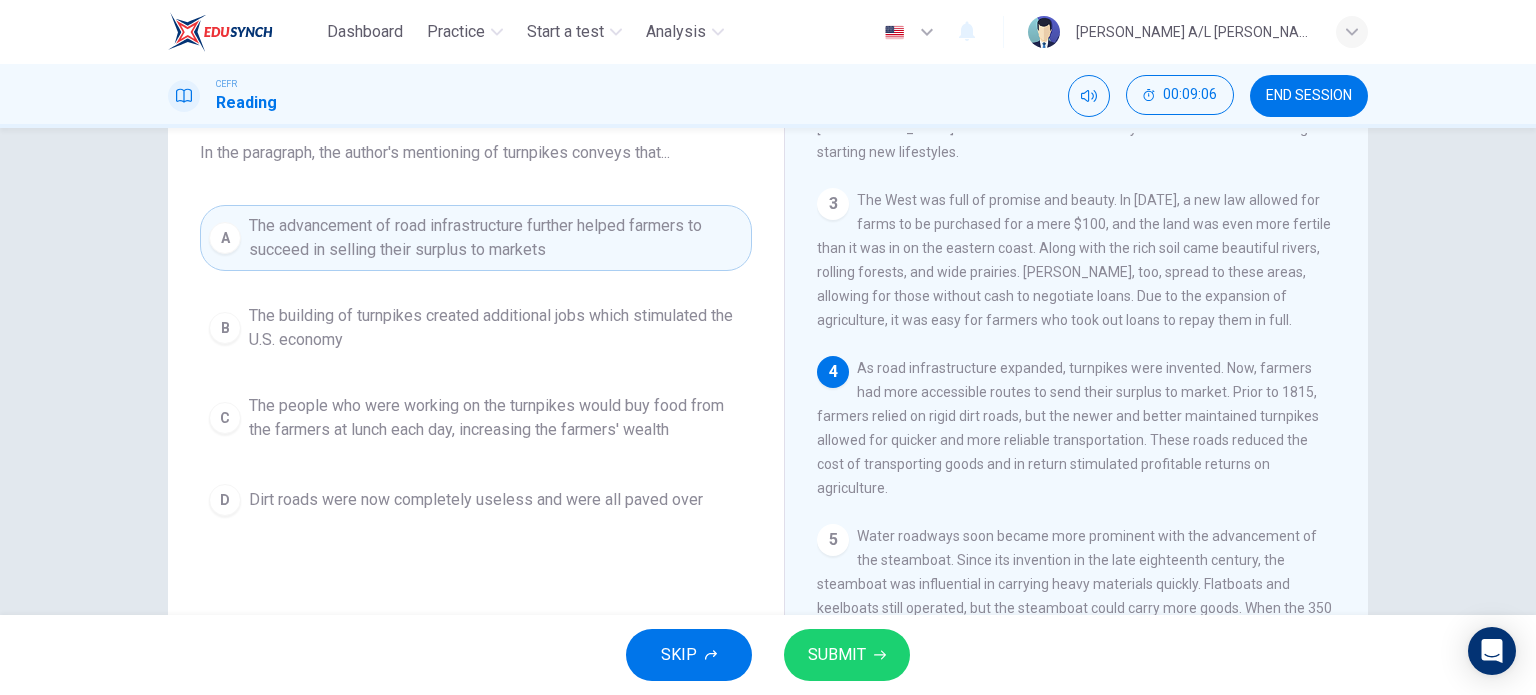click on "SUBMIT" at bounding box center (847, 655) 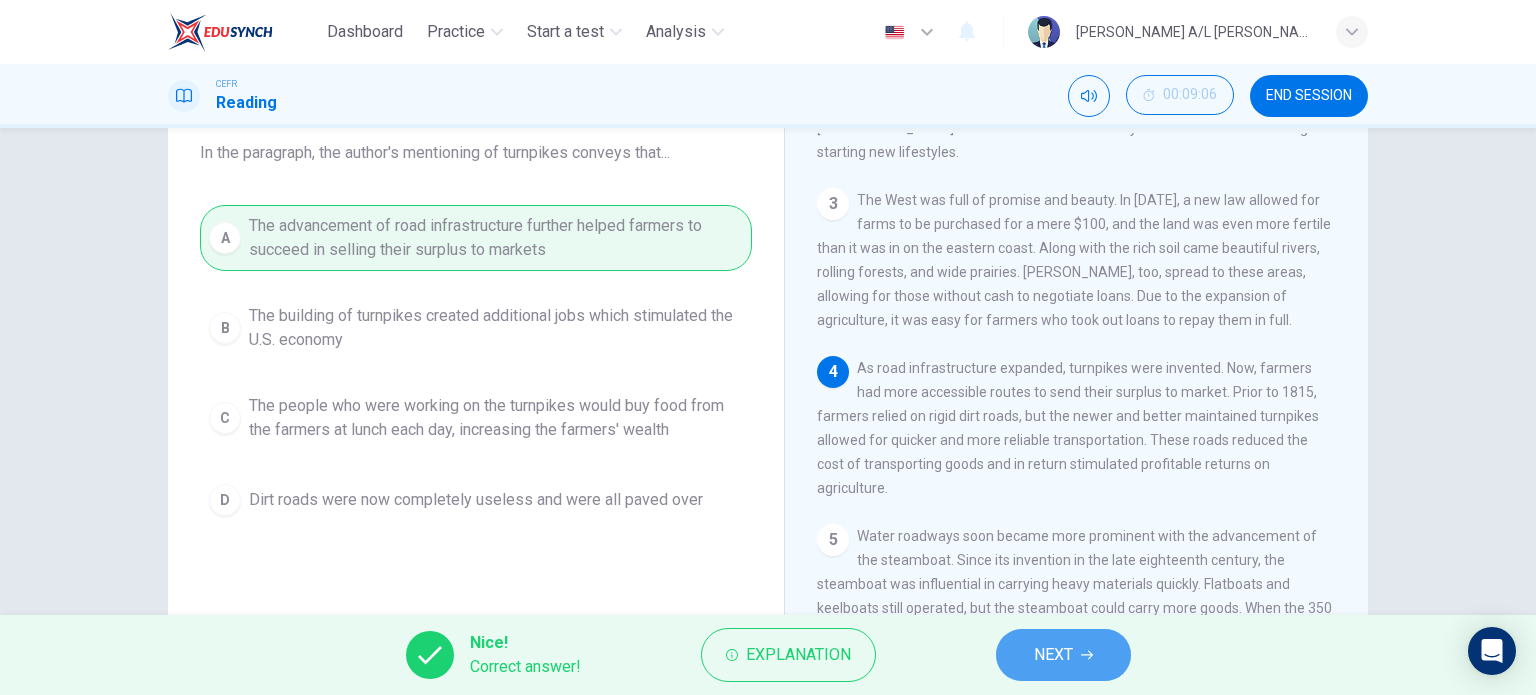 click on "NEXT" at bounding box center (1063, 655) 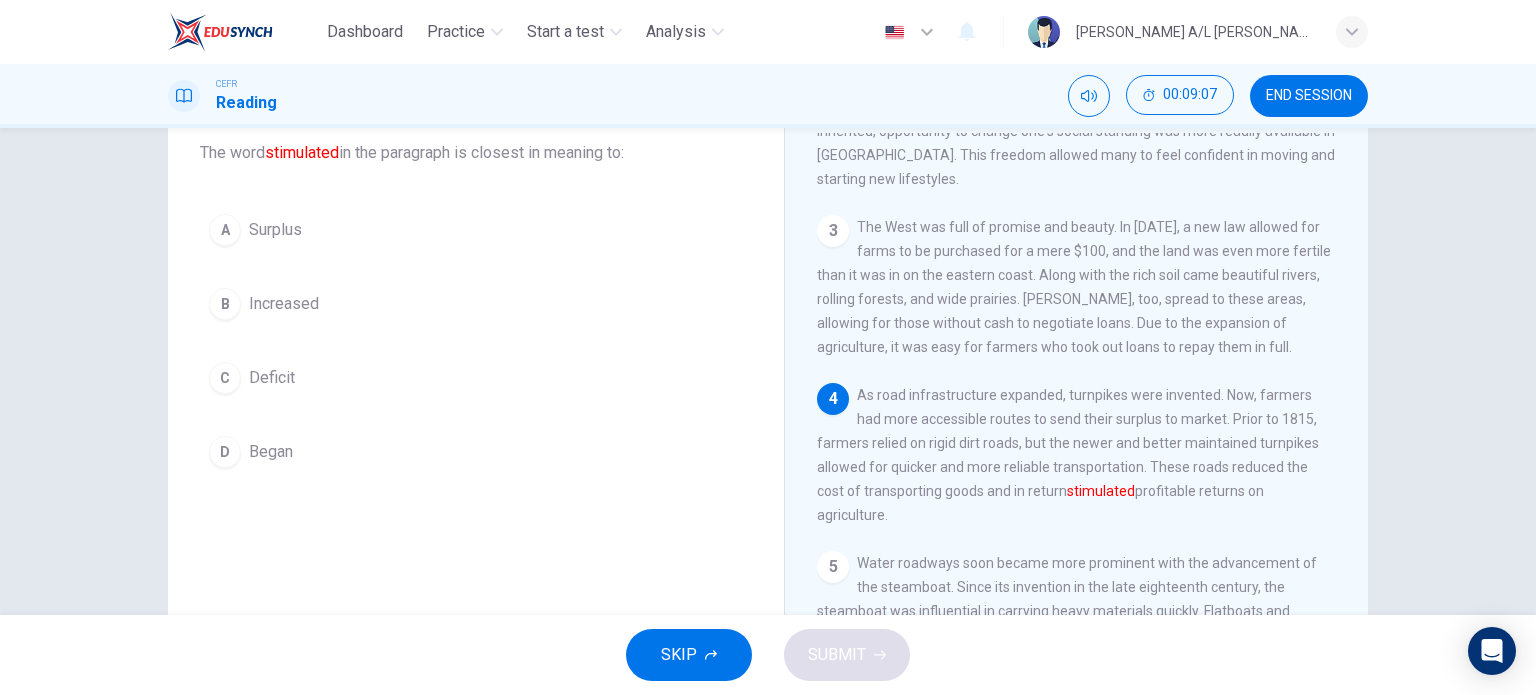 scroll, scrollTop: 579, scrollLeft: 0, axis: vertical 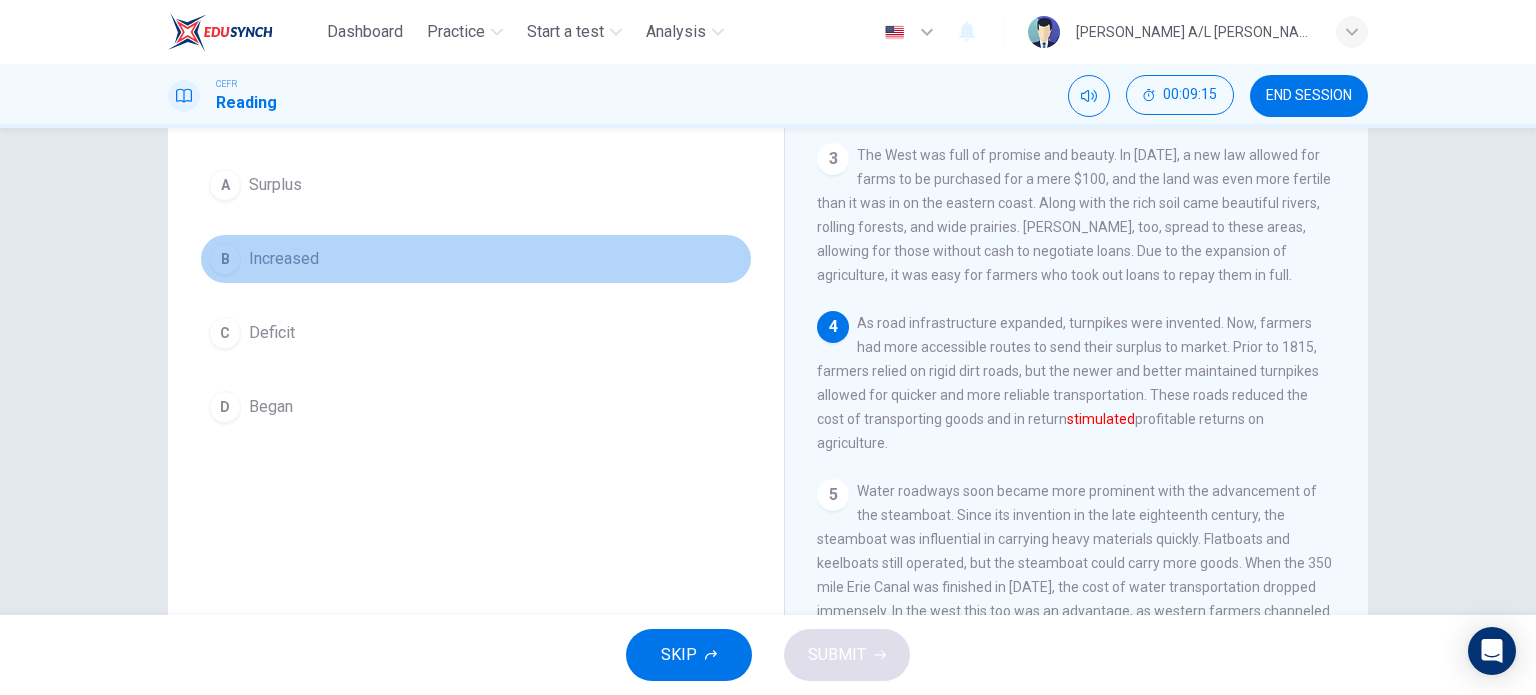 click on "Increased" at bounding box center [284, 259] 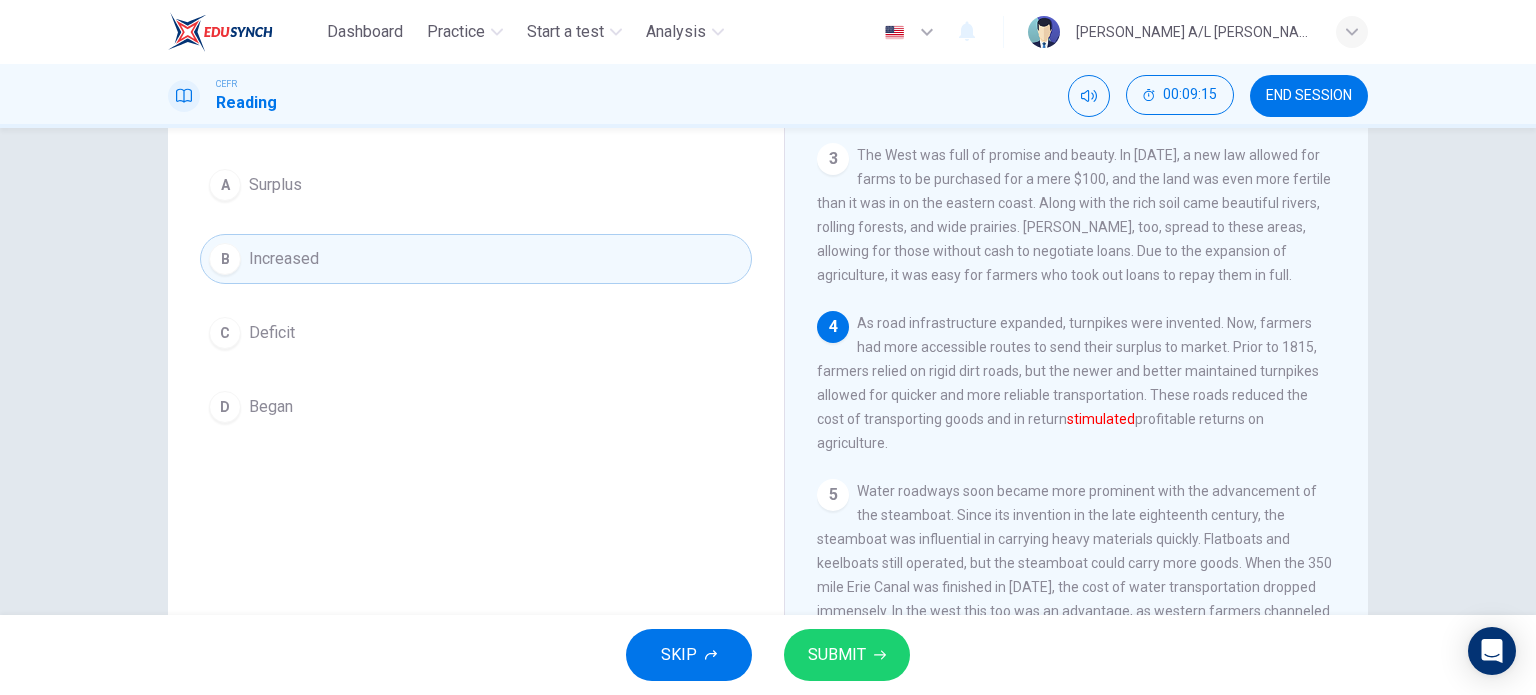 click on "SKIP SUBMIT" at bounding box center (768, 655) 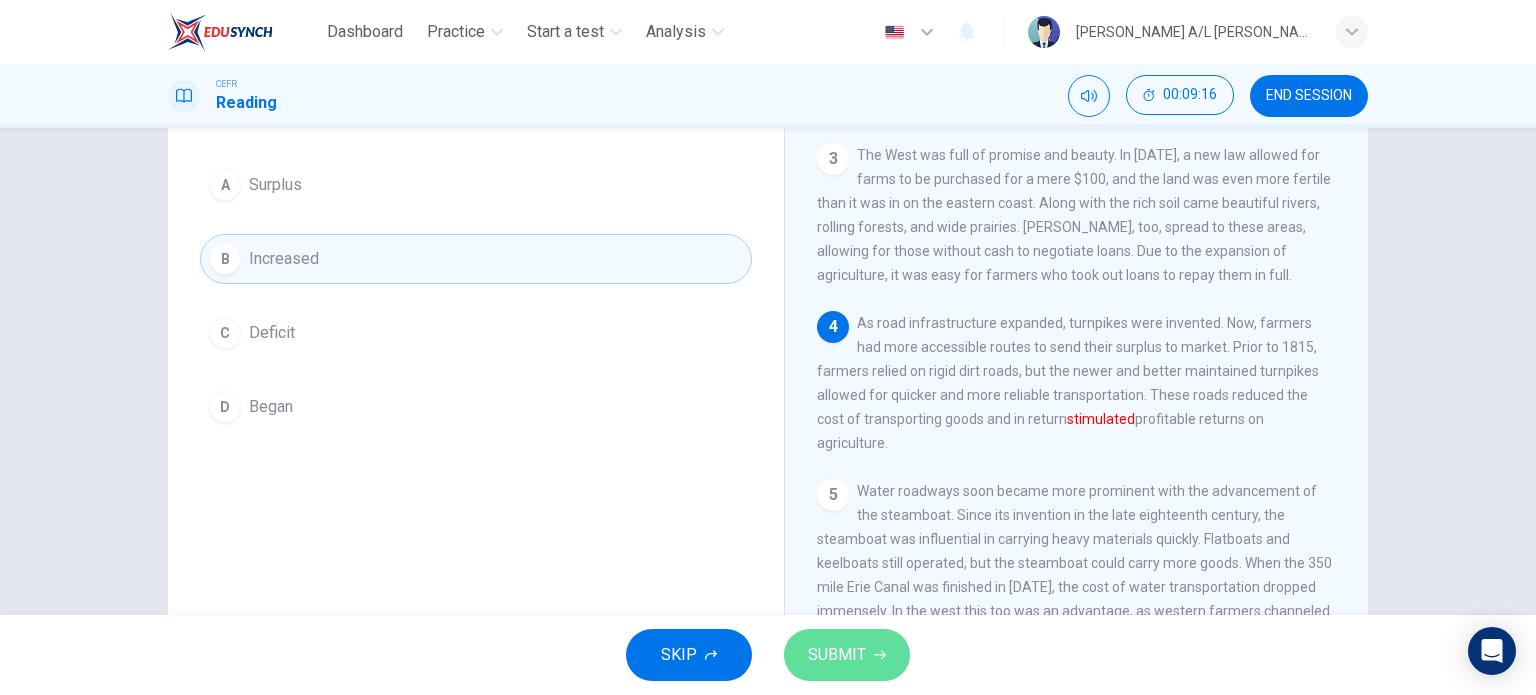 click on "SUBMIT" at bounding box center (837, 655) 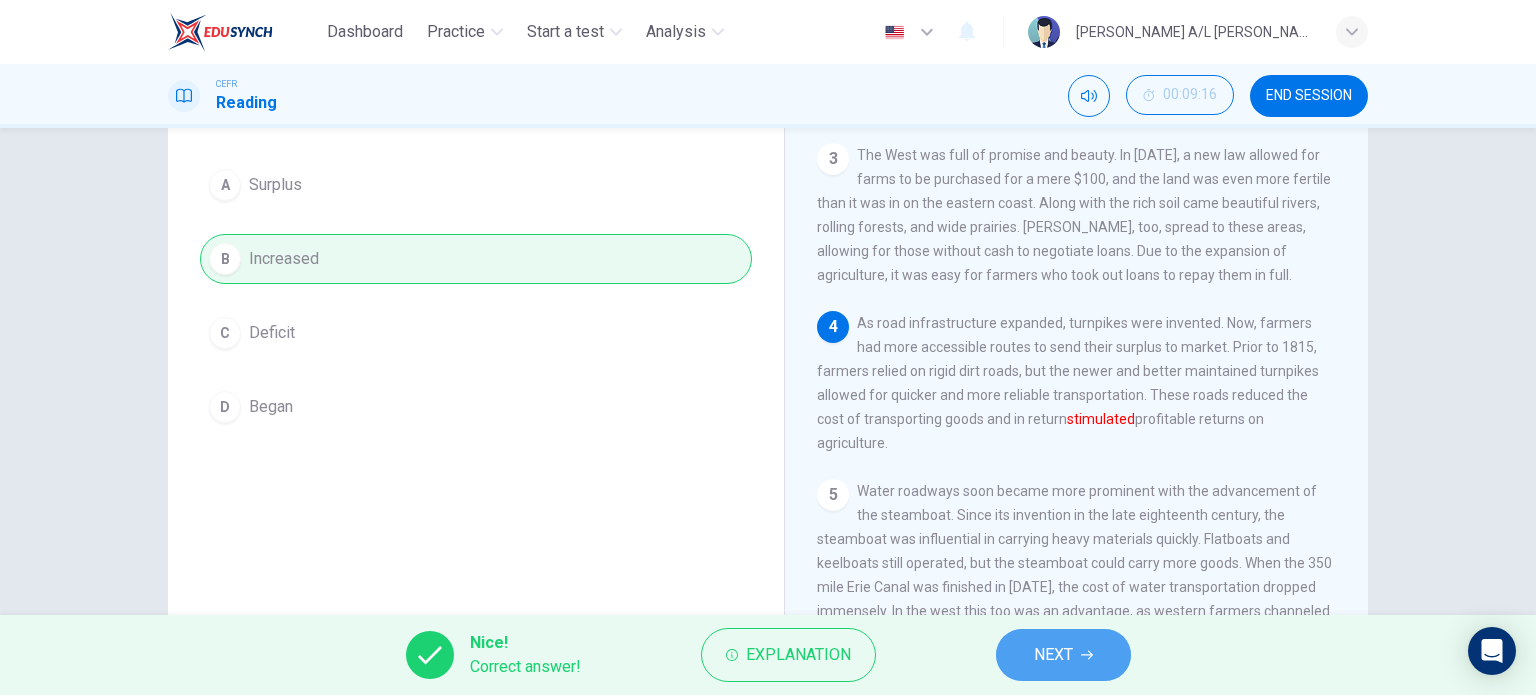 click on "NEXT" at bounding box center (1053, 655) 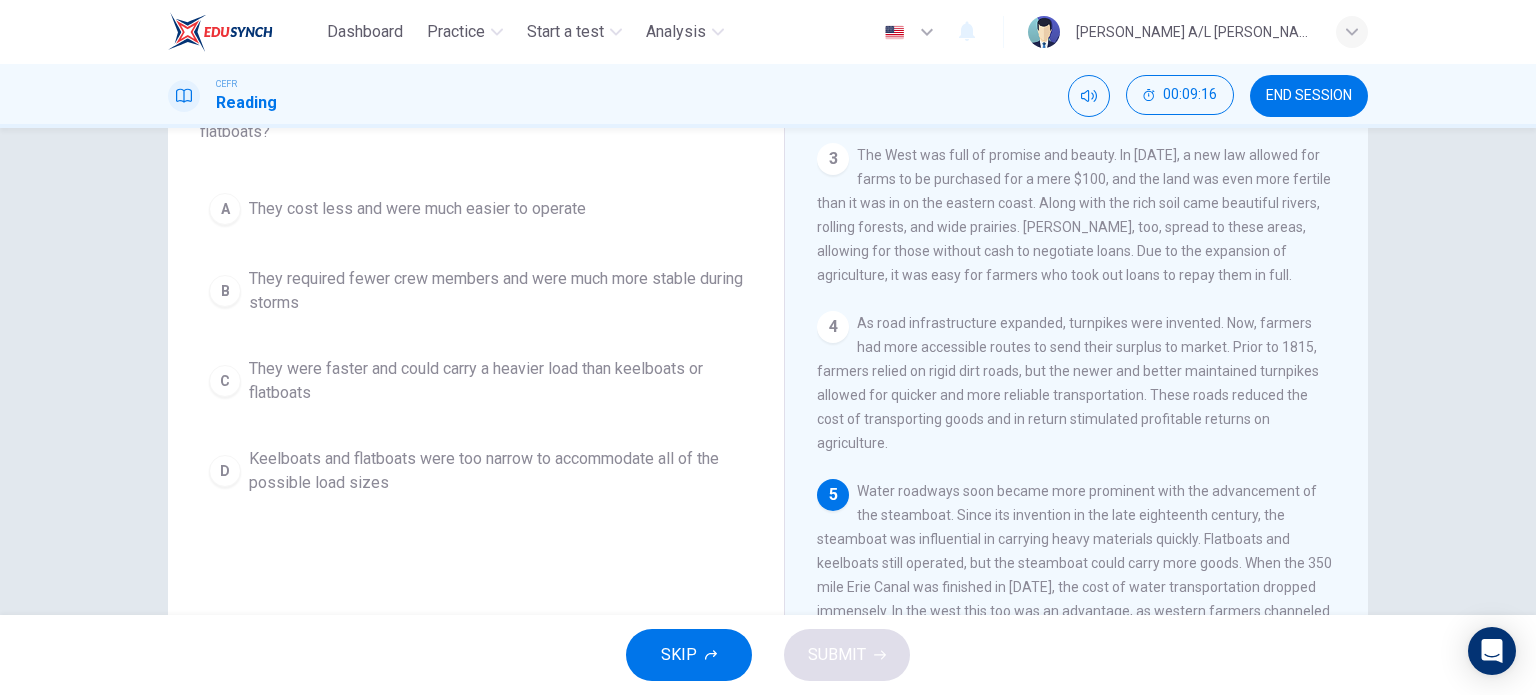 scroll, scrollTop: 192, scrollLeft: 0, axis: vertical 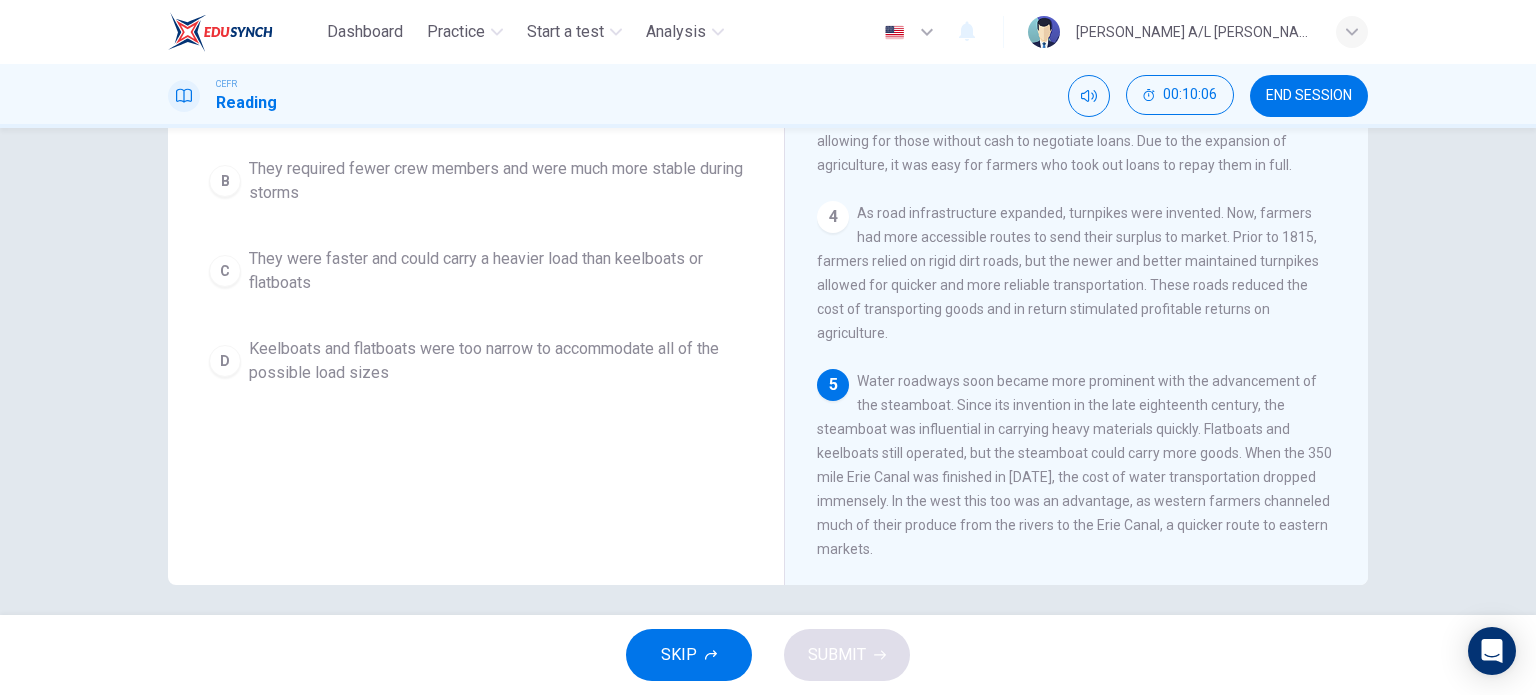 click on "Keelboats and flatboats were too narrow to accommodate all of the possible load sizes" at bounding box center [496, 361] 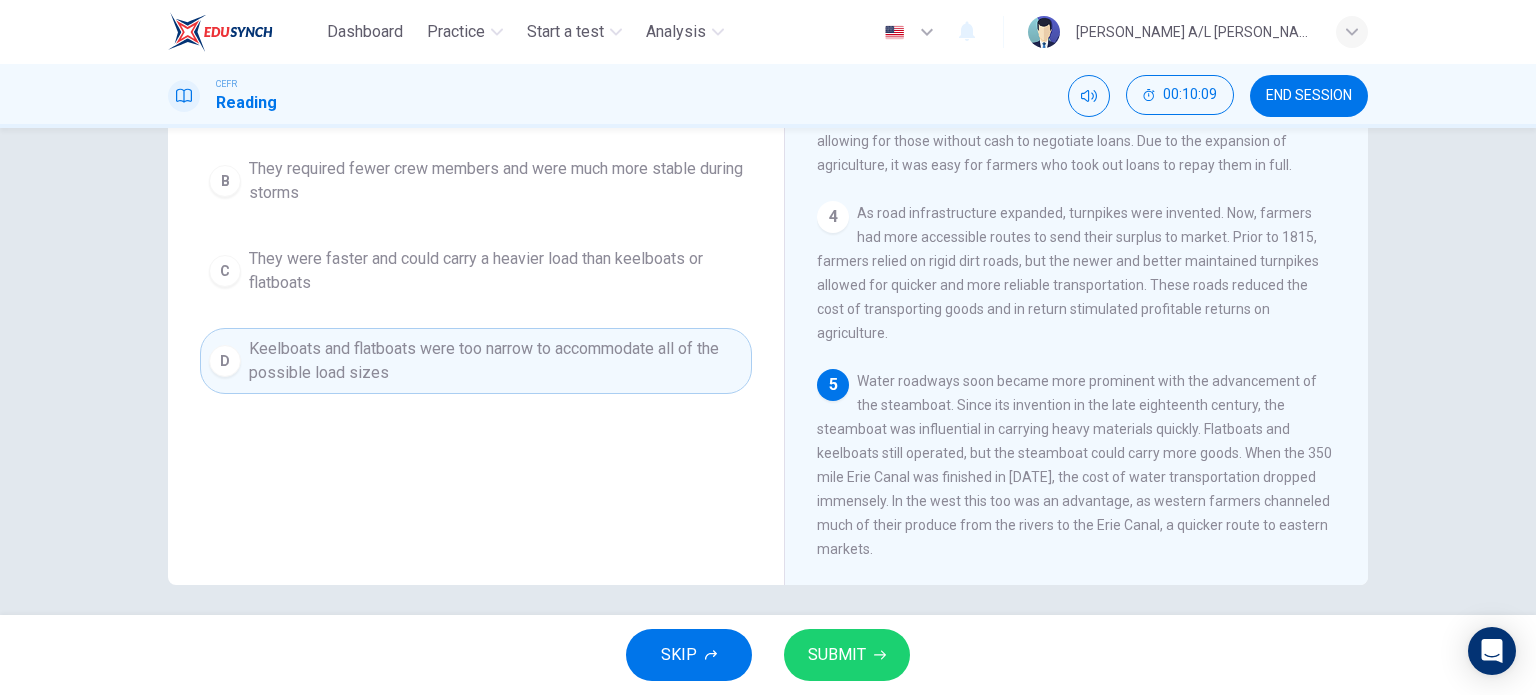 drag, startPoint x: 860, startPoint y: 644, endPoint x: 530, endPoint y: 391, distance: 415.82327 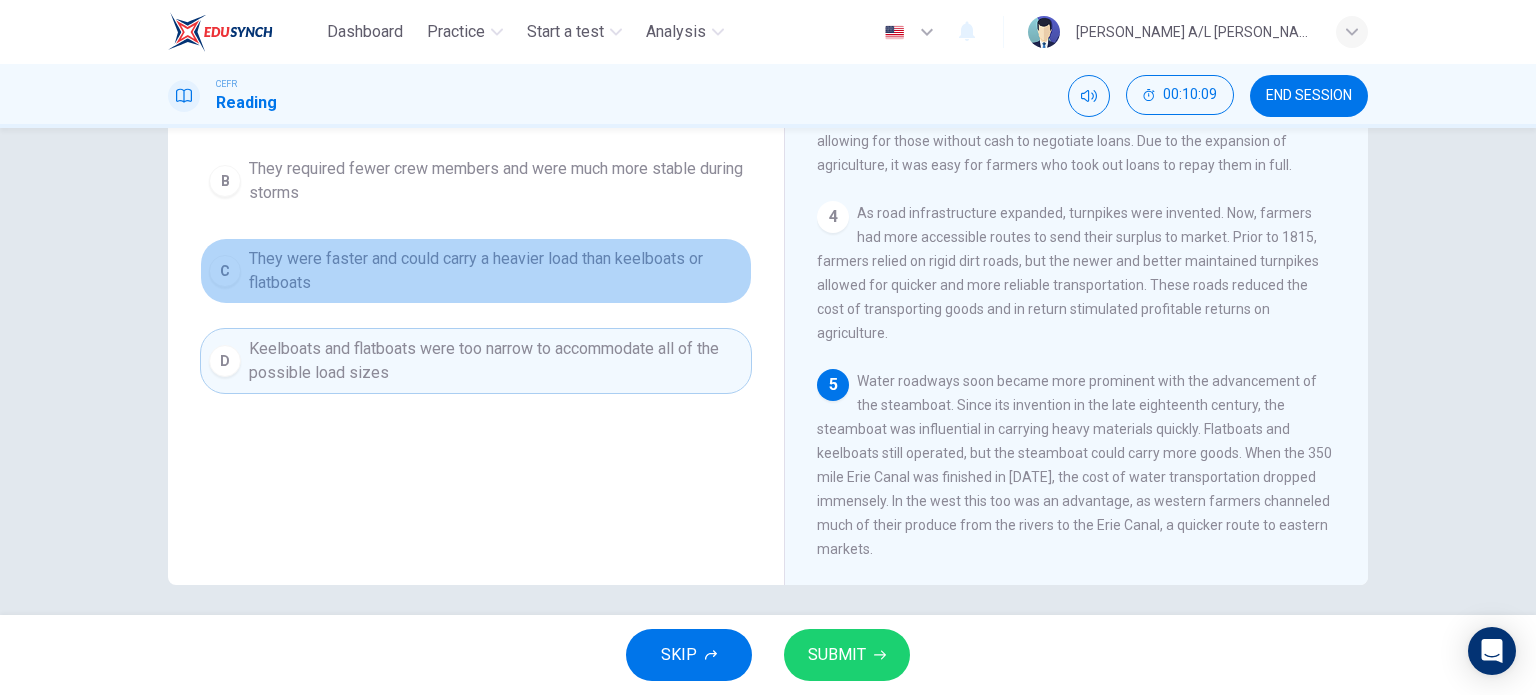 click on "They were faster and could carry a heavier load than keelboats or flatboats" at bounding box center (496, 271) 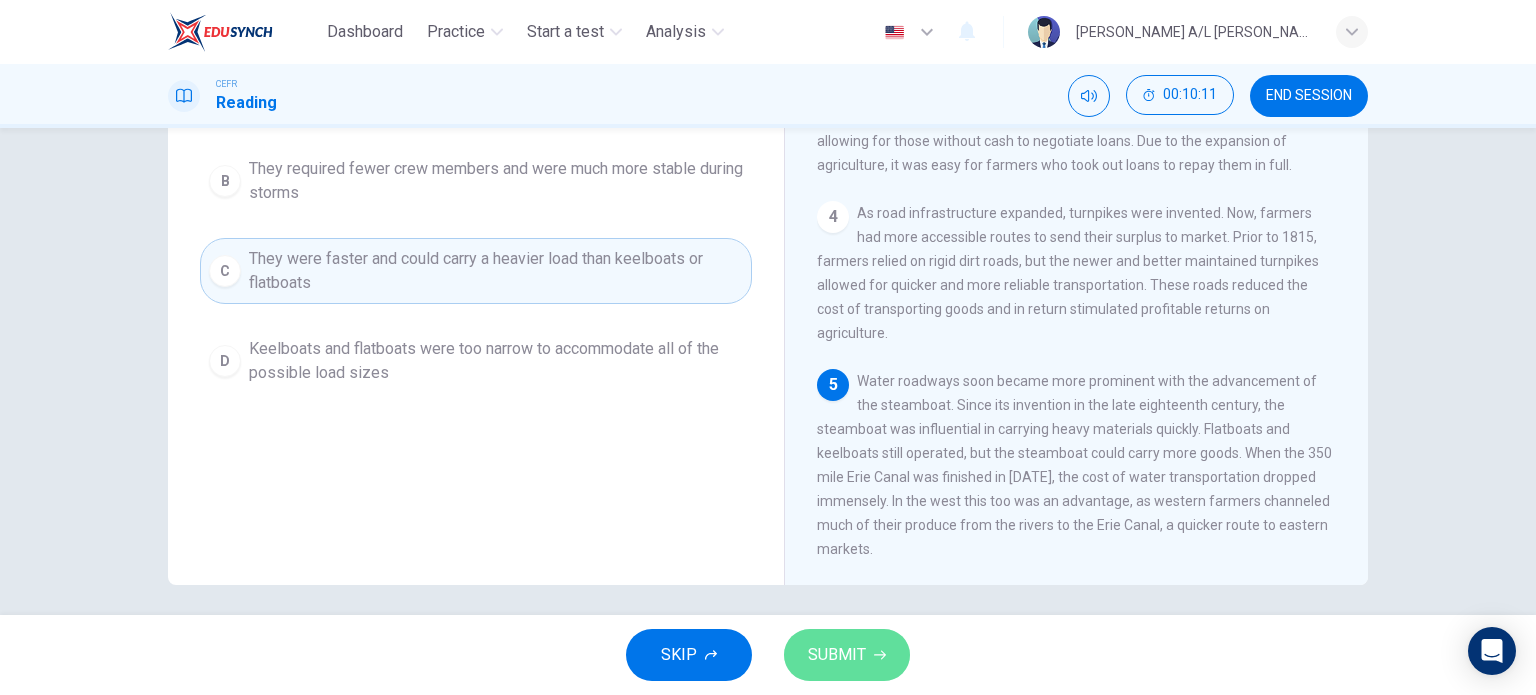 click on "SUBMIT" at bounding box center (837, 655) 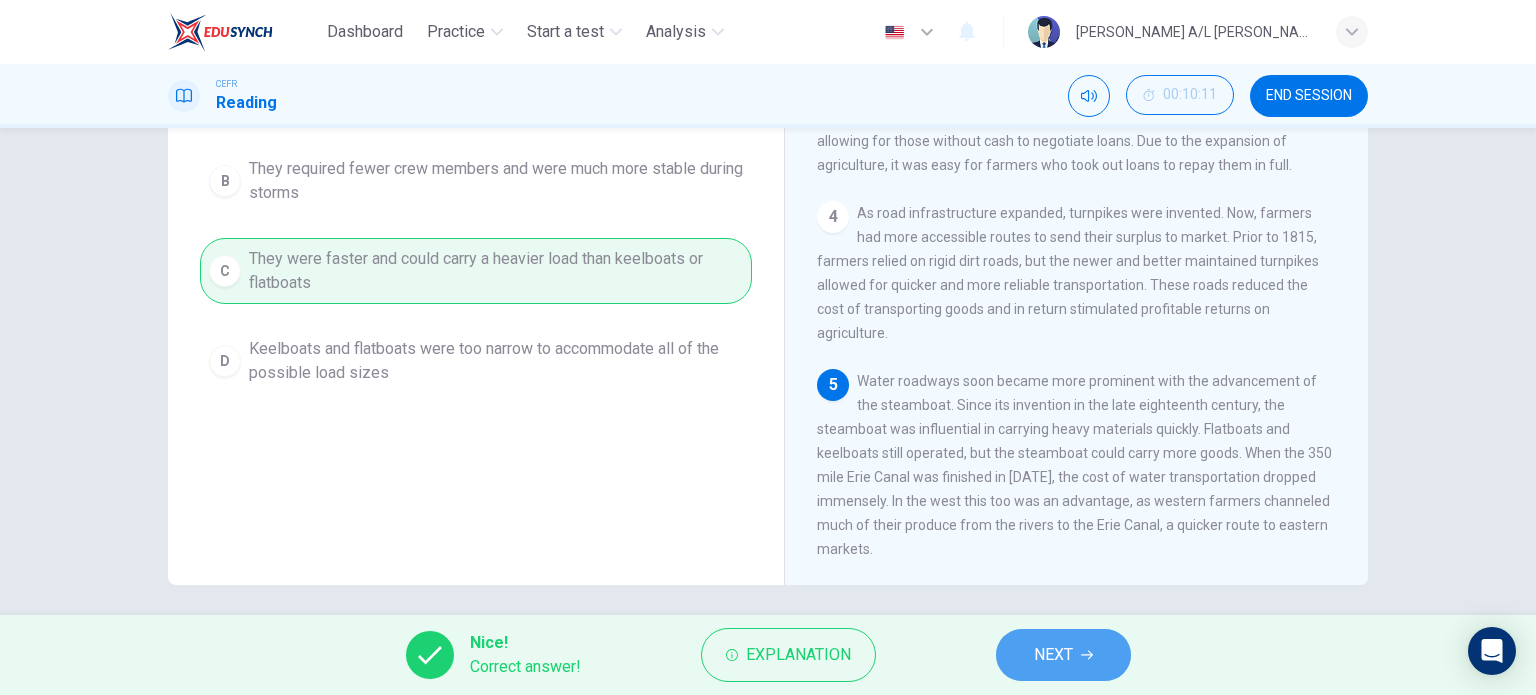 click on "NEXT" at bounding box center [1053, 655] 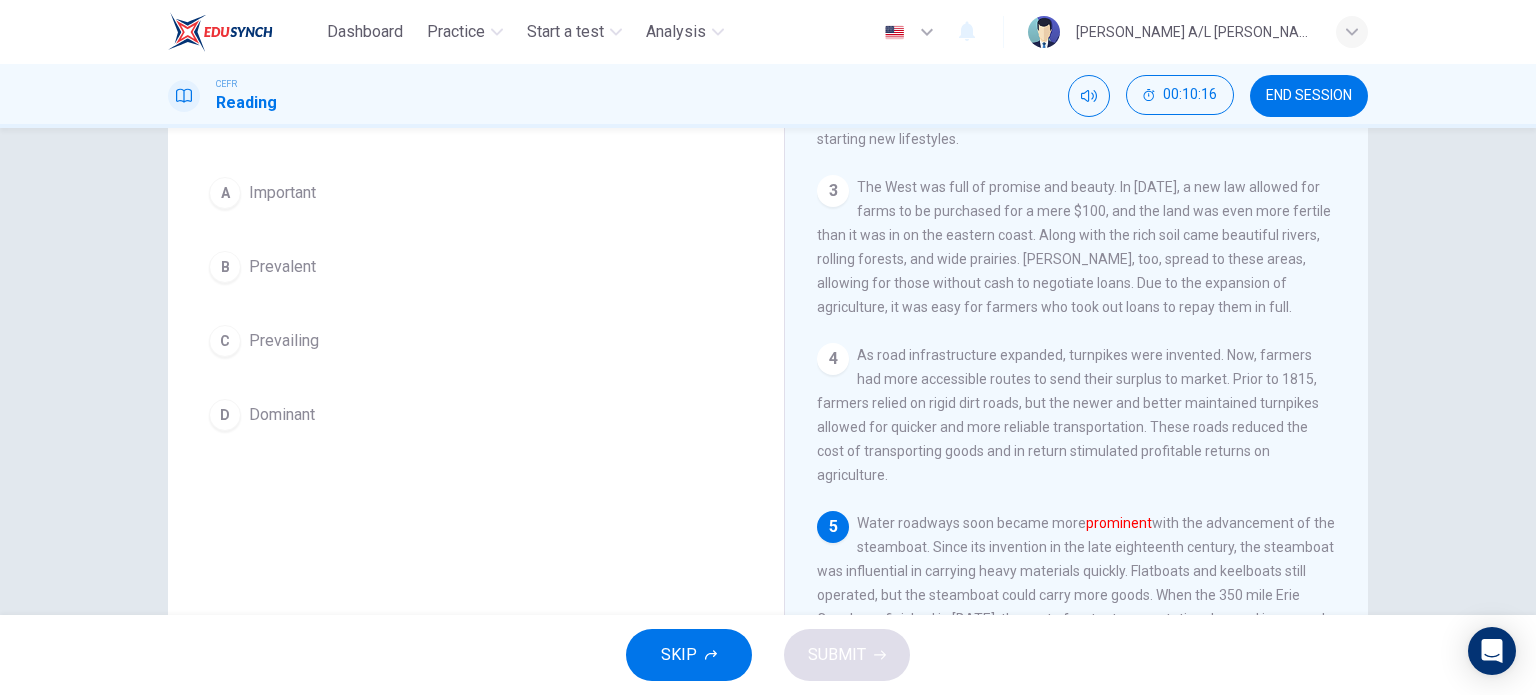 scroll, scrollTop: 160, scrollLeft: 0, axis: vertical 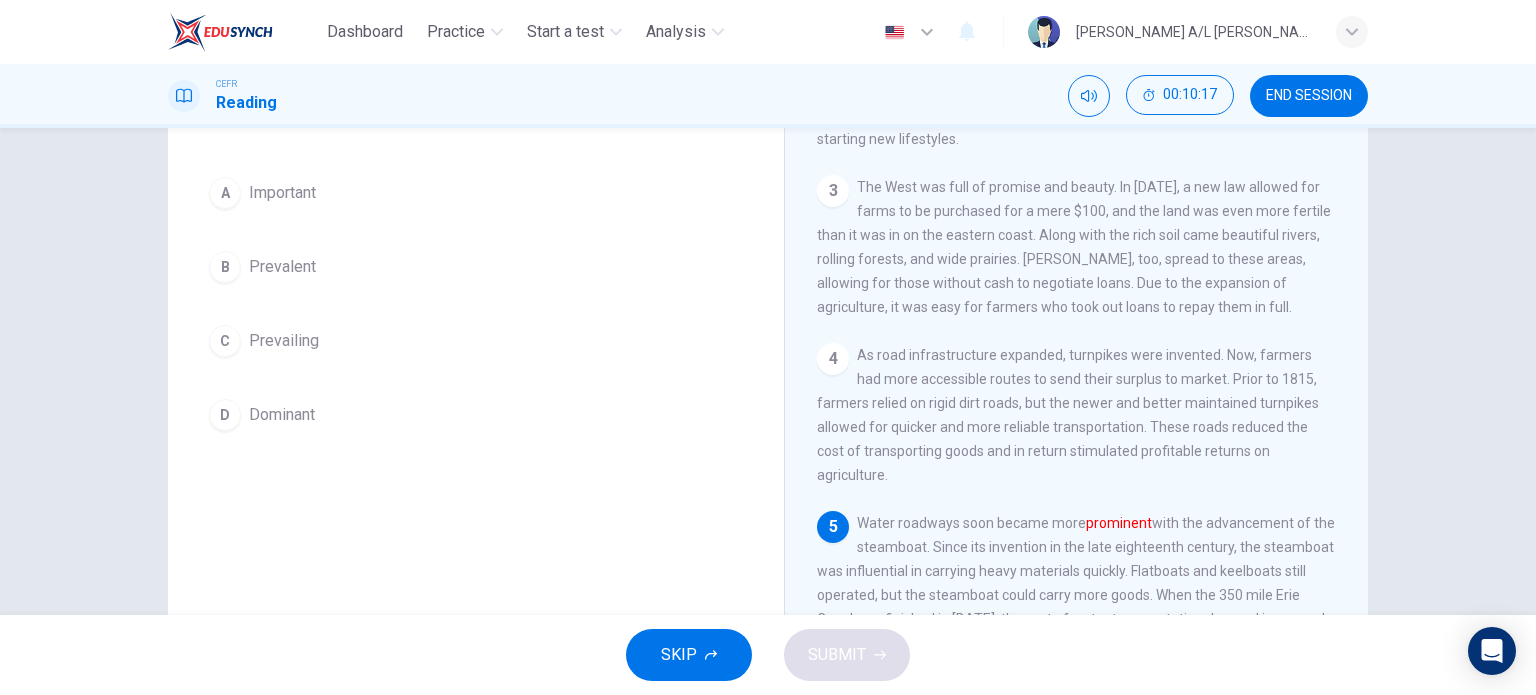 click on "Dominant" at bounding box center (282, 415) 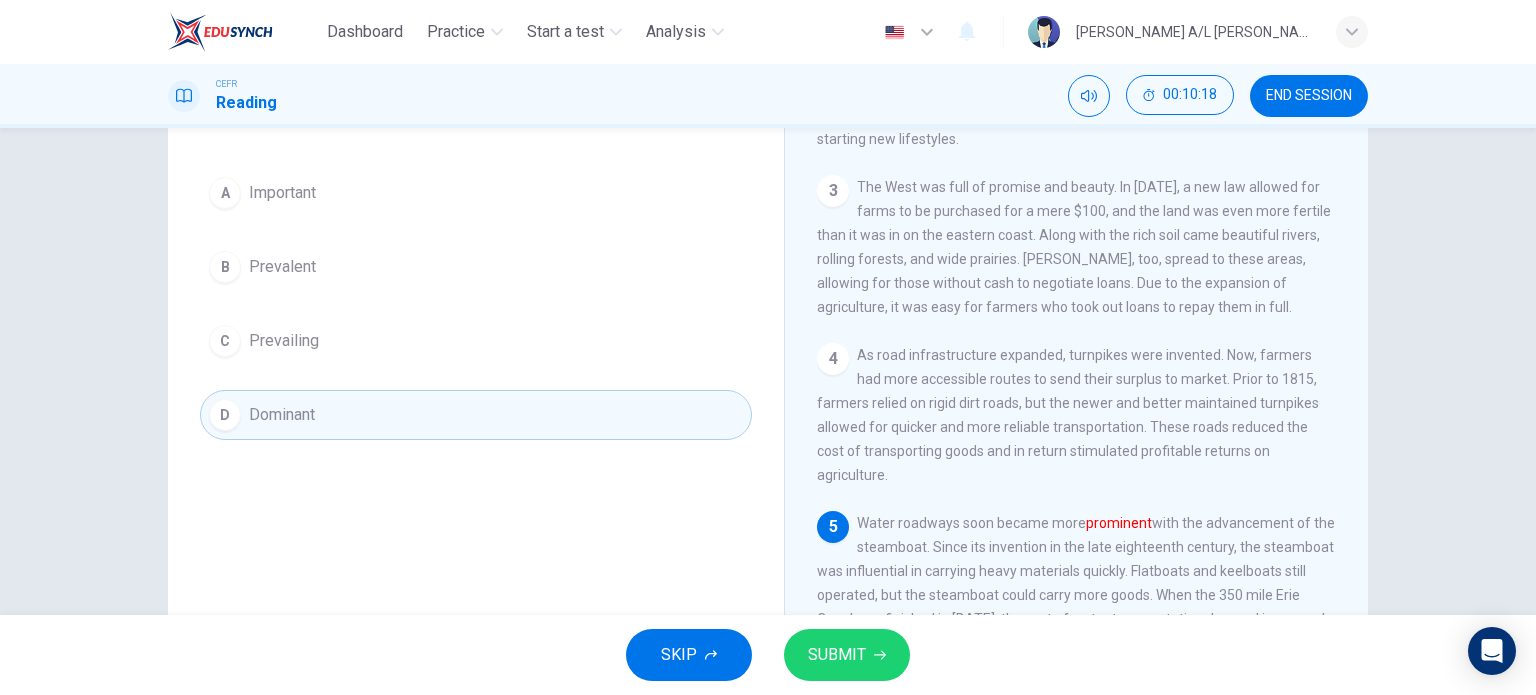 click on "SUBMIT" at bounding box center [847, 655] 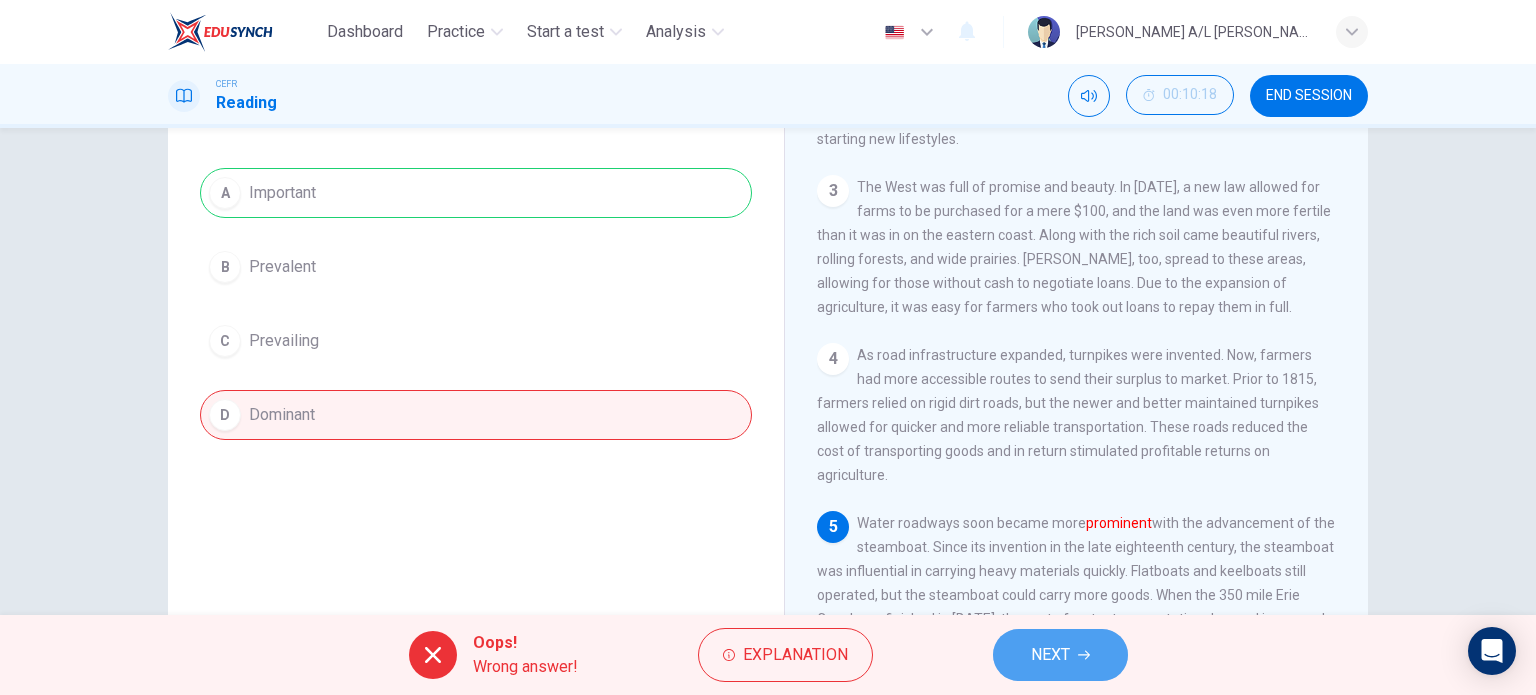 click on "NEXT" at bounding box center (1050, 655) 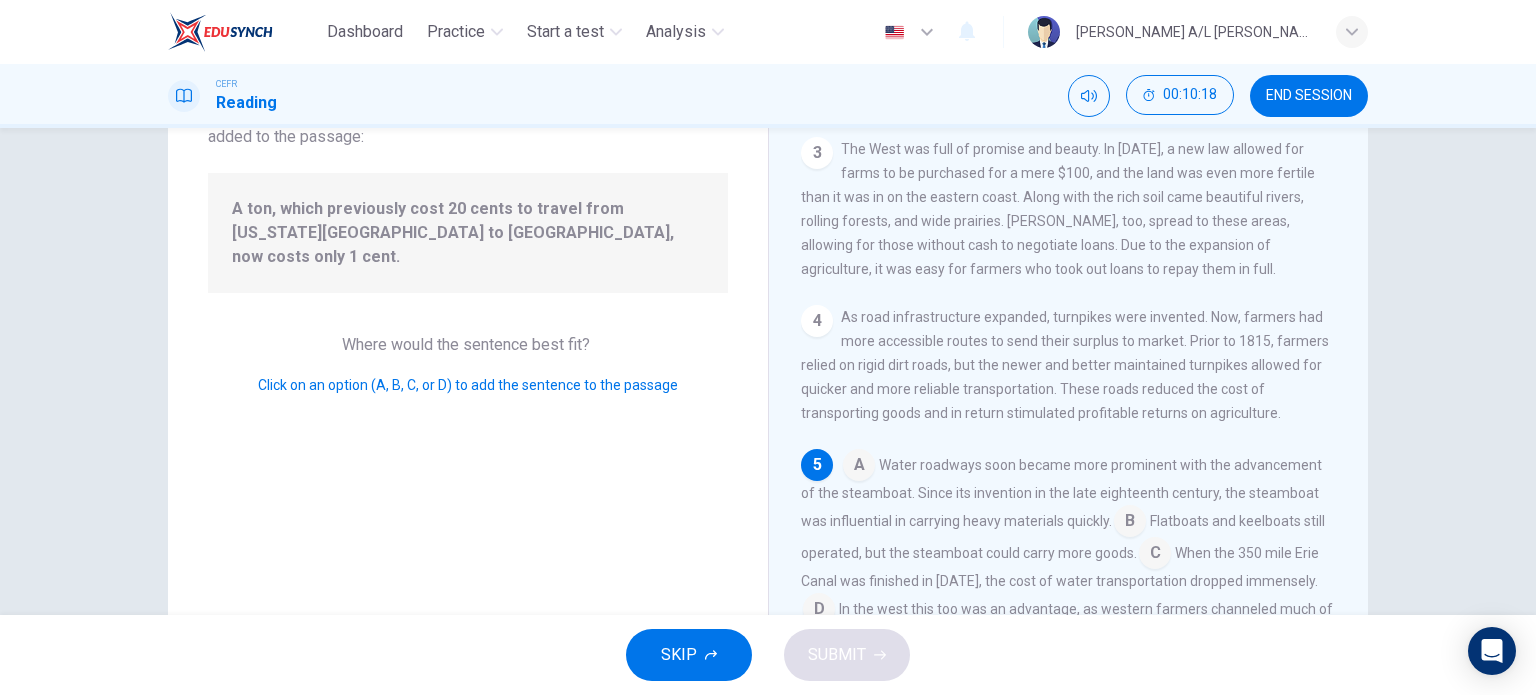 scroll, scrollTop: 558, scrollLeft: 0, axis: vertical 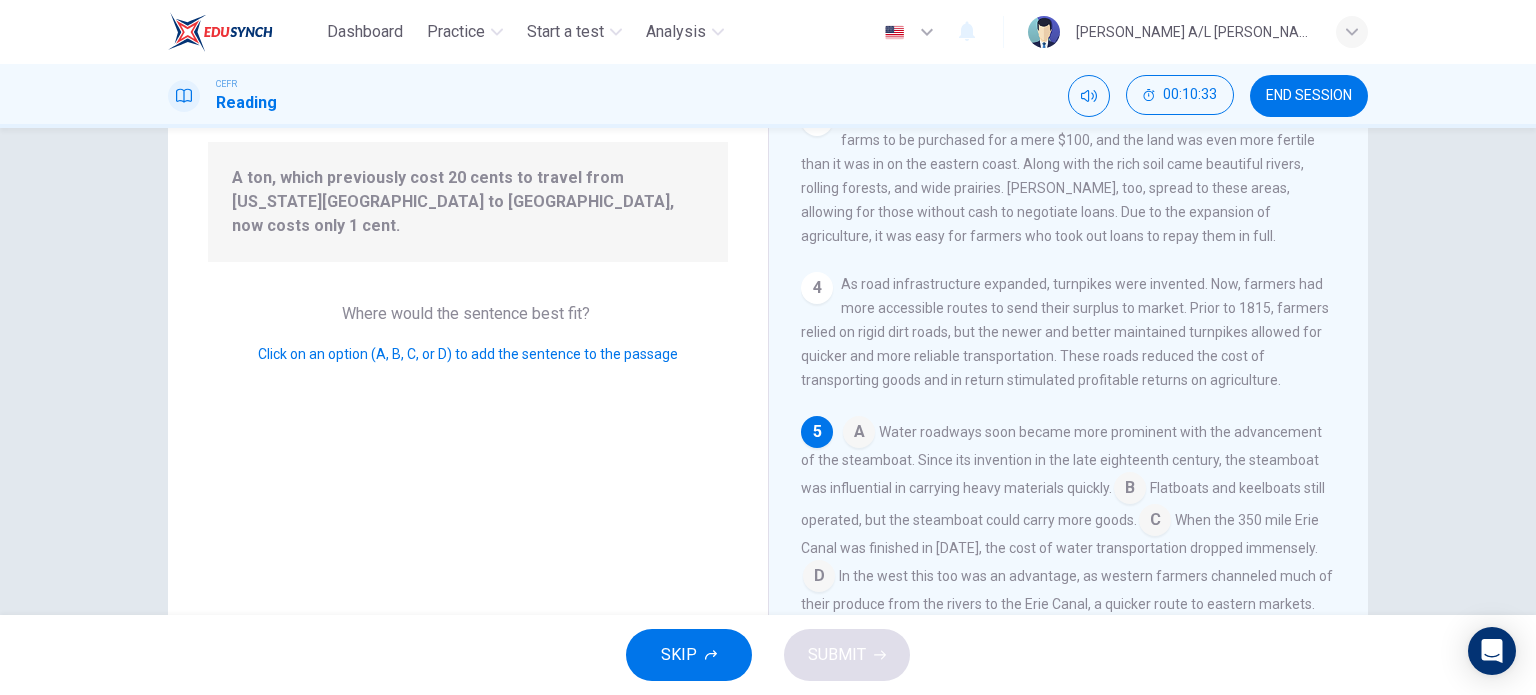 click at bounding box center [1155, 522] 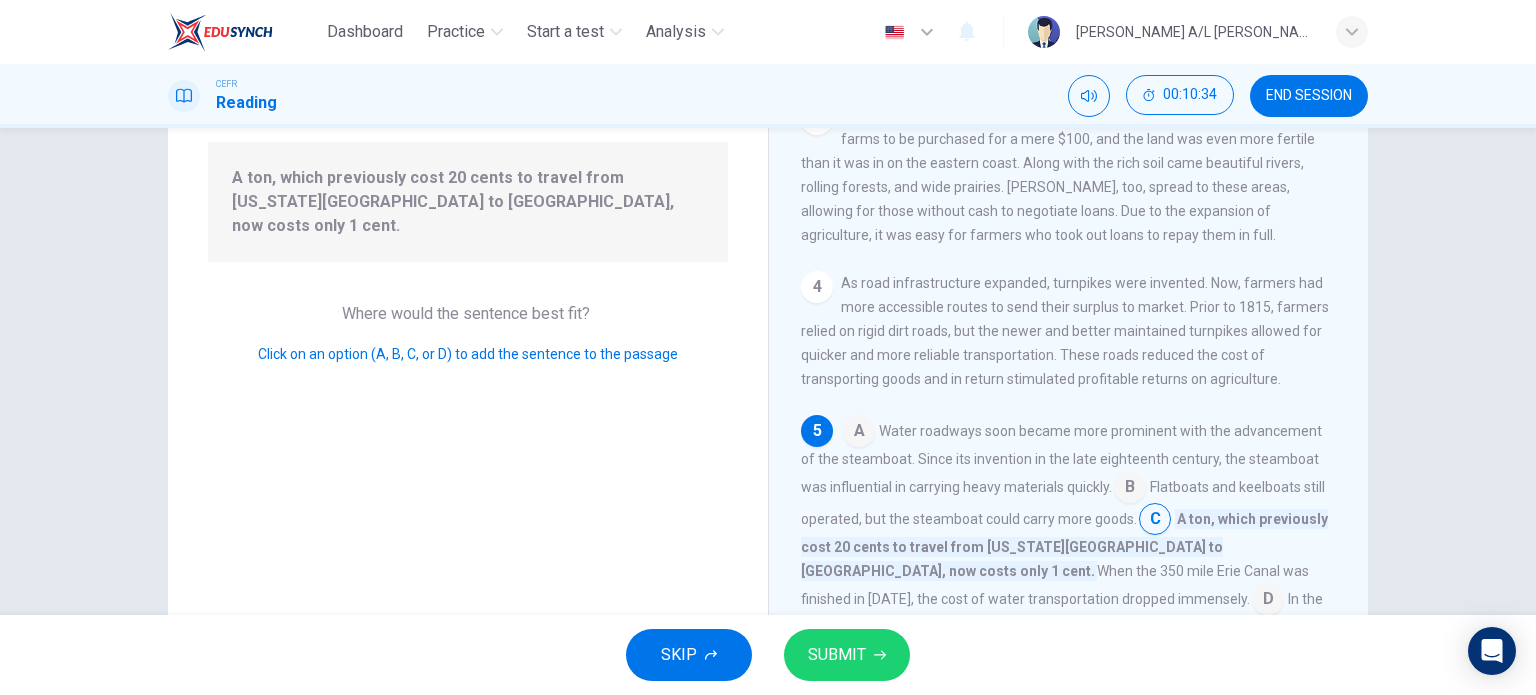 click at bounding box center (1155, 521) 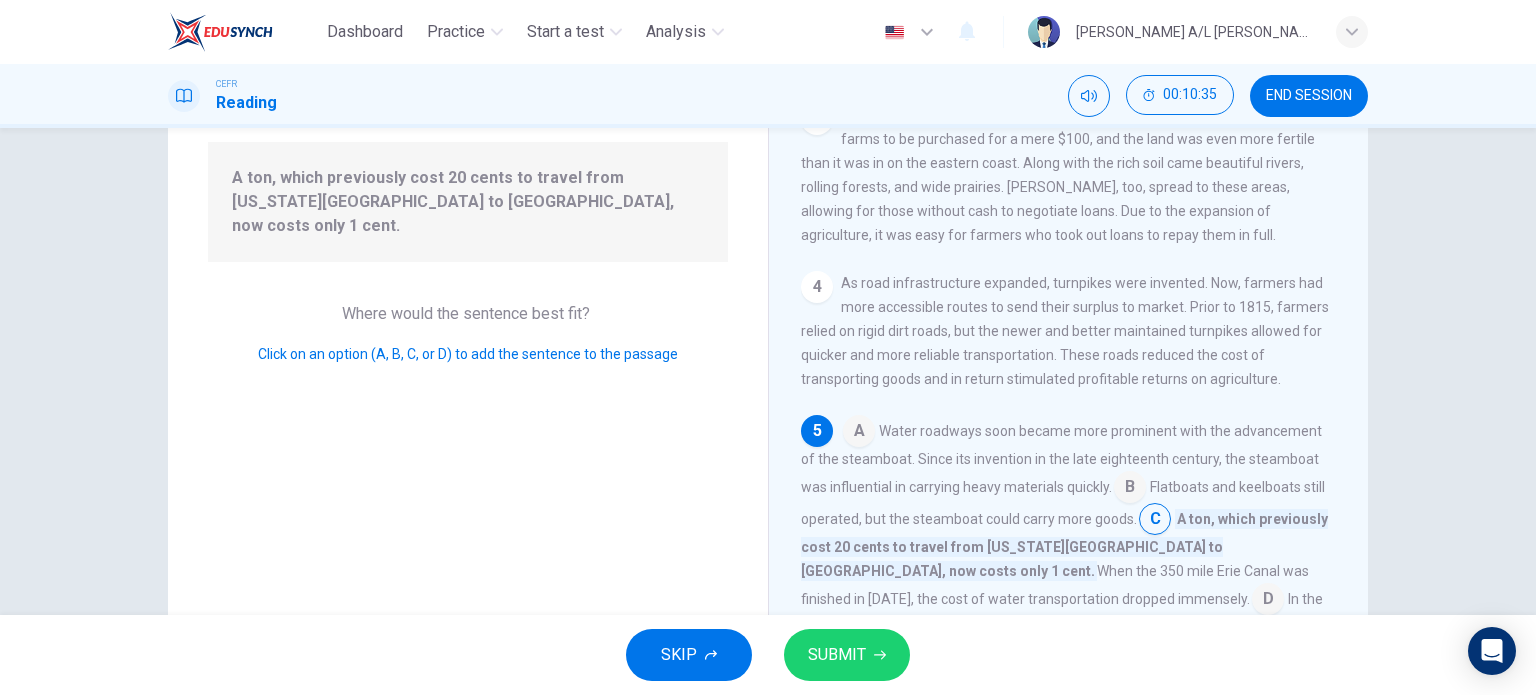 click at bounding box center (1268, 601) 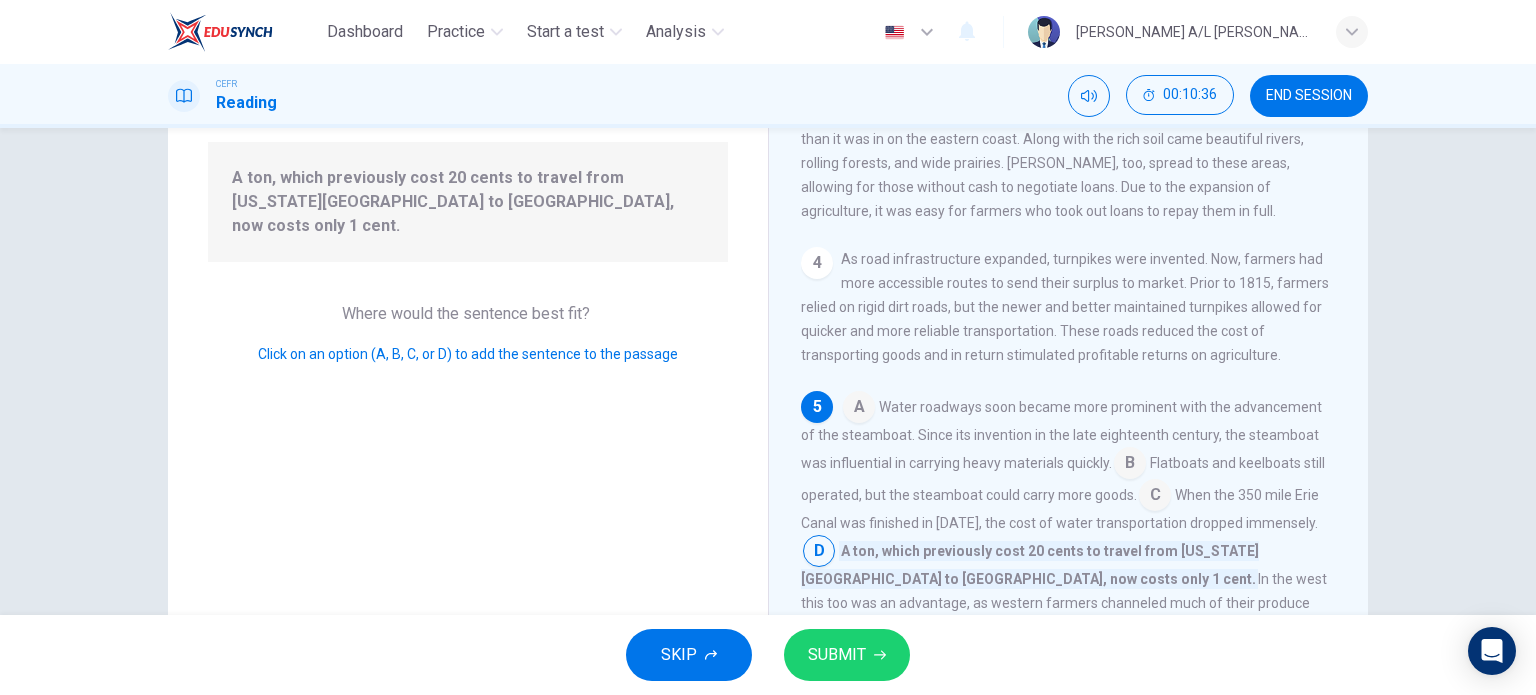 scroll, scrollTop: 585, scrollLeft: 0, axis: vertical 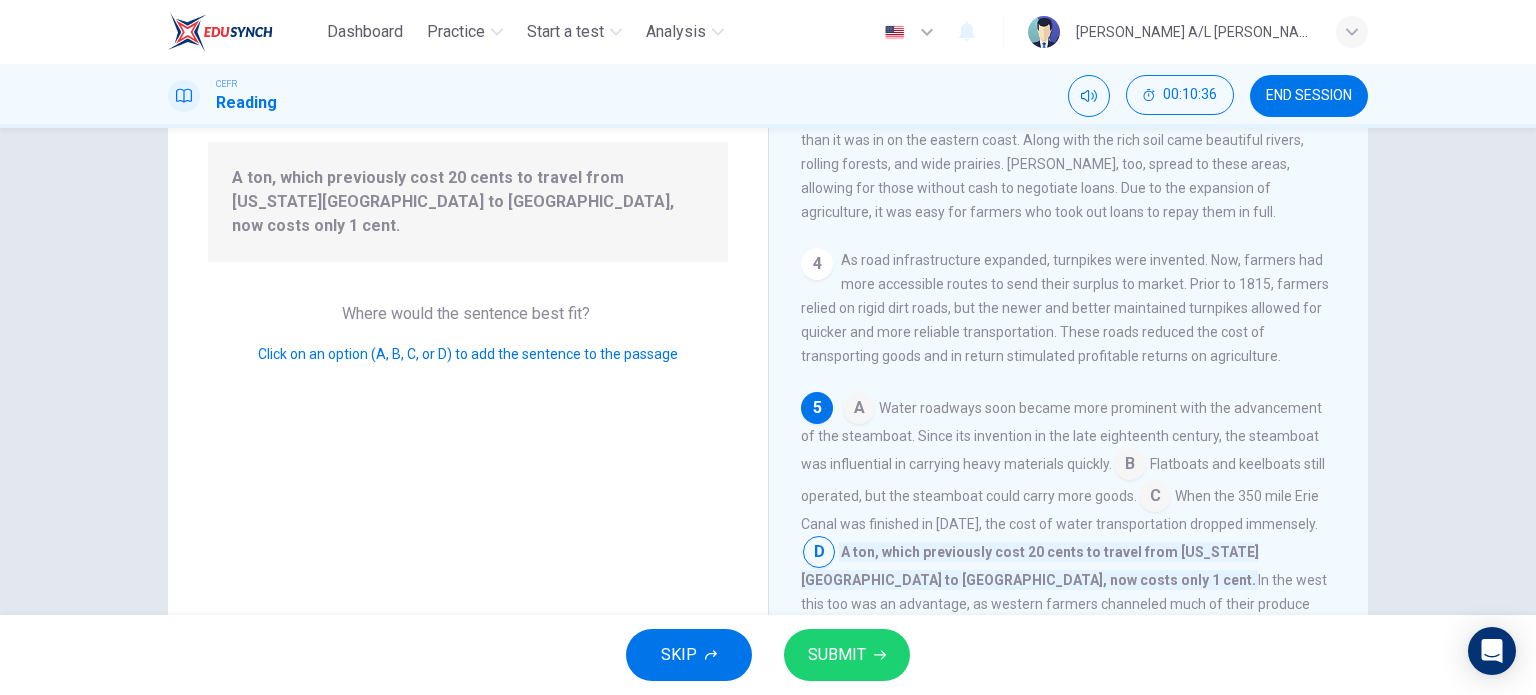 click on "SUBMIT" at bounding box center (837, 655) 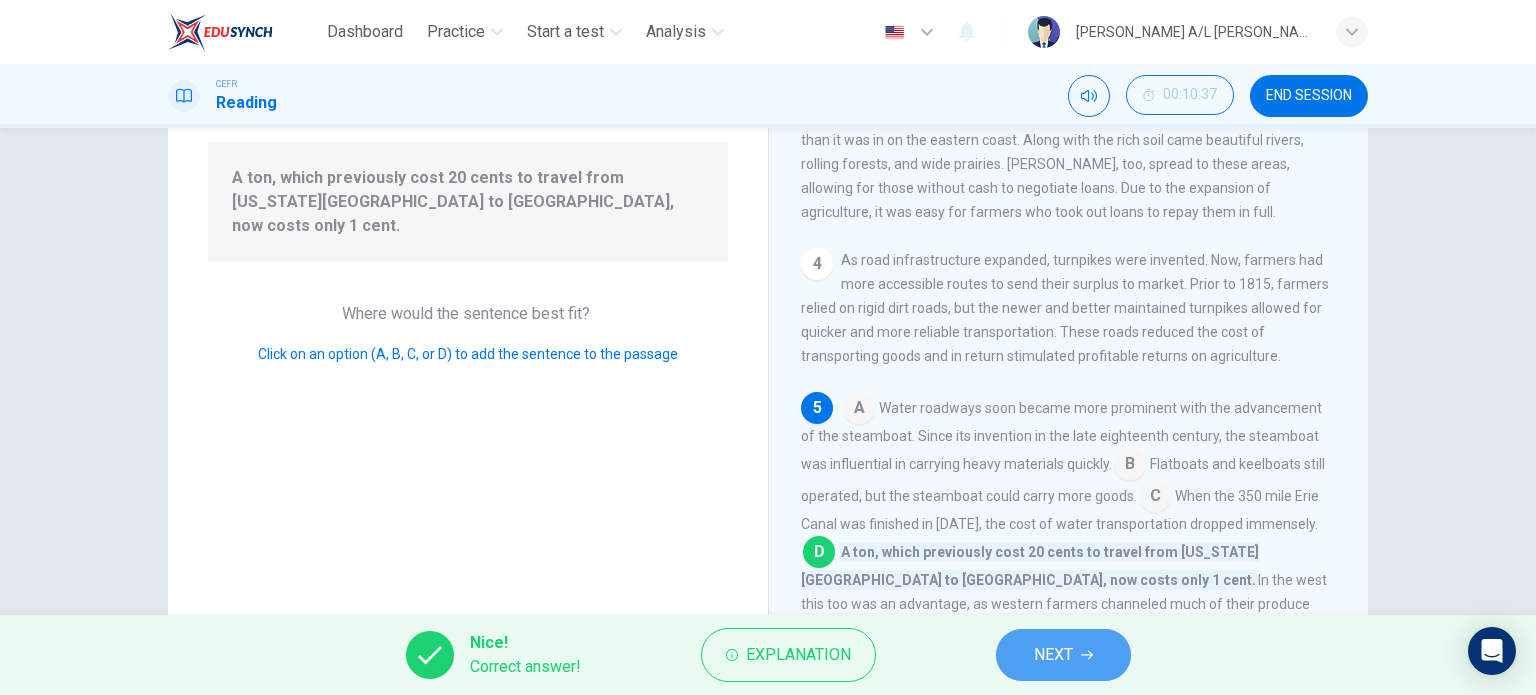 click on "NEXT" at bounding box center [1053, 655] 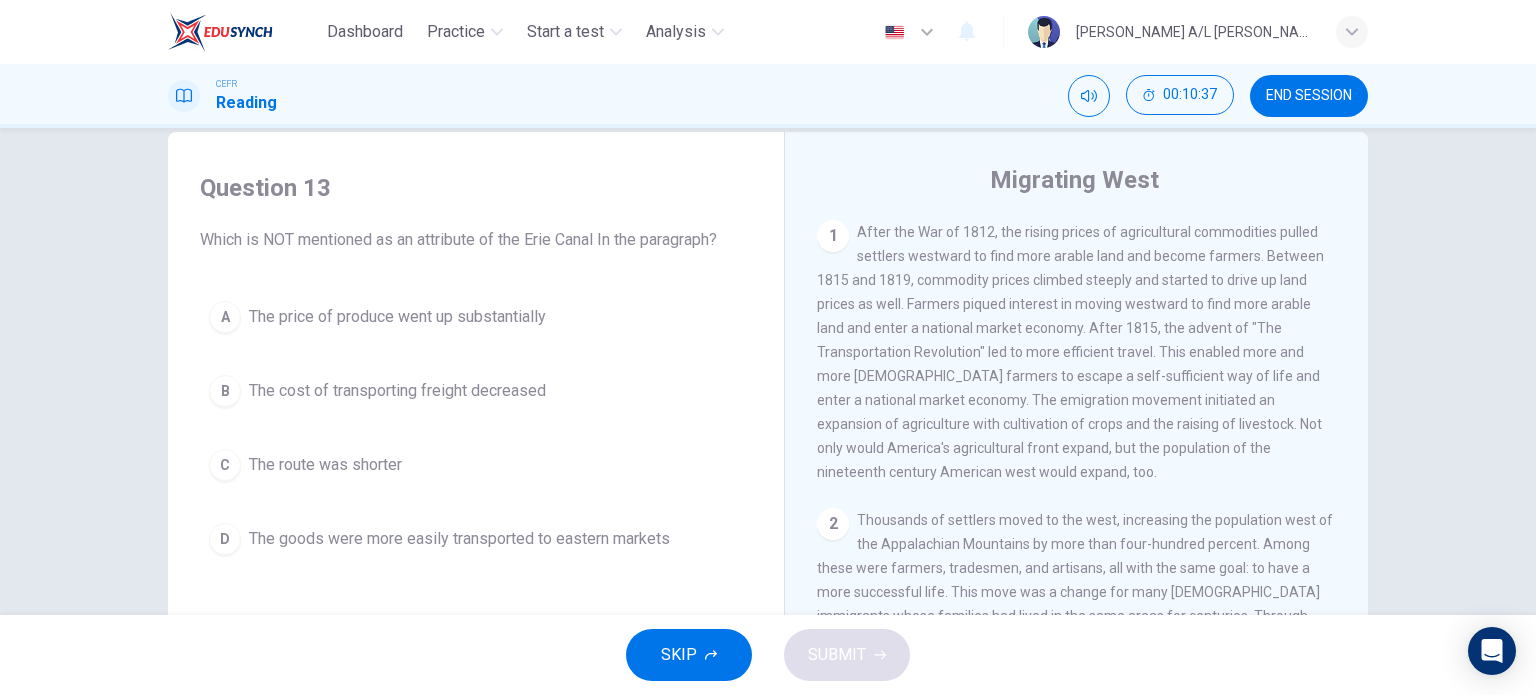 scroll, scrollTop: 35, scrollLeft: 0, axis: vertical 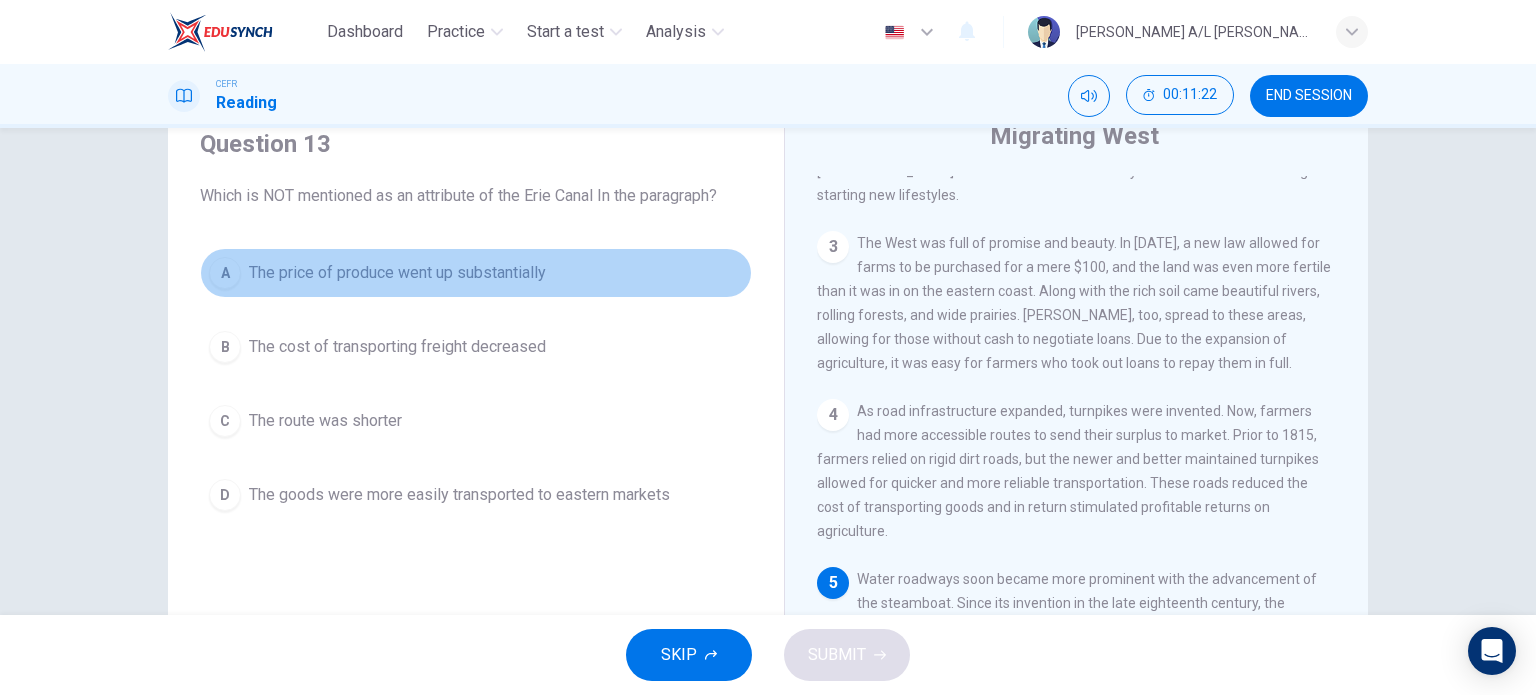 click on "The price of produce went up substantially" at bounding box center (397, 273) 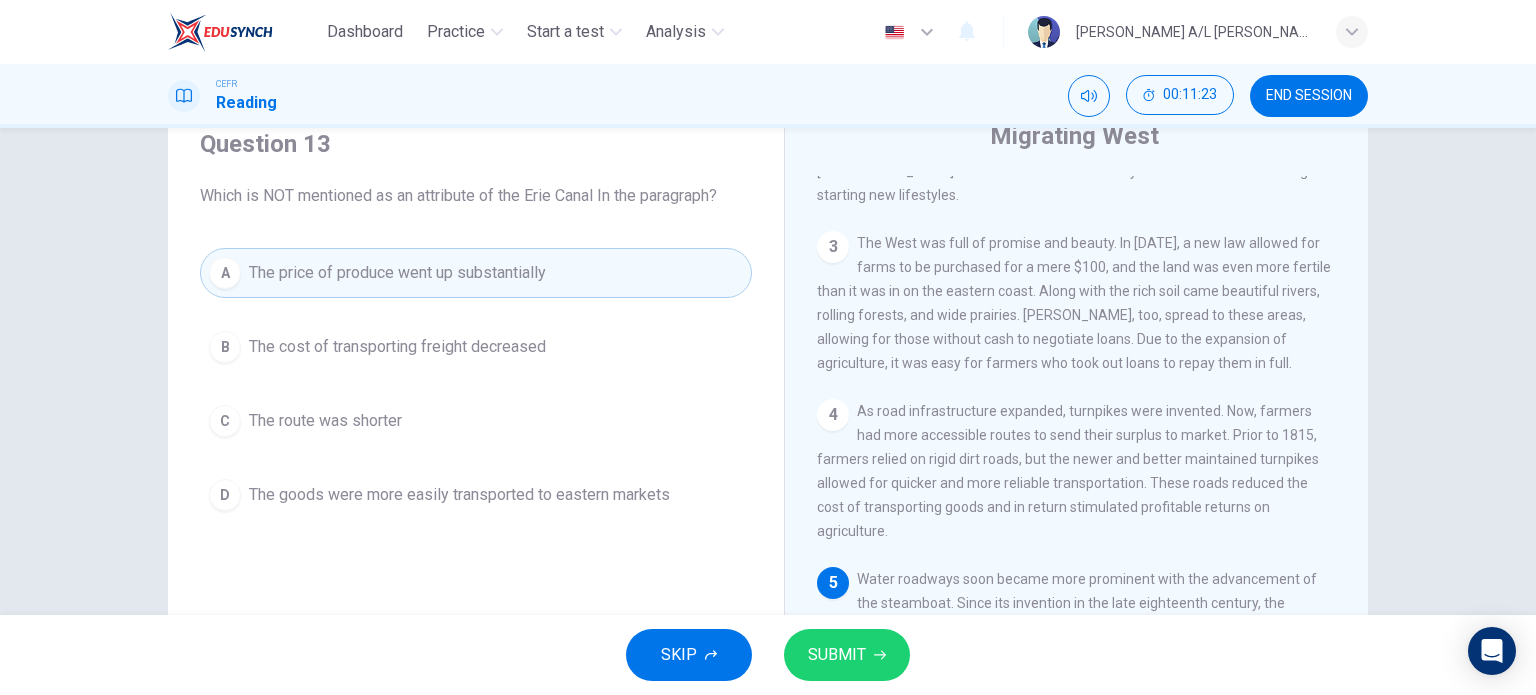 click on "SUBMIT" at bounding box center (837, 655) 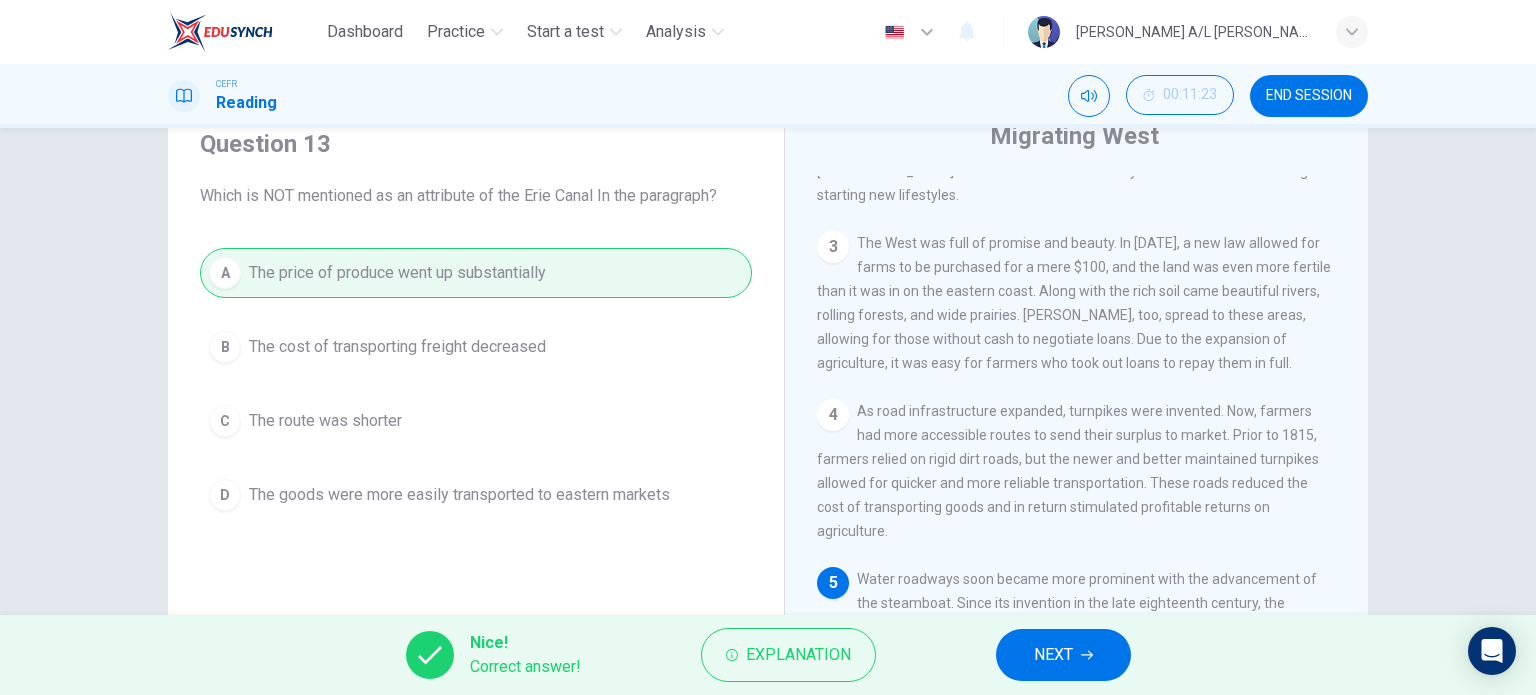 click on "NEXT" at bounding box center [1053, 655] 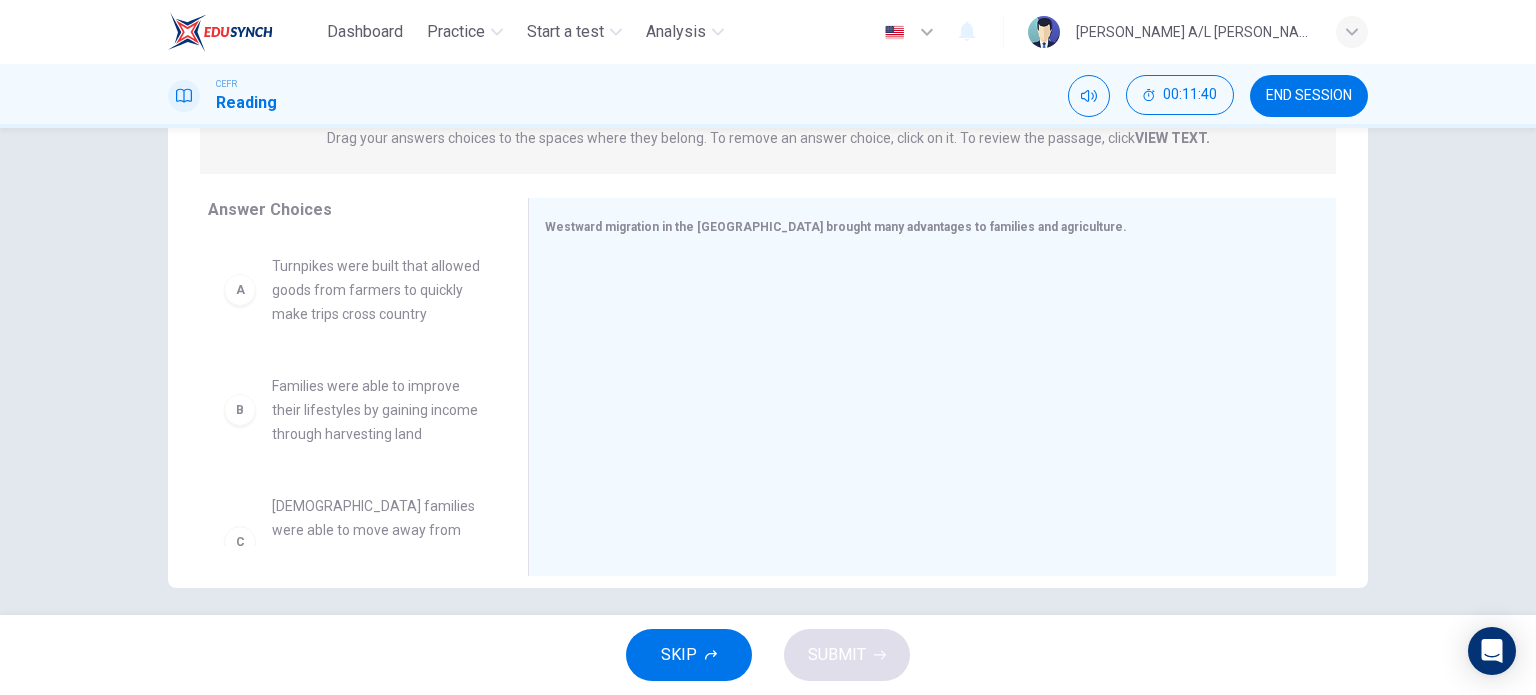 scroll, scrollTop: 288, scrollLeft: 0, axis: vertical 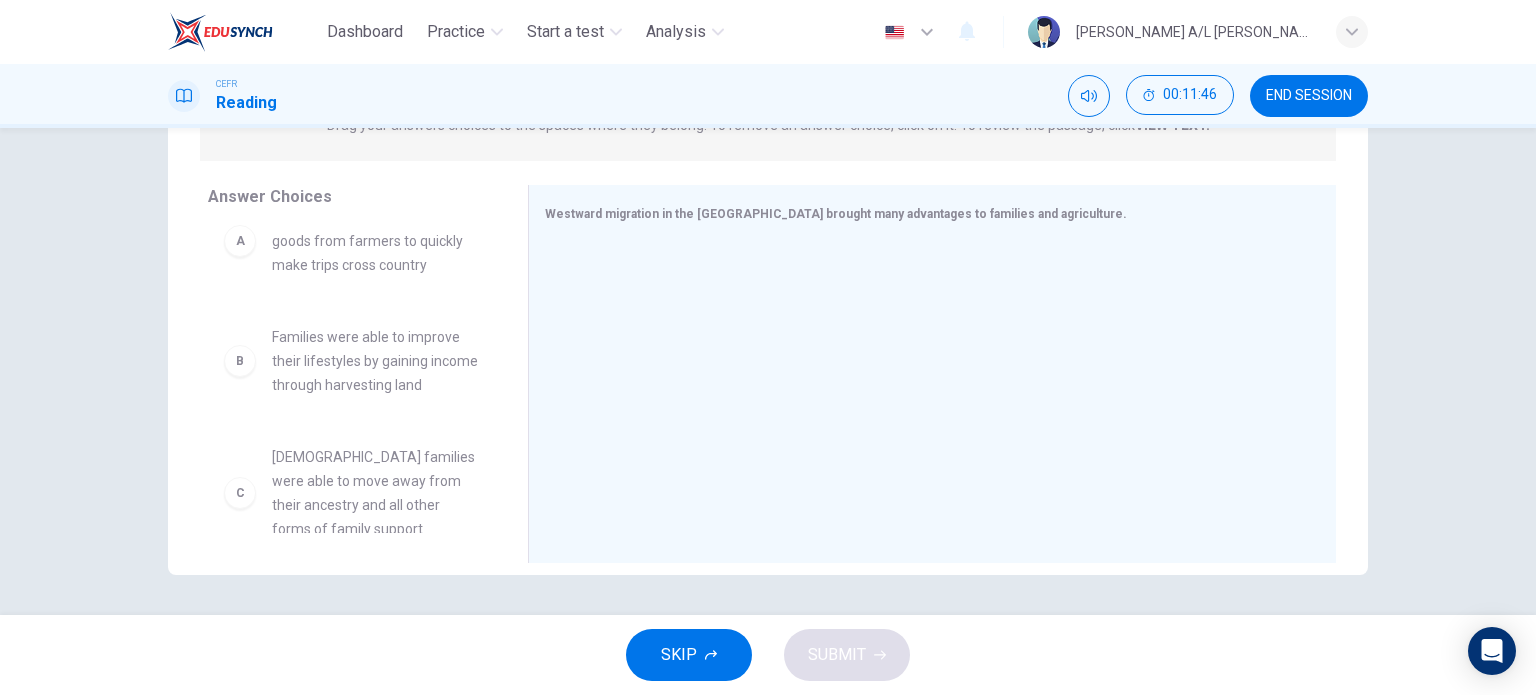 click on "Turnpikes were built that allowed goods from farmers to quickly make trips cross country" at bounding box center [376, 241] 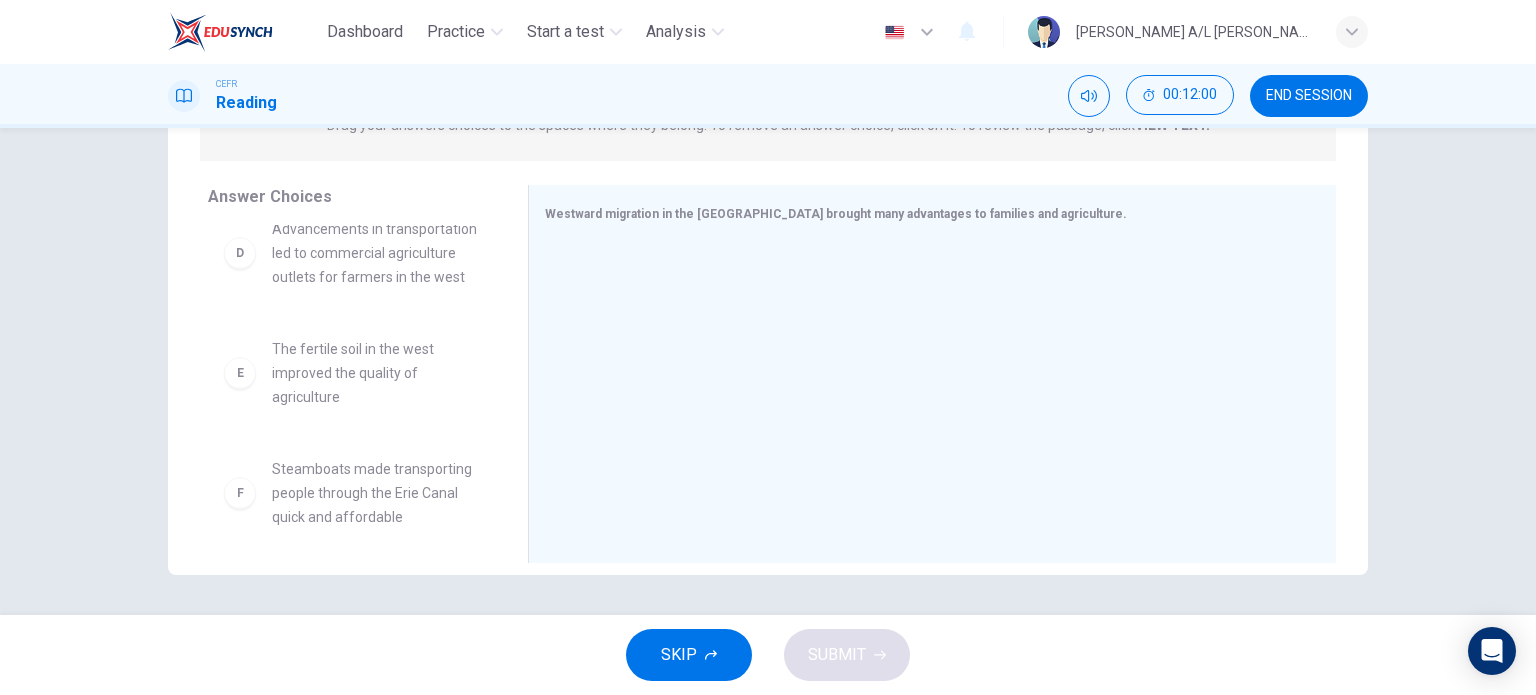 scroll, scrollTop: 468, scrollLeft: 0, axis: vertical 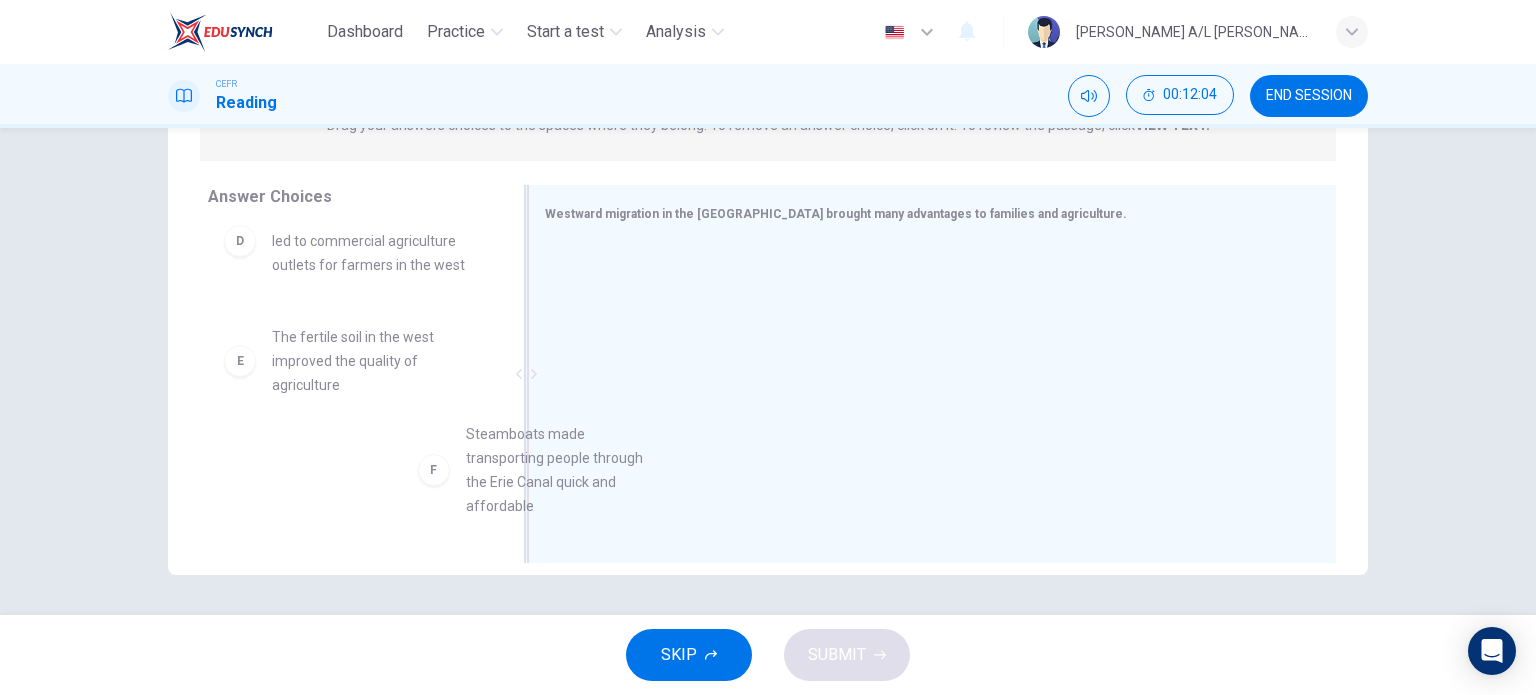 drag, startPoint x: 315, startPoint y: 493, endPoint x: 684, endPoint y: 454, distance: 371.05524 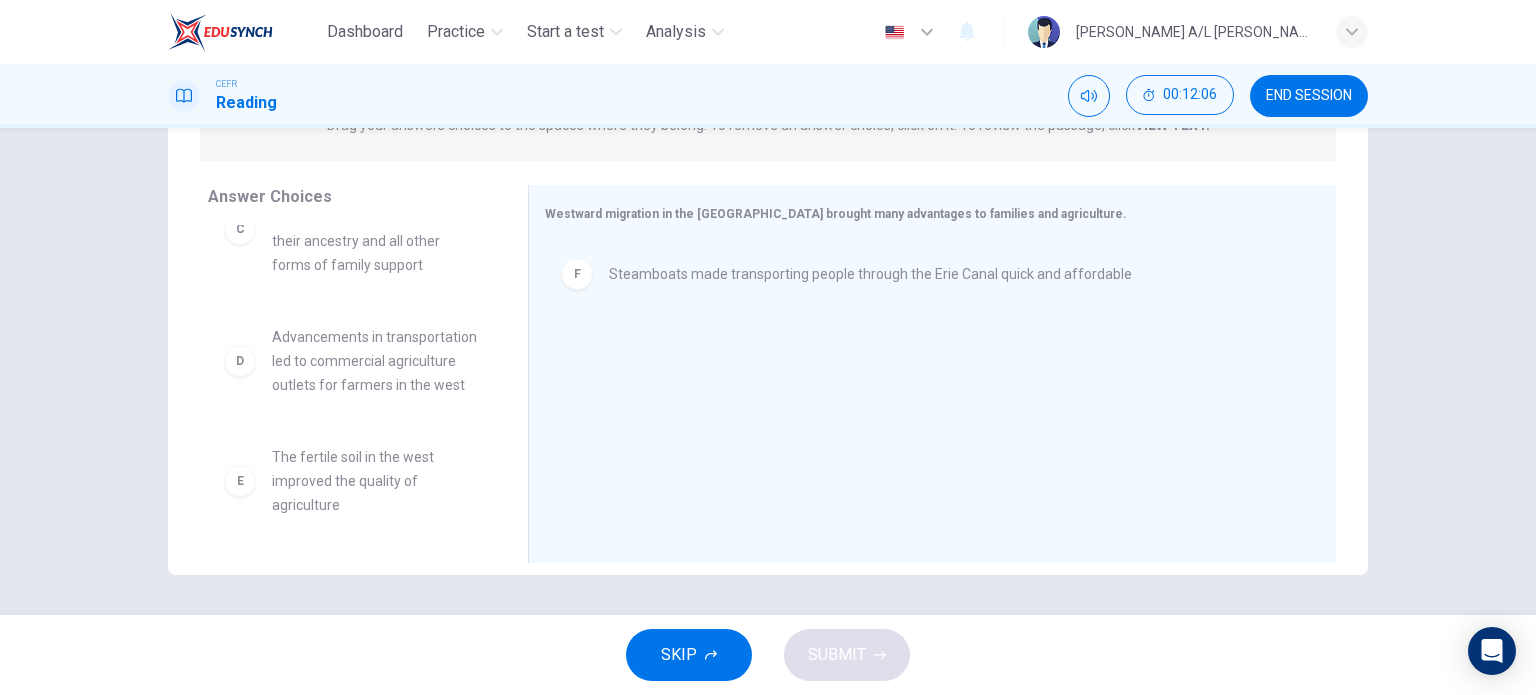 scroll, scrollTop: 348, scrollLeft: 0, axis: vertical 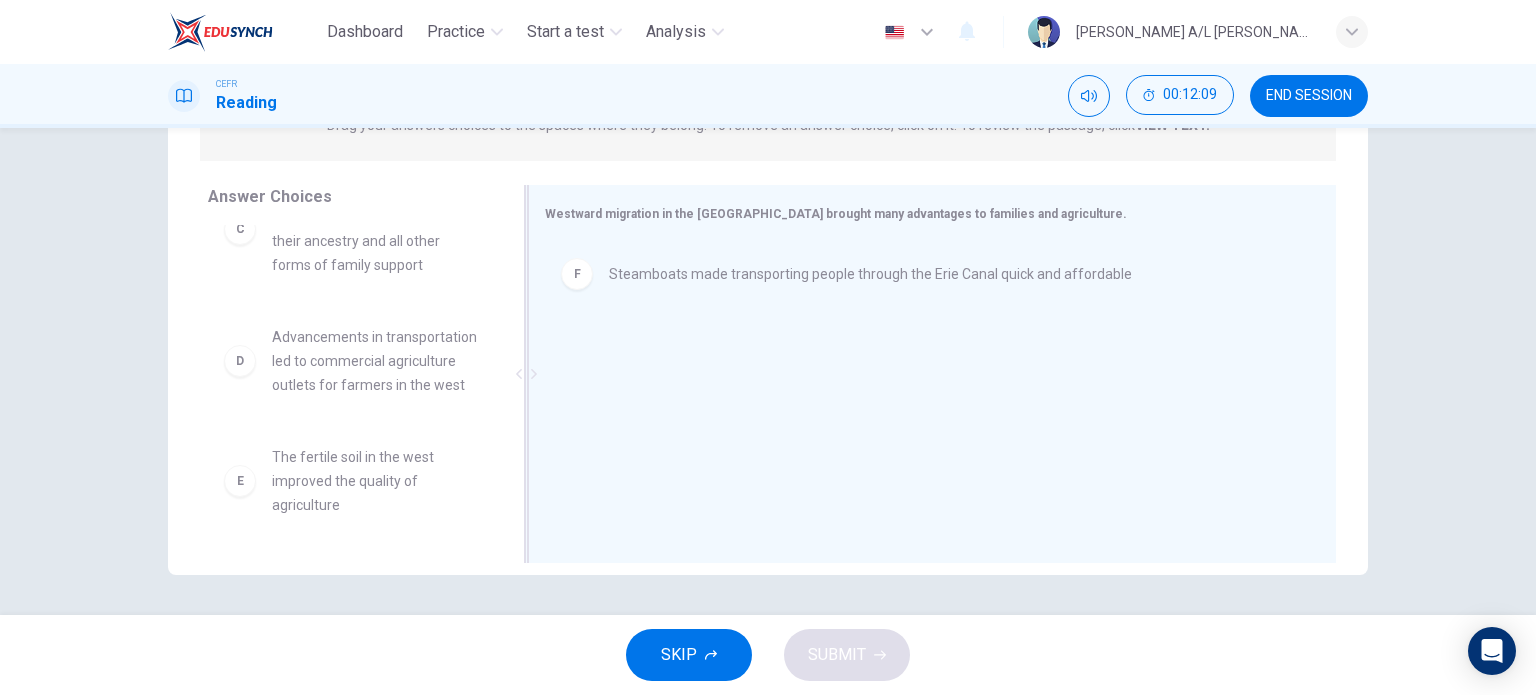 click on "F" at bounding box center (577, 274) 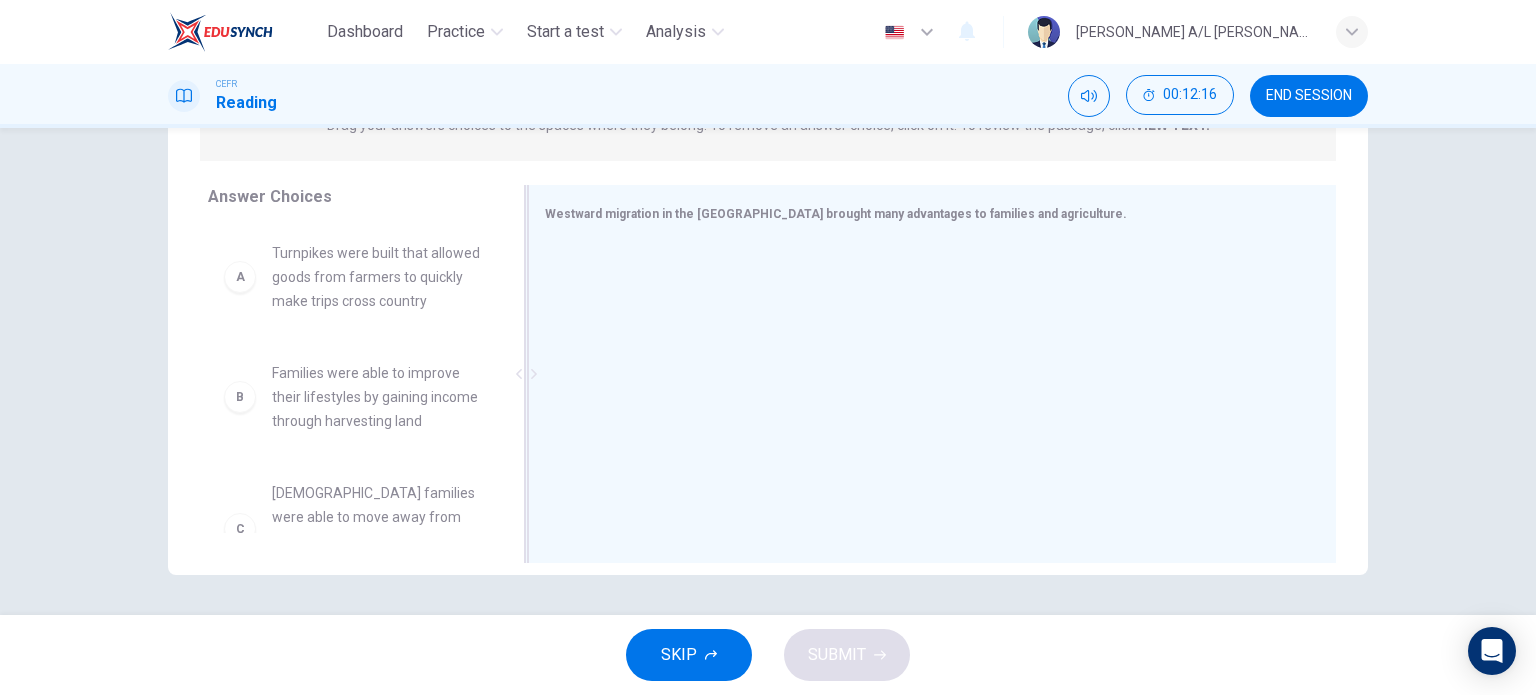 scroll, scrollTop: 115, scrollLeft: 0, axis: vertical 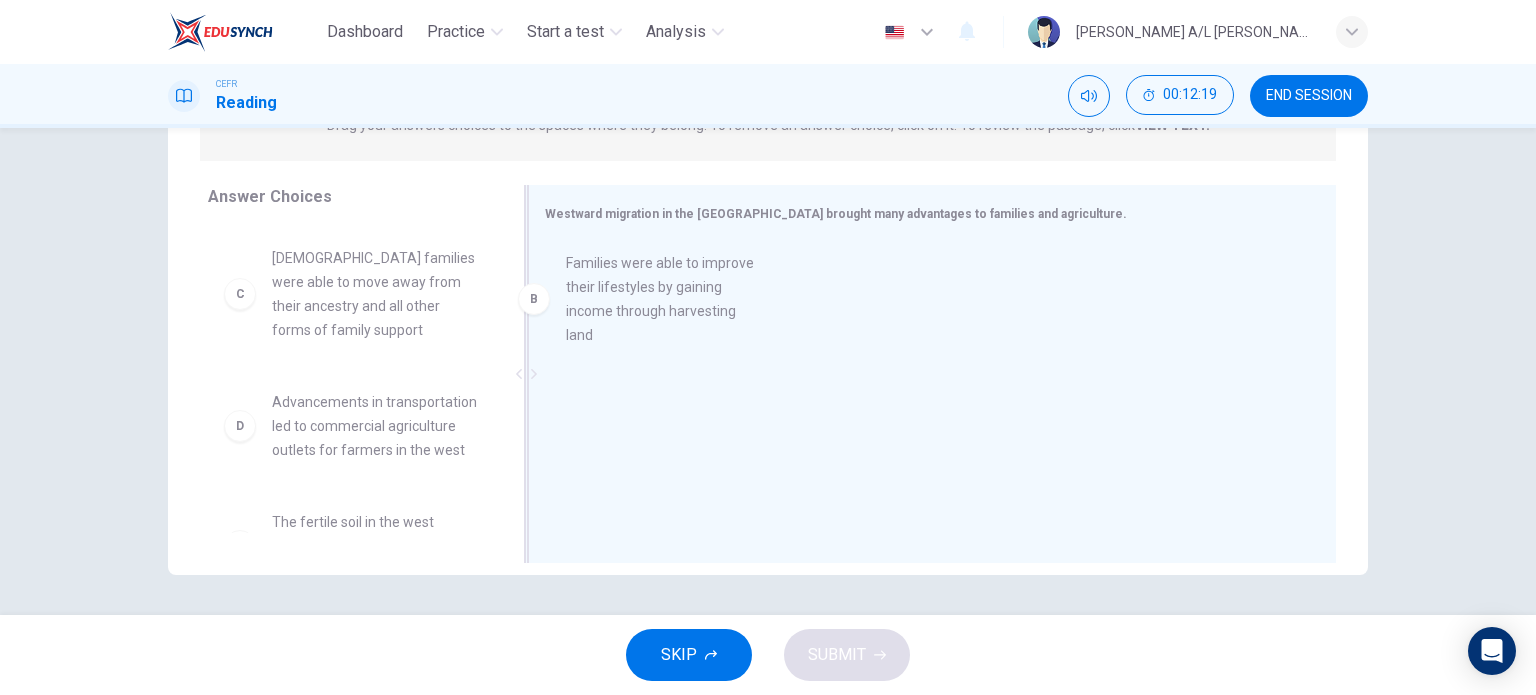drag, startPoint x: 324, startPoint y: 312, endPoint x: 754, endPoint y: 299, distance: 430.19647 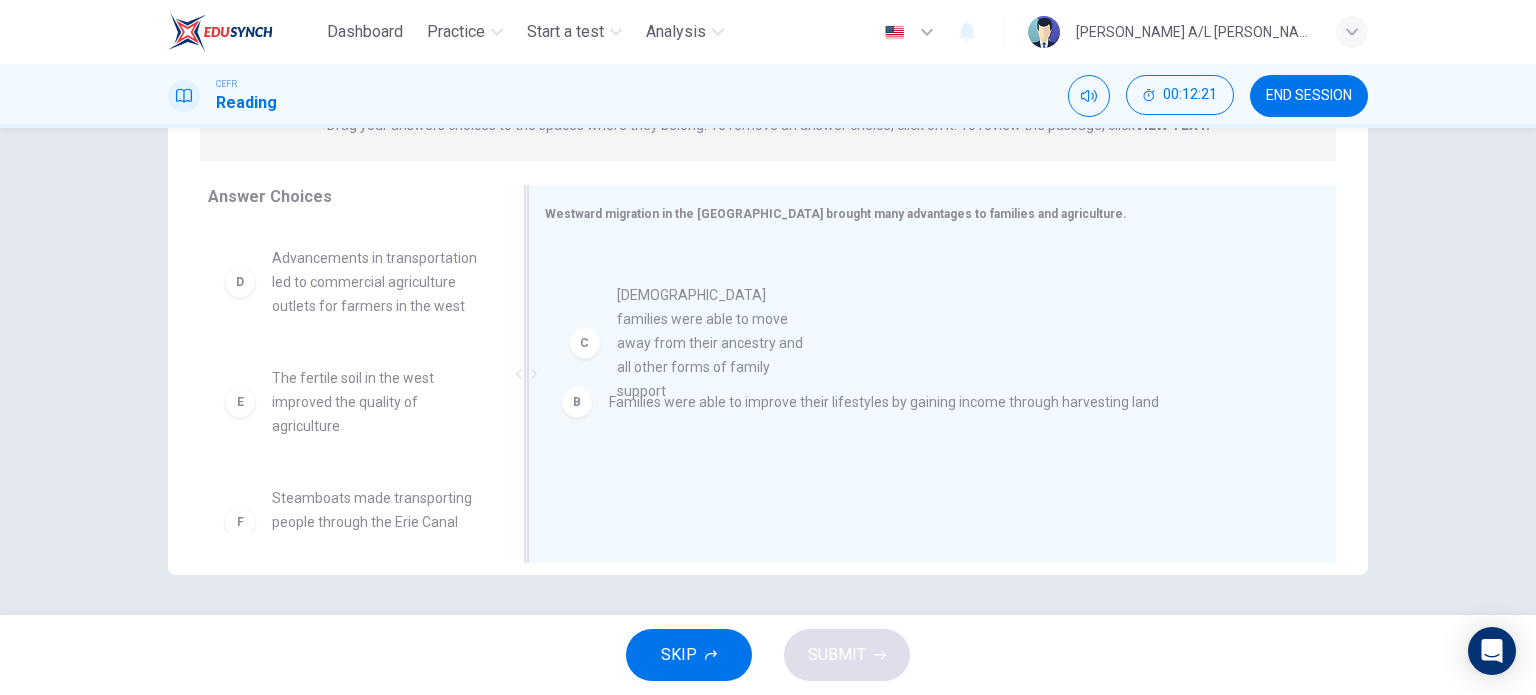 drag, startPoint x: 371, startPoint y: 320, endPoint x: 796, endPoint y: 344, distance: 425.6771 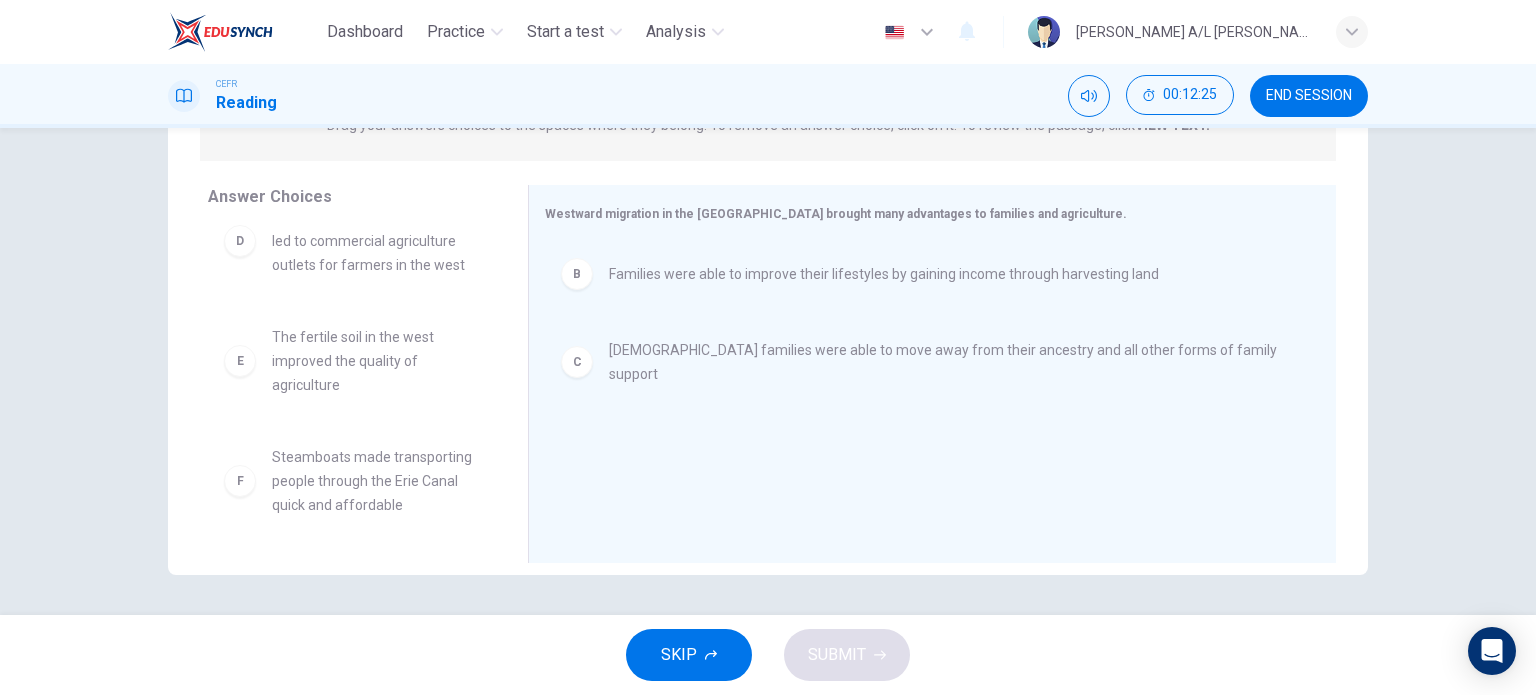 scroll, scrollTop: 192, scrollLeft: 0, axis: vertical 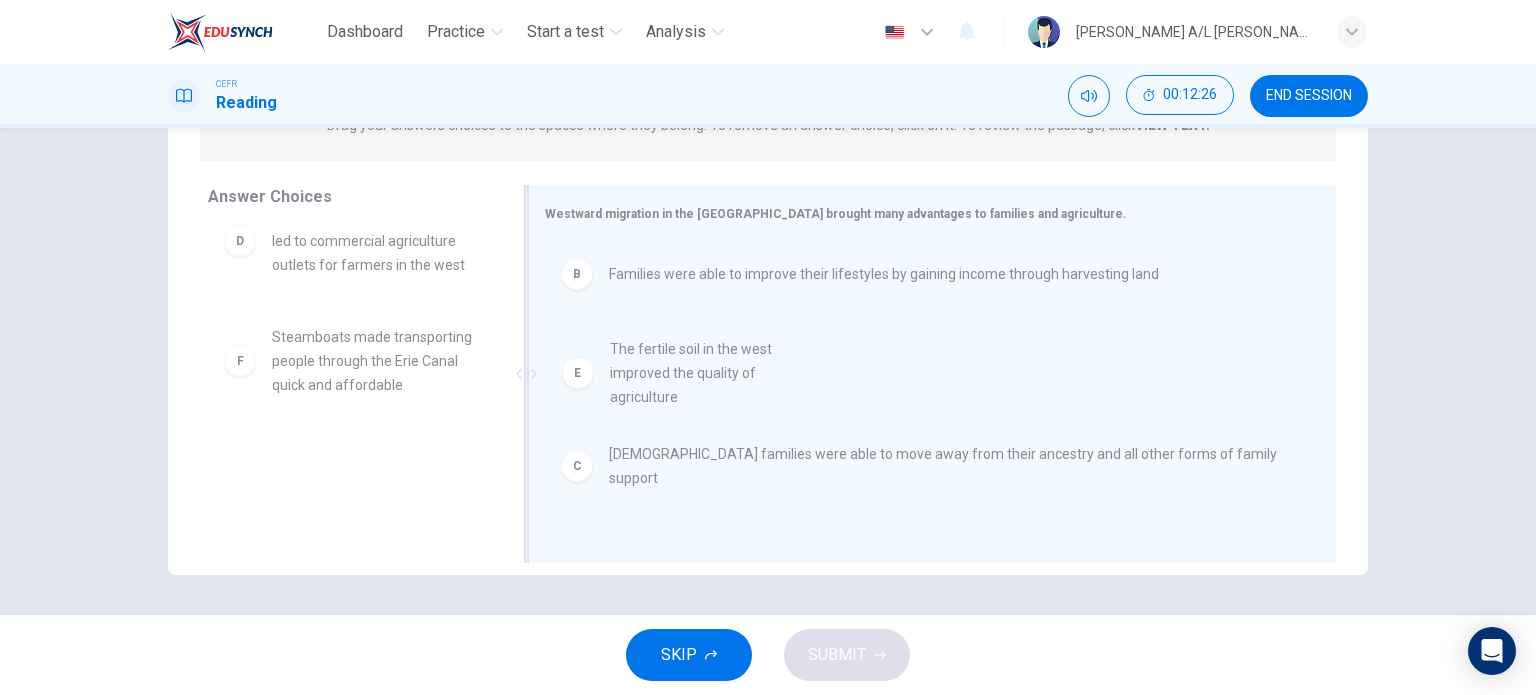drag, startPoint x: 334, startPoint y: 396, endPoint x: 685, endPoint y: 396, distance: 351 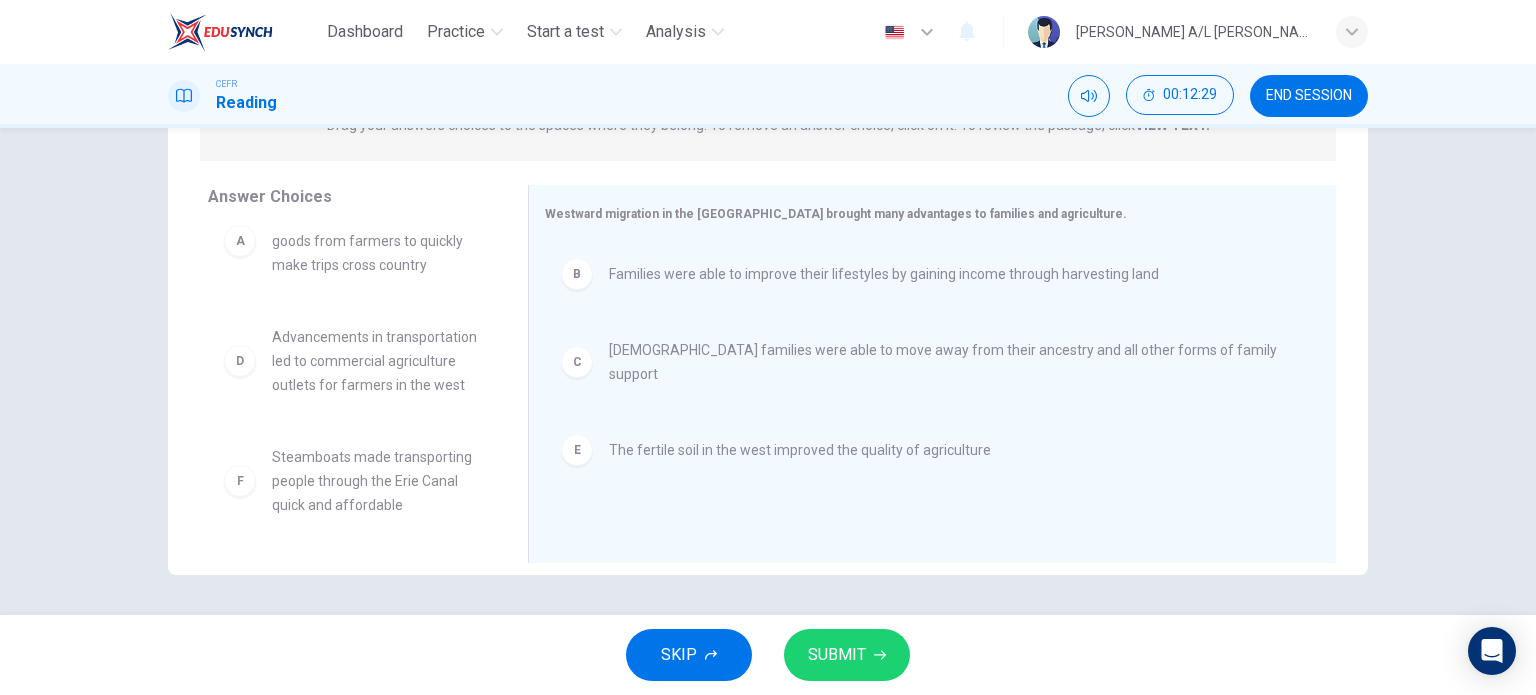 scroll, scrollTop: 84, scrollLeft: 0, axis: vertical 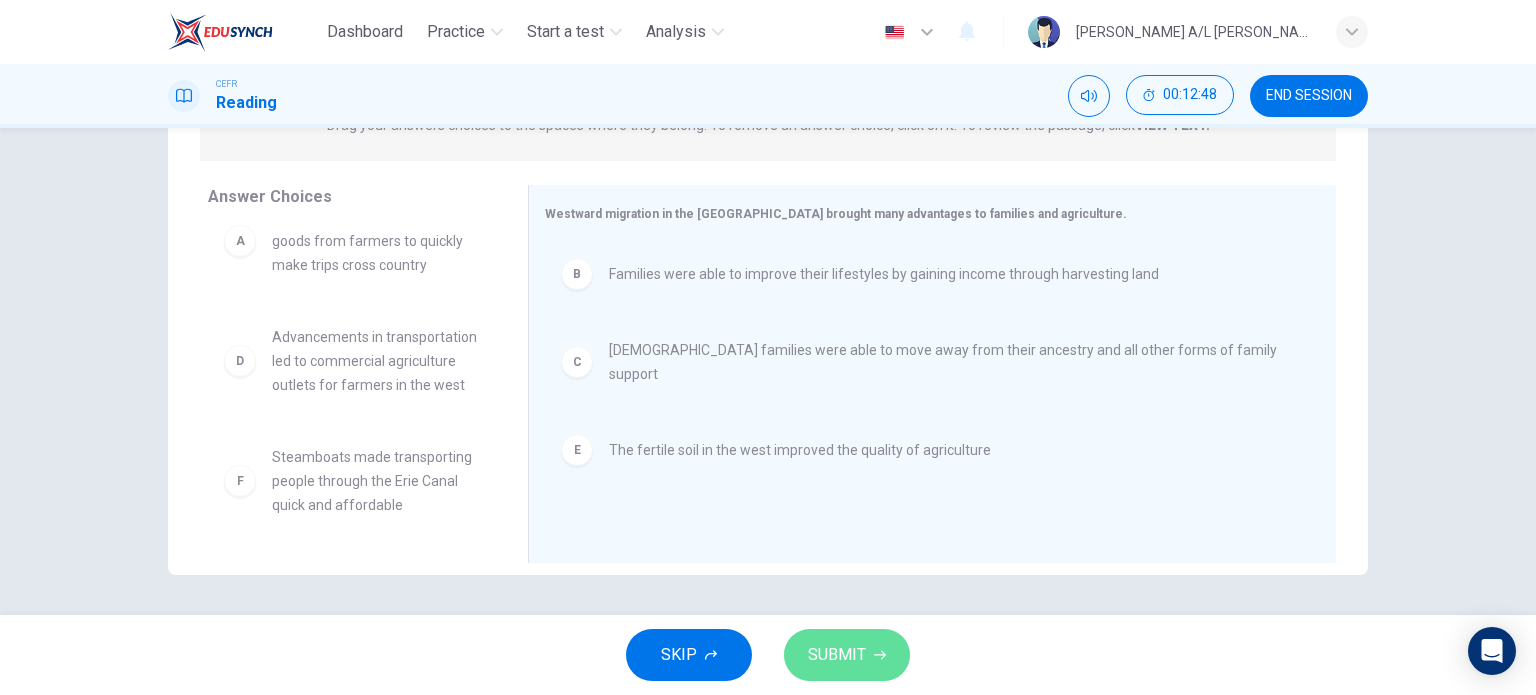 click on "SUBMIT" at bounding box center [847, 655] 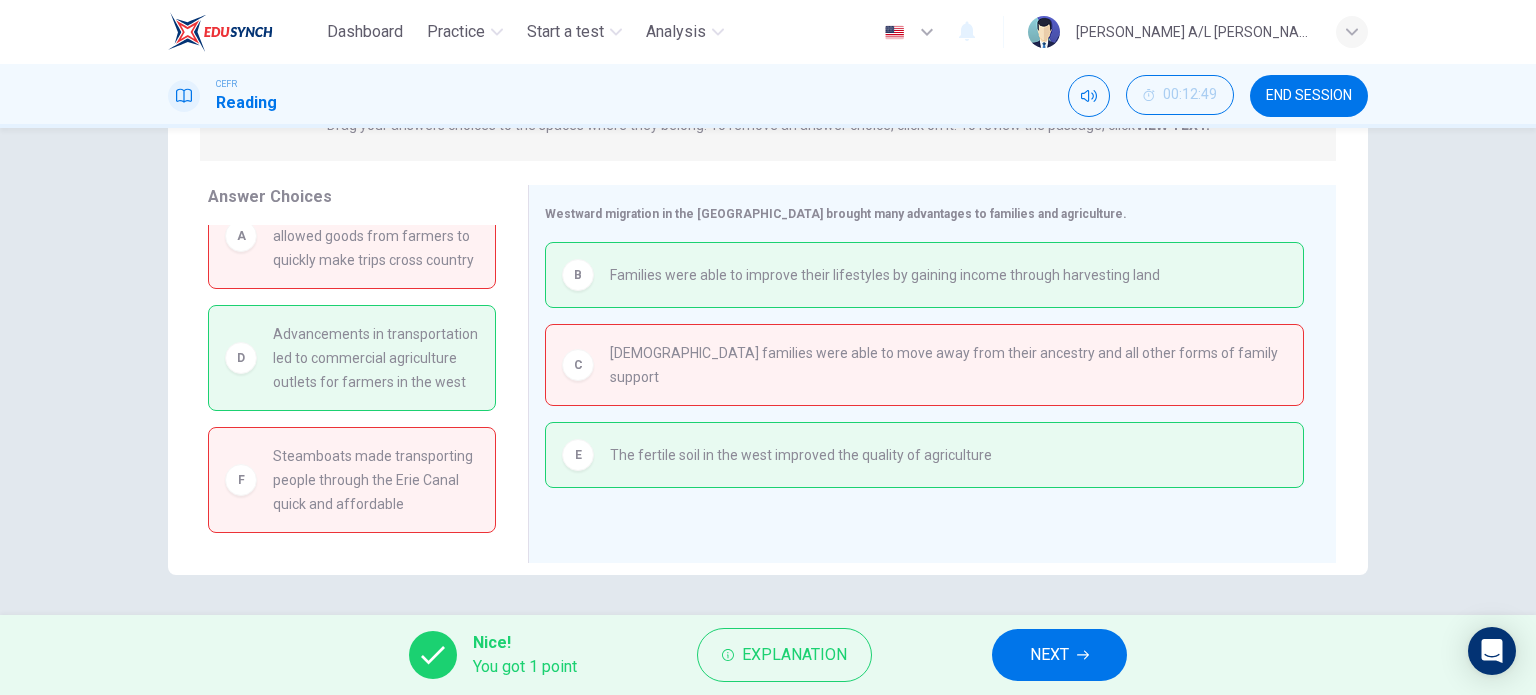 scroll, scrollTop: 88, scrollLeft: 0, axis: vertical 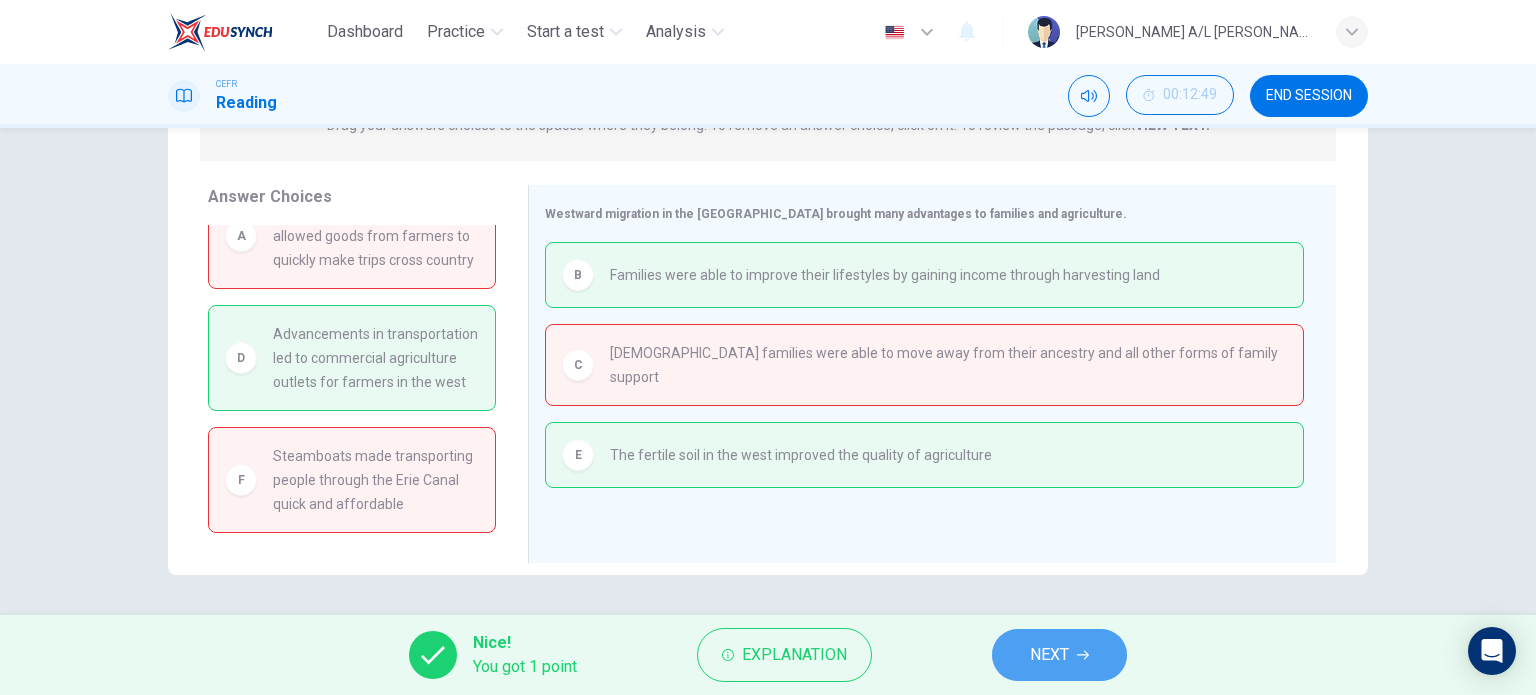 click on "NEXT" at bounding box center (1049, 655) 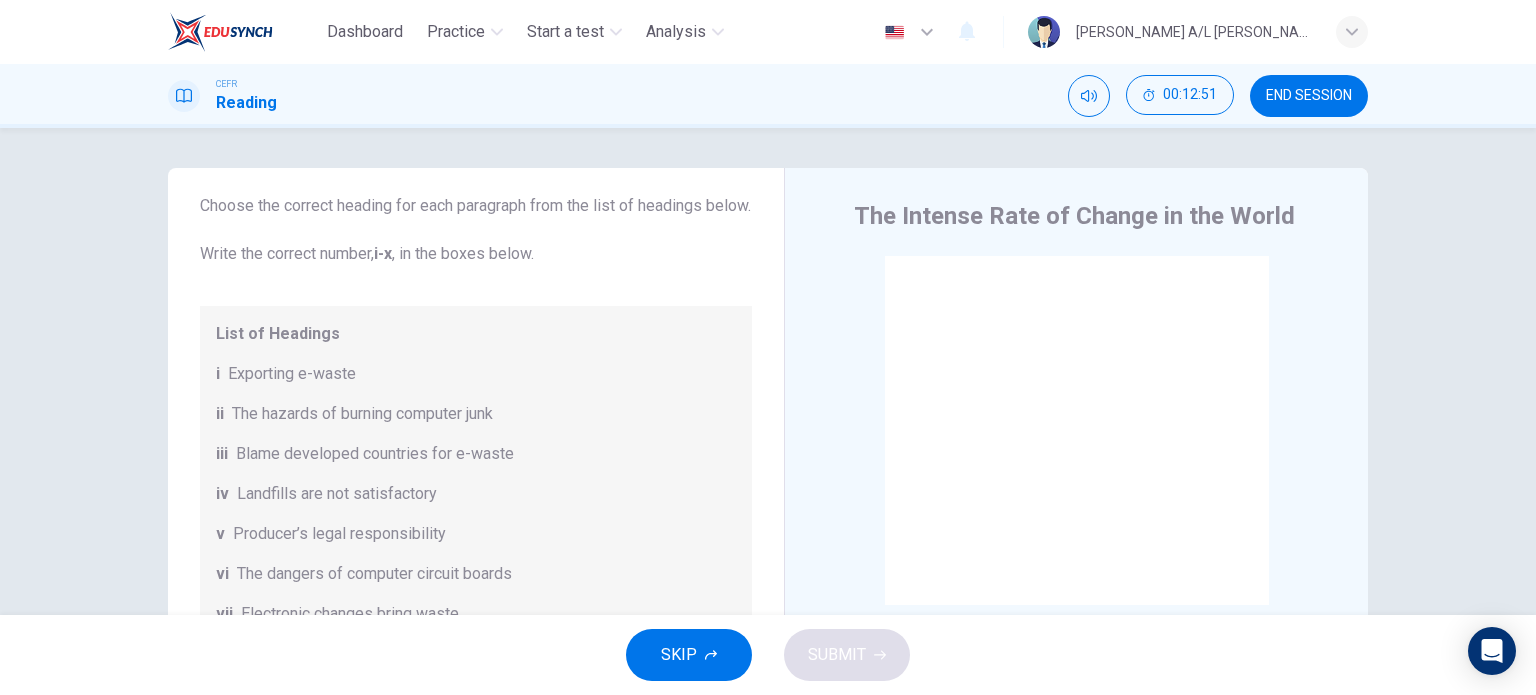 scroll, scrollTop: 103, scrollLeft: 0, axis: vertical 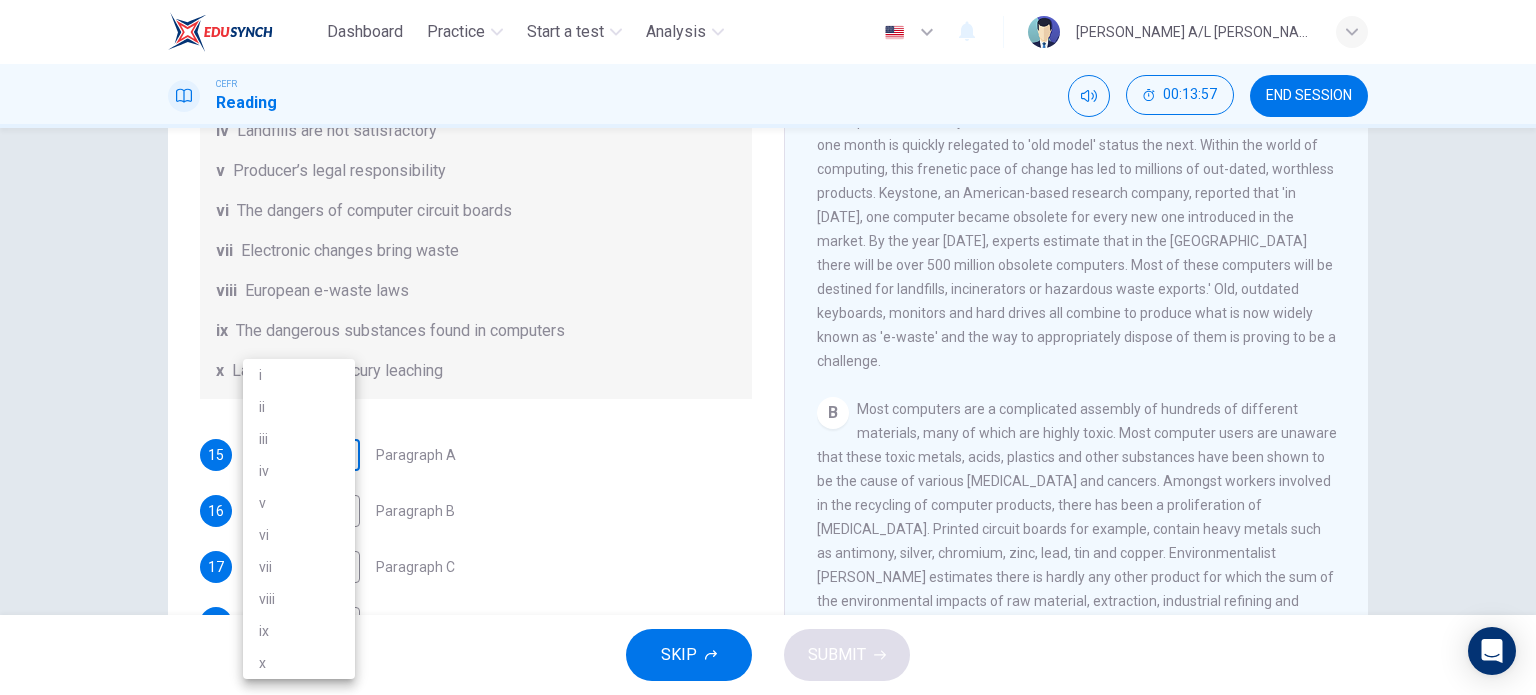 click on "Dashboard Practice Start a test Analysis English en ​ [PERSON_NAME] A/L [PERSON_NAME] CEFR Reading 00:13:57 END SESSION Questions 15 - 21 The Reading Passage has 7 paragraphs,  A-G .
Choose the correct heading for each paragraph from the list of headings below.
Write the correct number,  i-x , in the boxes below. List of Headings i Exporting e-waste ii The hazards of burning computer junk iii Blame developed countries for e-waste iv Landfills are not satisfactory v Producer’s legal responsibility vi The dangers of computer circuit boards vii Electronic changes bring waste viii European e-waste laws ix The dangerous substances found in computers x Landfills and mercury leaching 15 ​ ​ Paragraph A 16 ​ ​ Paragraph B 17 ​ ​ Paragraph C 18 ​ ​ Paragraph D 19 ​ ​ Paragraph E 20 ​ ​ Paragraph F 21 ​ ​ Paragraph G The Intense Rate of Change in the World CLICK TO ZOOM Click to Zoom A B C D E F G SKIP SUBMIT EduSynch - Online Language Proficiency Testing
Dashboard Practice 2025" at bounding box center (768, 347) 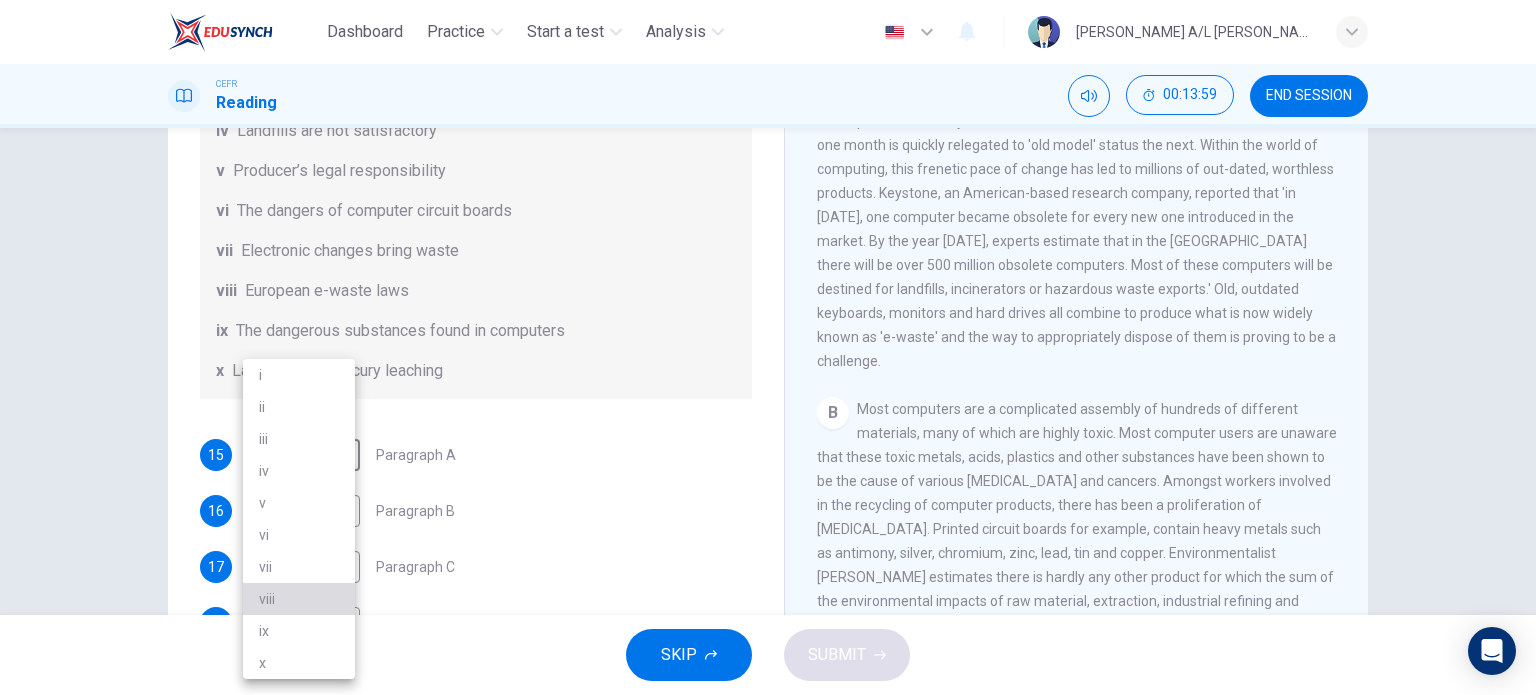 click on "viii" at bounding box center [299, 599] 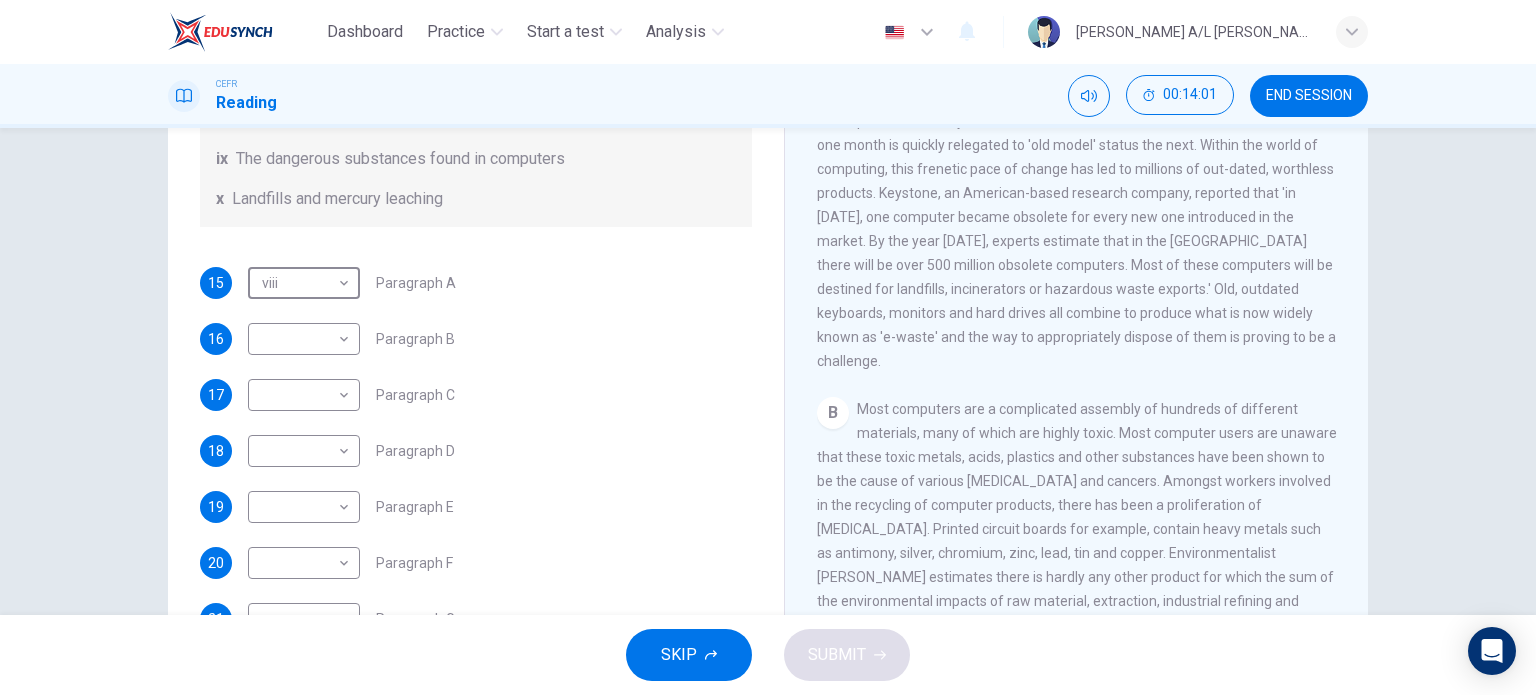 scroll, scrollTop: 488, scrollLeft: 0, axis: vertical 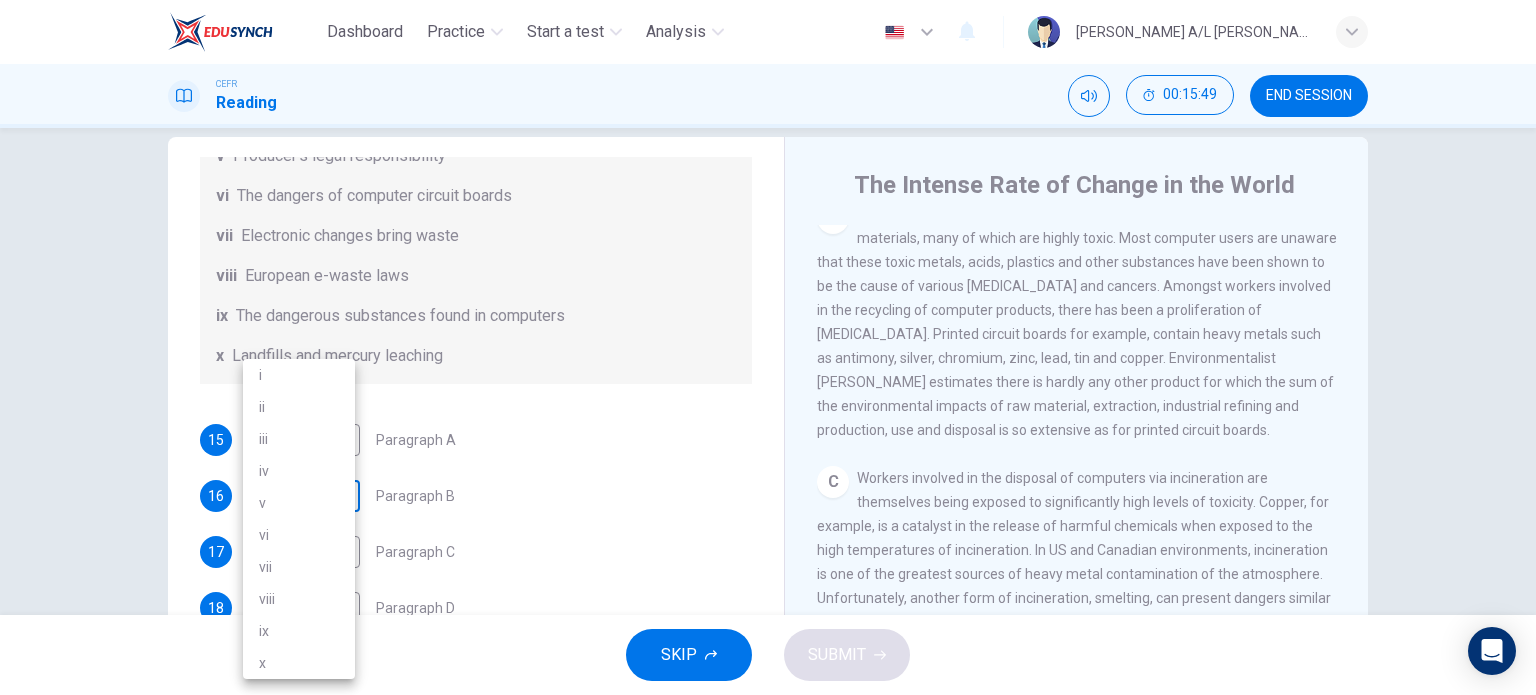 click on "Dashboard Practice Start a test Analysis English en ​ [PERSON_NAME] A/L [PERSON_NAME] CEFR Reading 00:15:49 END SESSION Questions 15 - 21 The Reading Passage has 7 paragraphs,  A-G .
Choose the correct heading for each paragraph from the list of headings below.
Write the correct number,  i-x , in the boxes below. List of Headings i Exporting e-waste ii The hazards of burning computer junk iii Blame developed countries for e-waste iv Landfills are not satisfactory v Producer’s legal responsibility vi The dangers of computer circuit boards vii Electronic changes bring waste viii European e-waste laws ix The dangerous substances found in computers x Landfills and mercury leaching 15 viii viii ​ Paragraph A 16 ​ ​ Paragraph B 17 ​ ​ Paragraph C 18 ​ ​ Paragraph D 19 ​ ​ Paragraph E 20 ​ ​ Paragraph F 21 ​ ​ Paragraph G The Intense Rate of Change in the World CLICK TO ZOOM Click to Zoom A B C D E F G SKIP SUBMIT EduSynch - Online Language Proficiency Testing
Dashboard Practice" at bounding box center (768, 347) 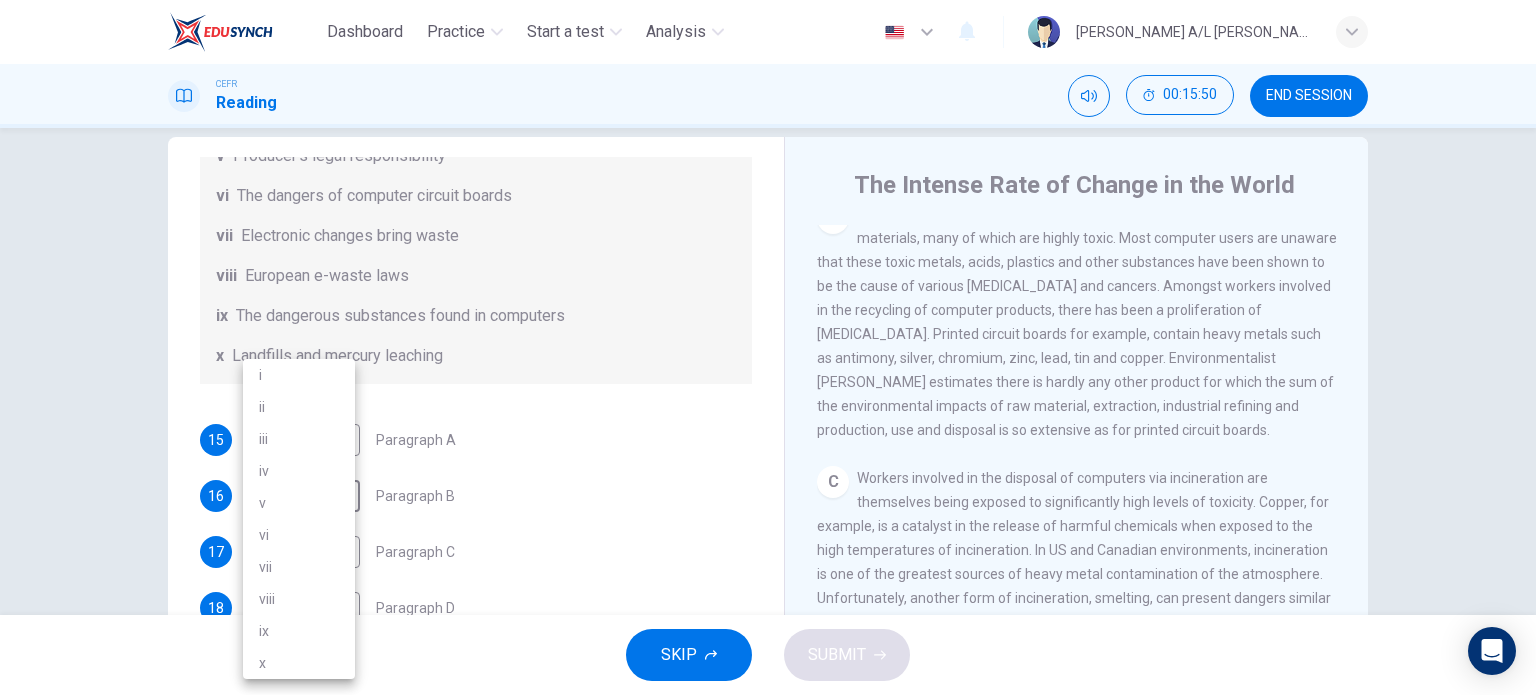 click on "ix" at bounding box center [299, 631] 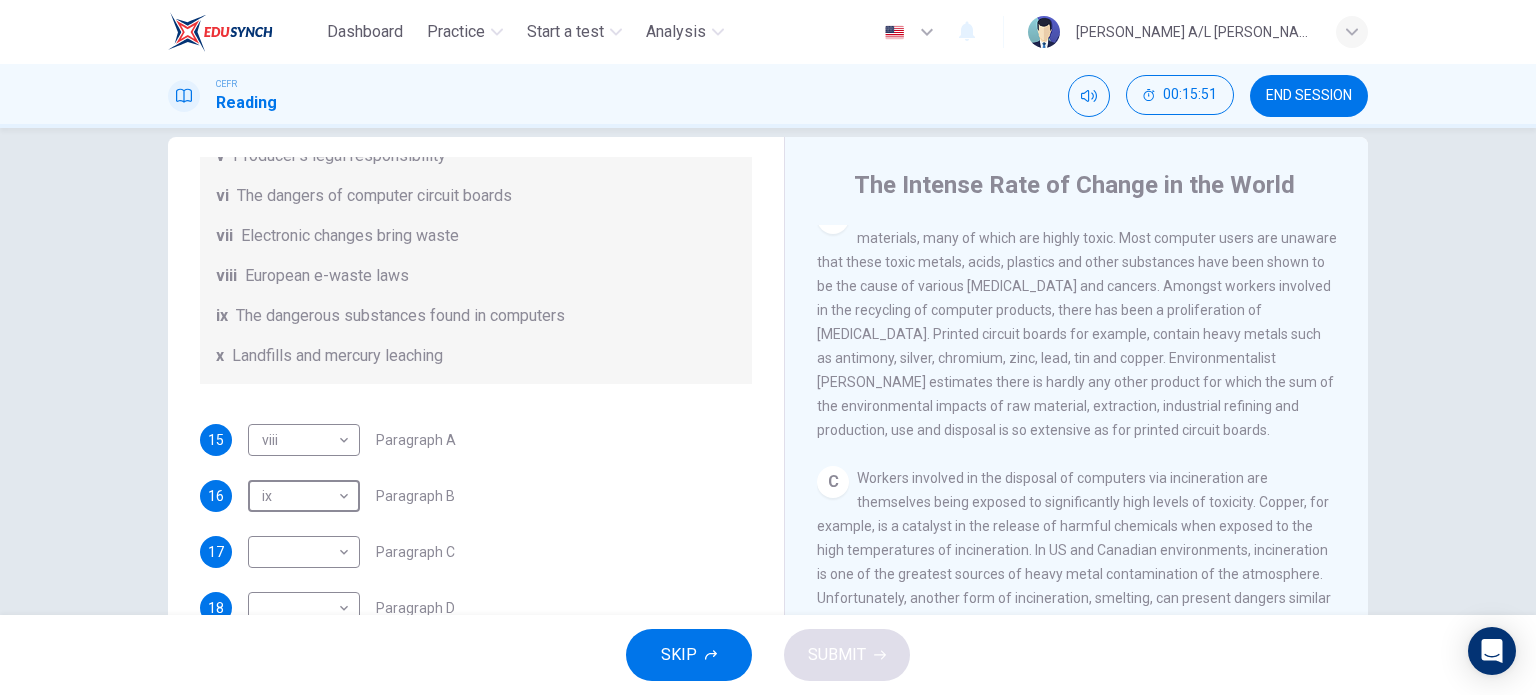 scroll, scrollTop: 488, scrollLeft: 0, axis: vertical 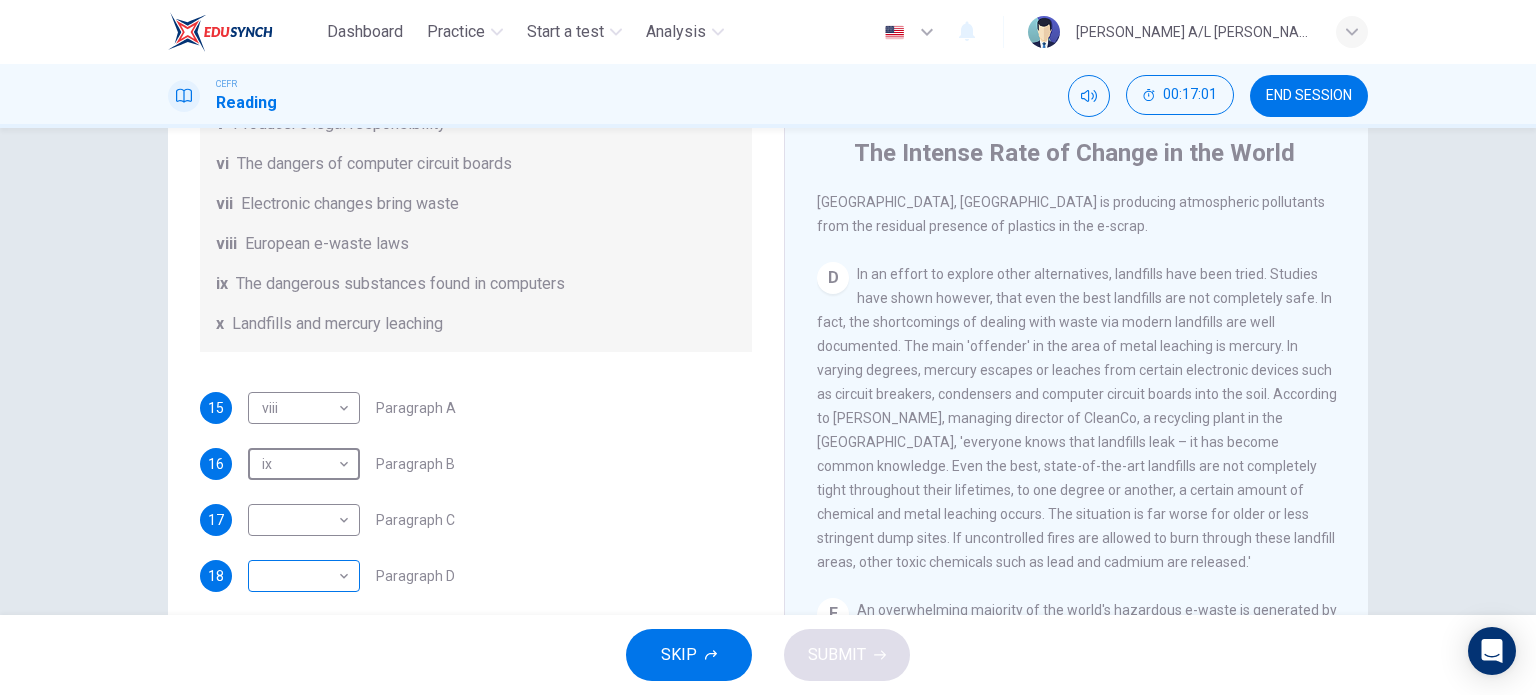 click on "Dashboard Practice Start a test Analysis English en ​ [PERSON_NAME] A/L [PERSON_NAME] CEFR Reading 00:17:01 END SESSION Questions 15 - 21 The Reading Passage has 7 paragraphs,  A-G .
Choose the correct heading for each paragraph from the list of headings below.
Write the correct number,  i-x , in the boxes below. List of Headings i Exporting e-waste ii The hazards of burning computer junk iii Blame developed countries for e-waste iv Landfills are not satisfactory v Producer’s legal responsibility vi The dangers of computer circuit boards vii Electronic changes bring waste viii European e-waste laws ix The dangerous substances found in computers x Landfills and mercury leaching 15 viii viii ​ Paragraph A 16 ix ix ​ Paragraph B 17 ​ ​ Paragraph C 18 ​ ​ Paragraph D 19 ​ ​ Paragraph E 20 ​ ​ Paragraph F 21 ​ ​ Paragraph G The Intense Rate of Change in the World CLICK TO ZOOM Click to Zoom A B C D E F G SKIP SUBMIT EduSynch - Online Language Proficiency Testing
Dashboard 2025" at bounding box center [768, 347] 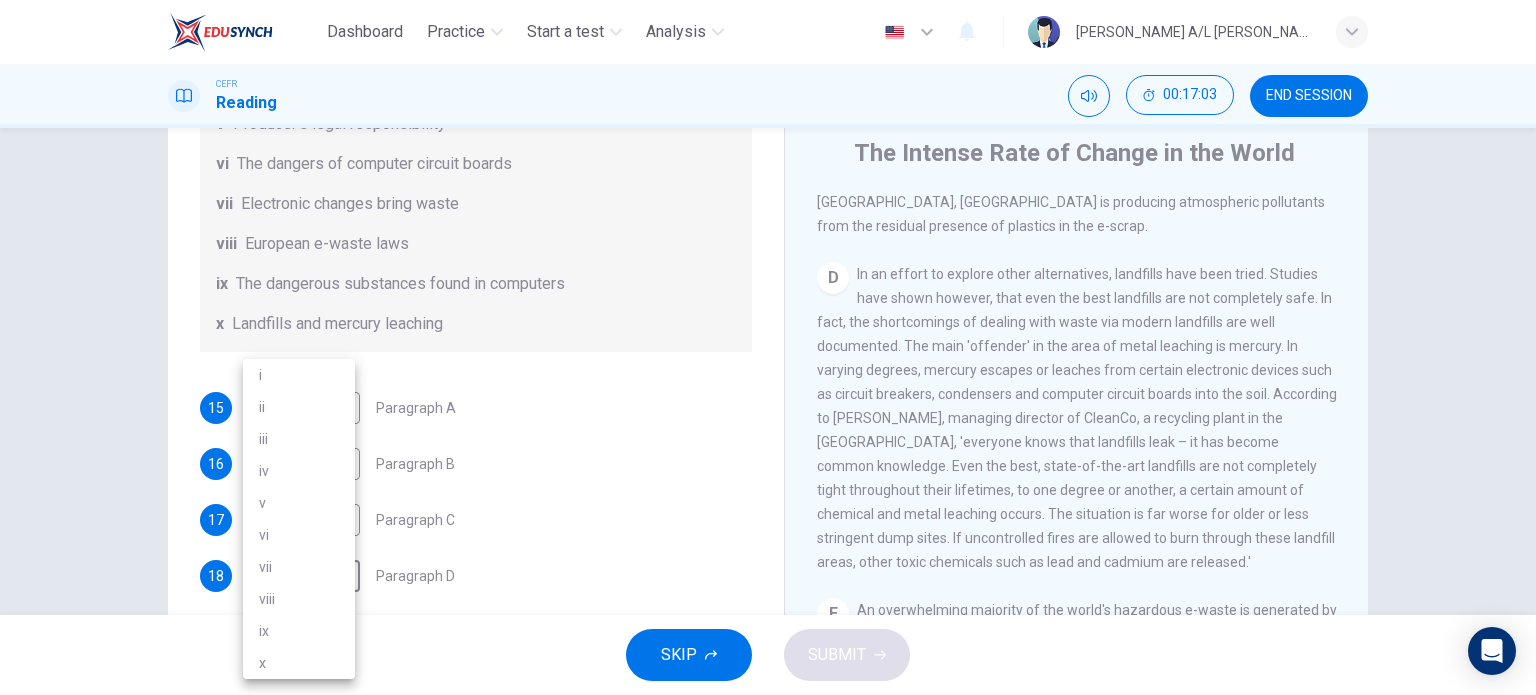 click on "iv" at bounding box center (299, 471) 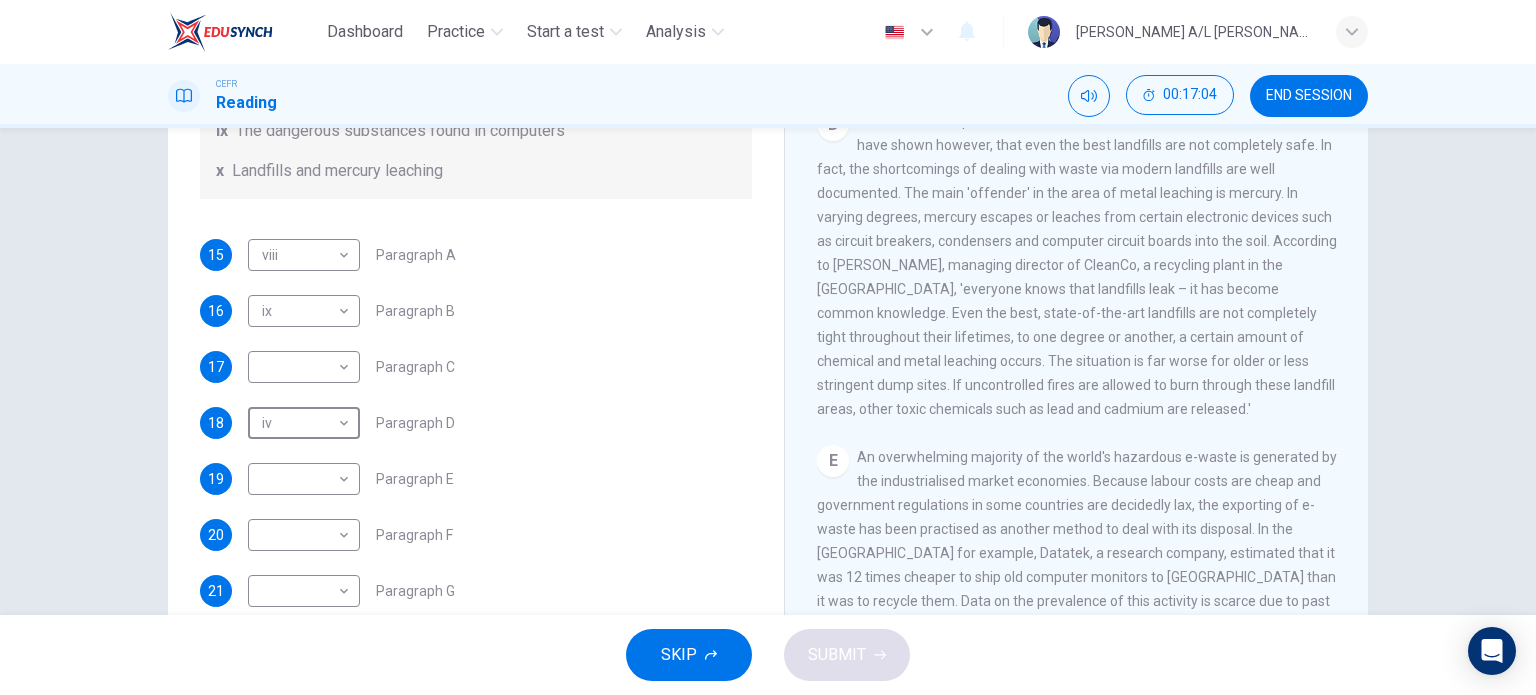 scroll, scrollTop: 228, scrollLeft: 0, axis: vertical 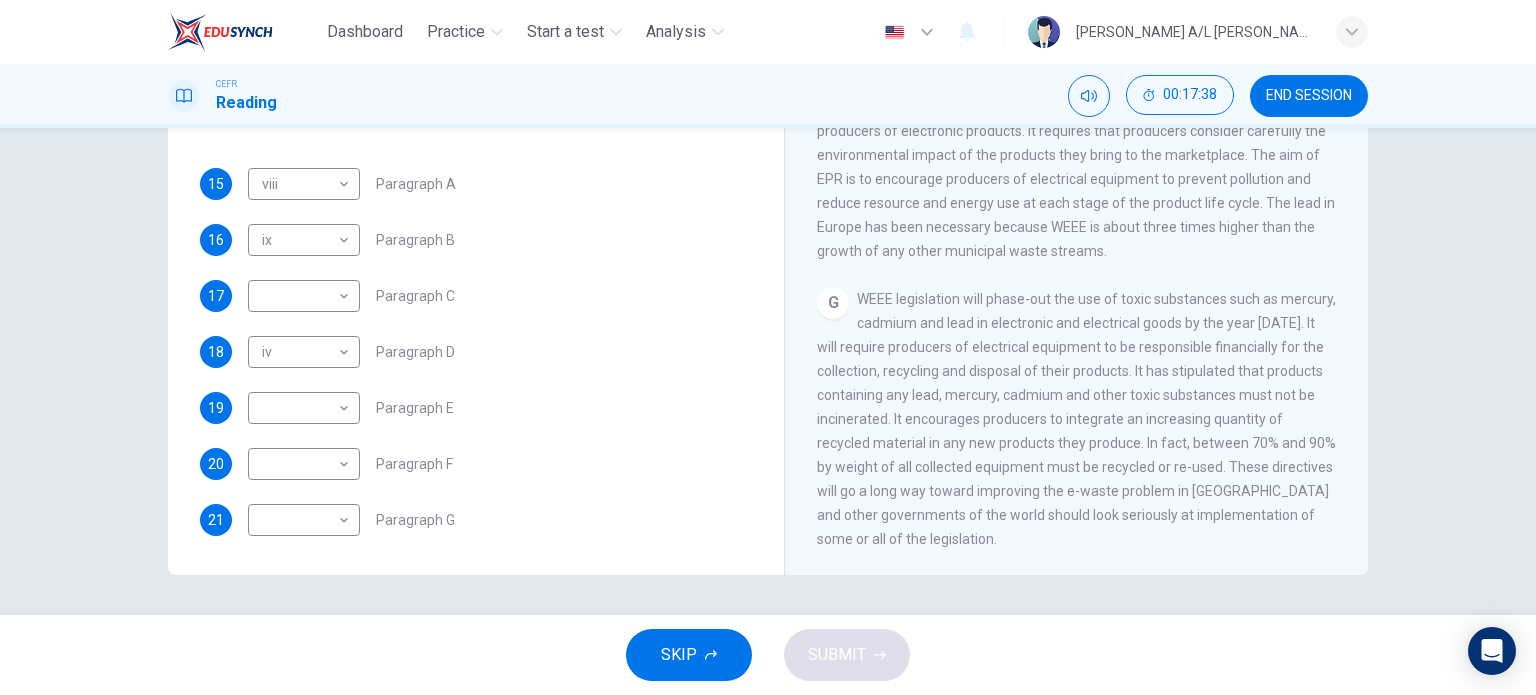 drag, startPoint x: 857, startPoint y: 297, endPoint x: 1023, endPoint y: 438, distance: 217.80037 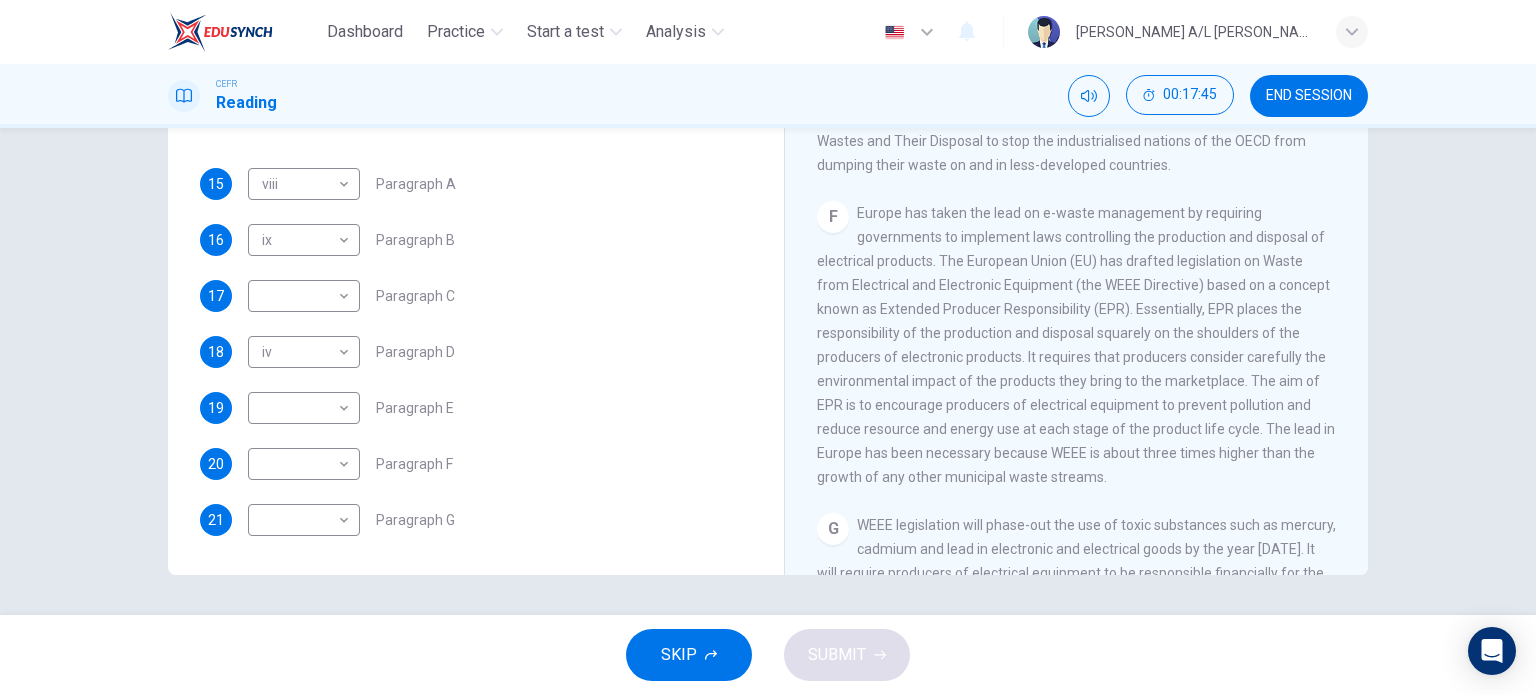 scroll, scrollTop: 1652, scrollLeft: 0, axis: vertical 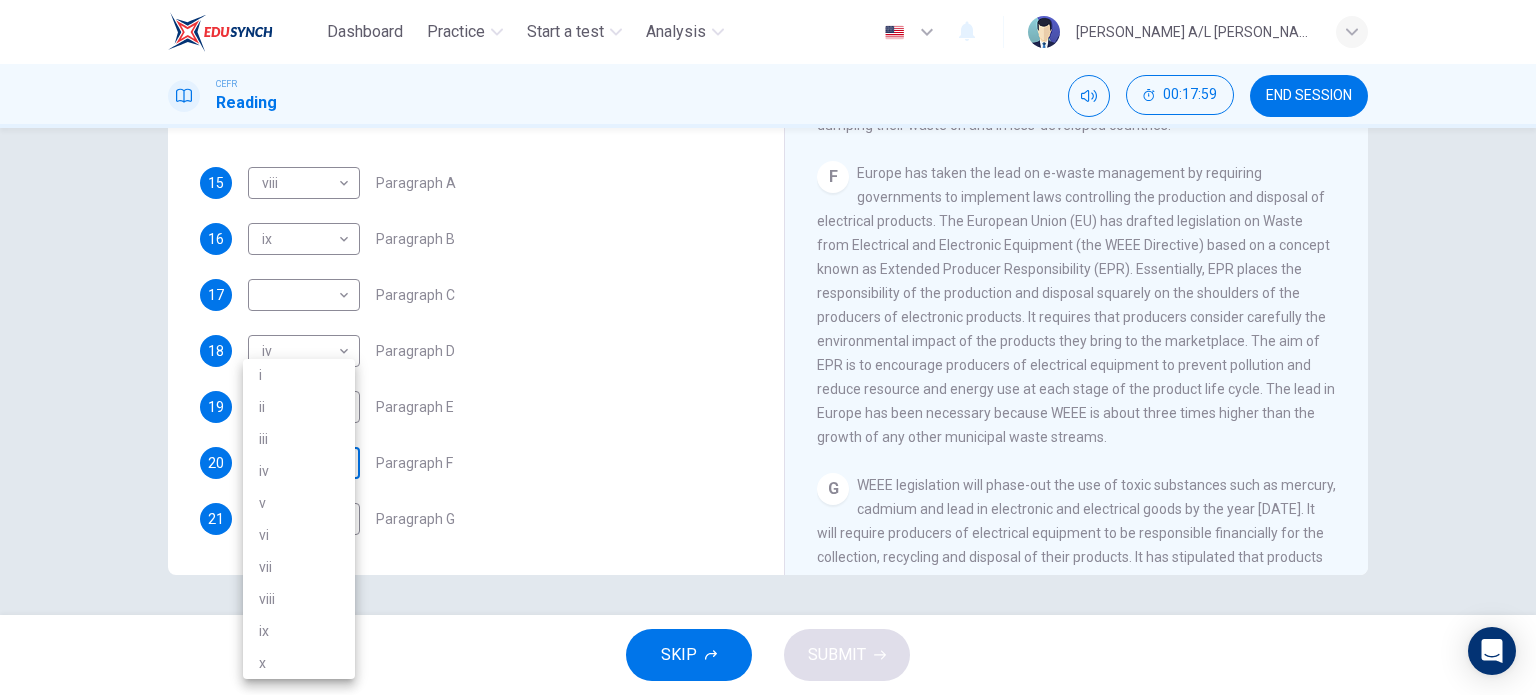 click on "Dashboard Practice Start a test Analysis English en ​ [PERSON_NAME] A/L [PERSON_NAME] CEFR Reading 00:17:59 END SESSION Questions 15 - 21 The Reading Passage has 7 paragraphs,  A-G .
Choose the correct heading for each paragraph from the list of headings below.
Write the correct number,  i-x , in the boxes below. List of Headings i Exporting e-waste ii The hazards of burning computer junk iii Blame developed countries for e-waste iv Landfills are not satisfactory v Producer’s legal responsibility vi The dangers of computer circuit boards vii Electronic changes bring waste viii European e-waste laws ix The dangerous substances found in computers x Landfills and mercury leaching 15 viii viii ​ Paragraph A 16 ix ix ​ Paragraph B 17 ​ ​ Paragraph C 18 iv iv ​ Paragraph D 19 ​ ​ Paragraph E 20 ​ ​ Paragraph F 21 ​ ​ Paragraph G The Intense Rate of Change in the World CLICK TO ZOOM Click to Zoom A B C D E F G SKIP SUBMIT EduSynch - Online Language Proficiency Testing
Dashboard 2025" at bounding box center [768, 347] 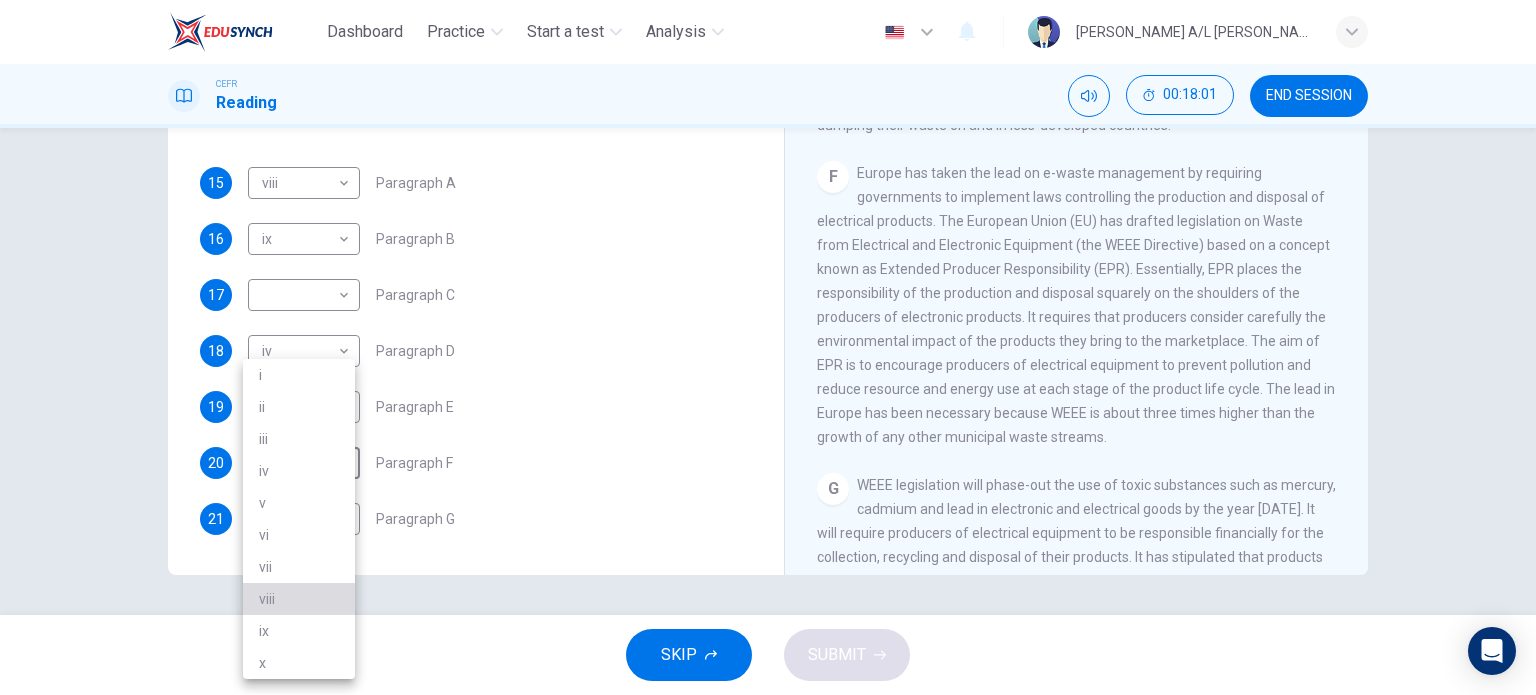 click on "viii" at bounding box center [299, 599] 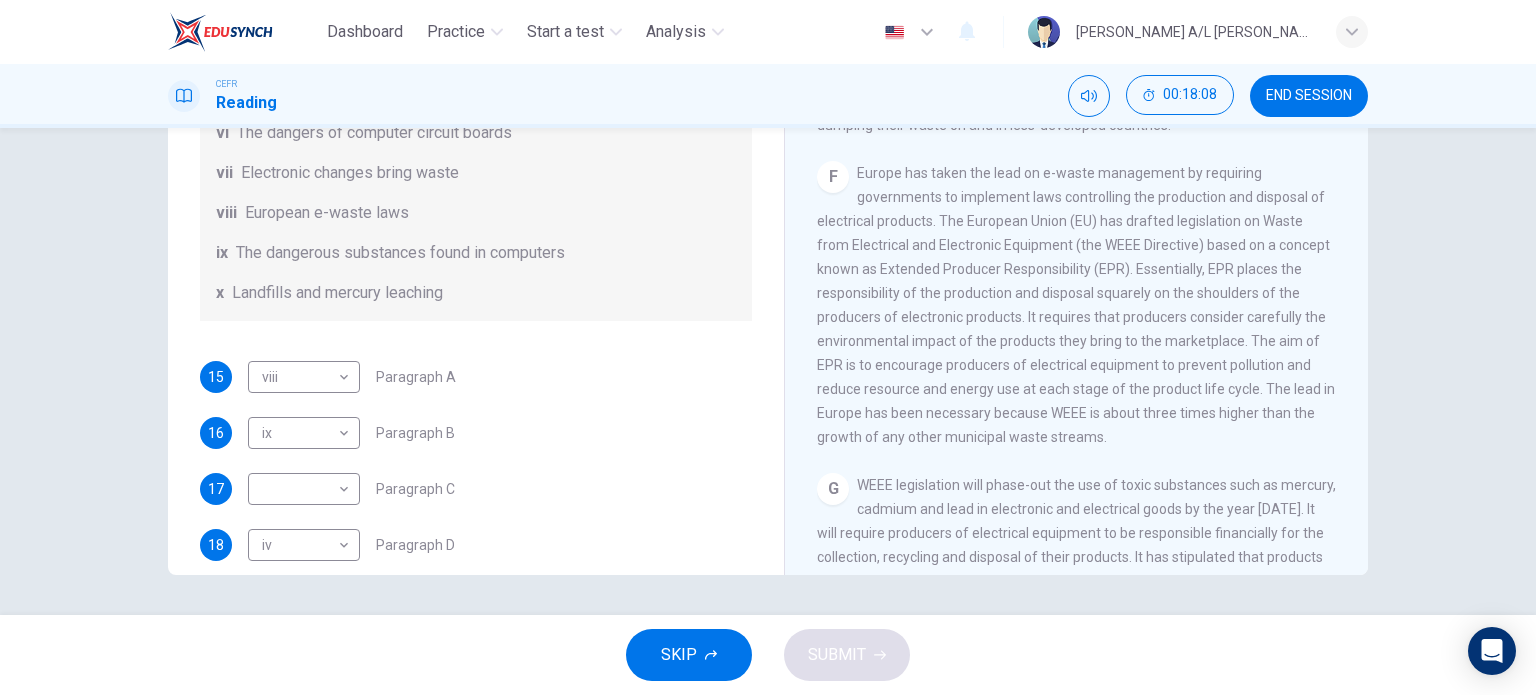 scroll, scrollTop: 272, scrollLeft: 0, axis: vertical 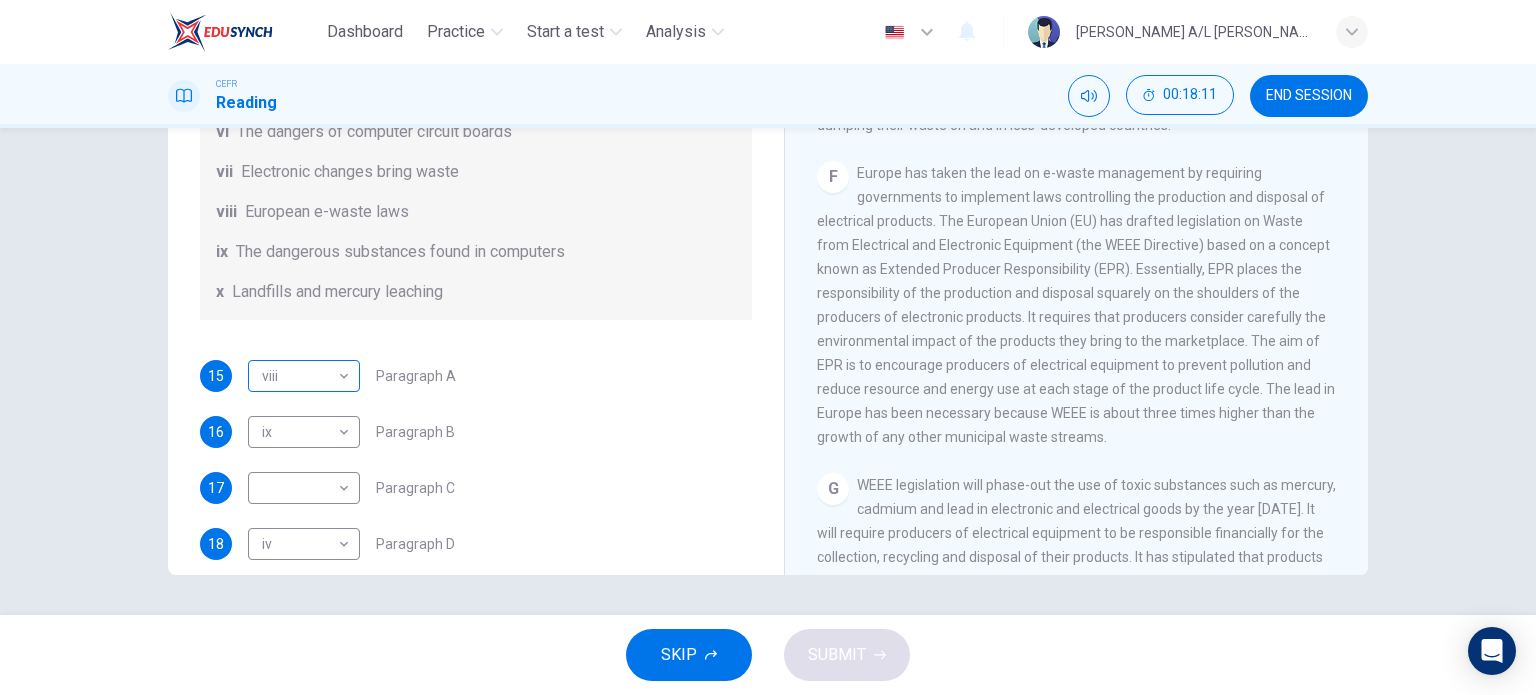 click on "Dashboard Practice Start a test Analysis English en ​ [PERSON_NAME] A/L [PERSON_NAME] CEFR Reading 00:18:11 END SESSION Questions 15 - 21 The Reading Passage has 7 paragraphs,  A-G .
Choose the correct heading for each paragraph from the list of headings below.
Write the correct number,  i-x , in the boxes below. List of Headings i Exporting e-waste ii The hazards of burning computer junk iii Blame developed countries for e-waste iv Landfills are not satisfactory v Producer’s legal responsibility vi The dangers of computer circuit boards vii Electronic changes bring waste viii European e-waste laws ix The dangerous substances found in computers x Landfills and mercury leaching 15 viii viii ​ Paragraph A 16 ix ix ​ Paragraph B 17 ​ ​ Paragraph C 18 iv iv ​ Paragraph D 19 ​ ​ Paragraph E 20 viii viii ​ Paragraph F 21 ​ ​ Paragraph G The Intense Rate of Change in the World CLICK TO ZOOM Click to Zoom A B C D E F G SKIP SUBMIT EduSynch - Online Language Proficiency Testing
Practice" at bounding box center (768, 347) 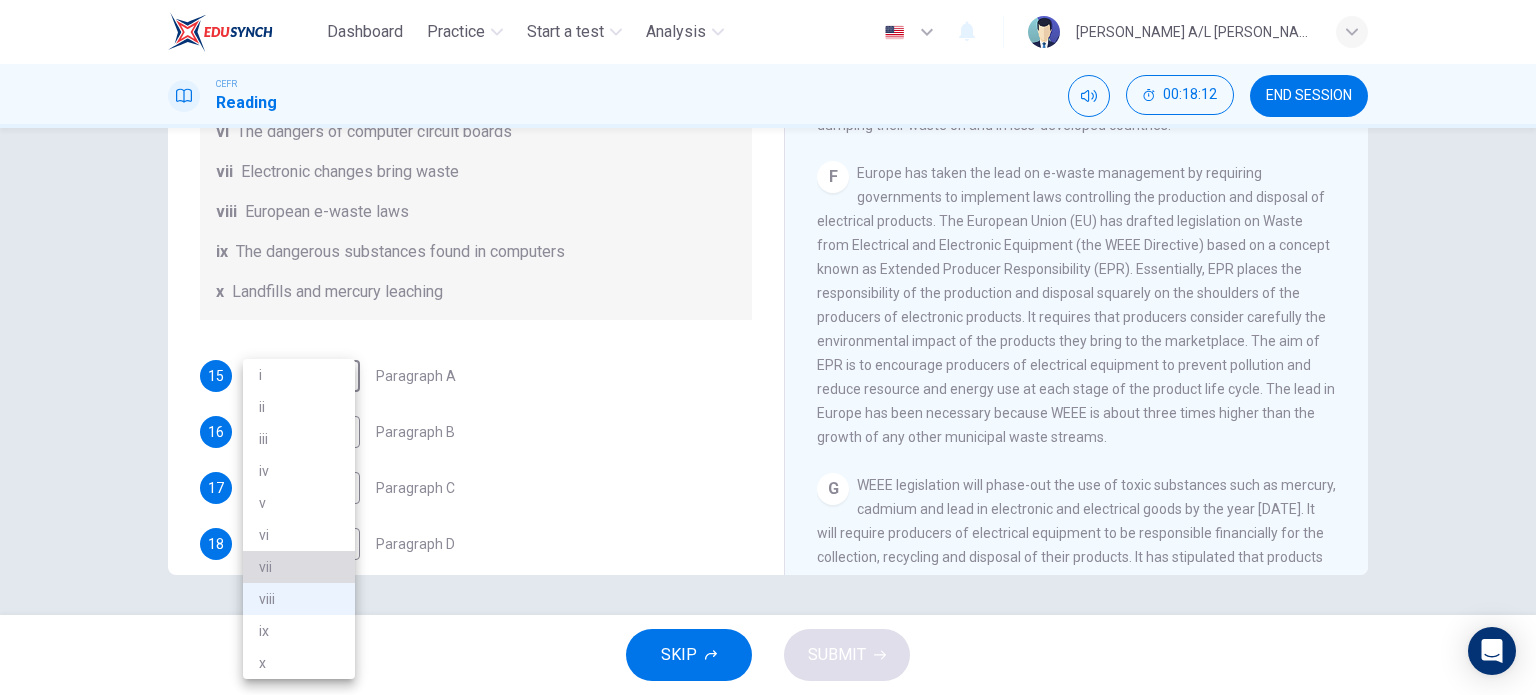 click on "vii" at bounding box center (299, 567) 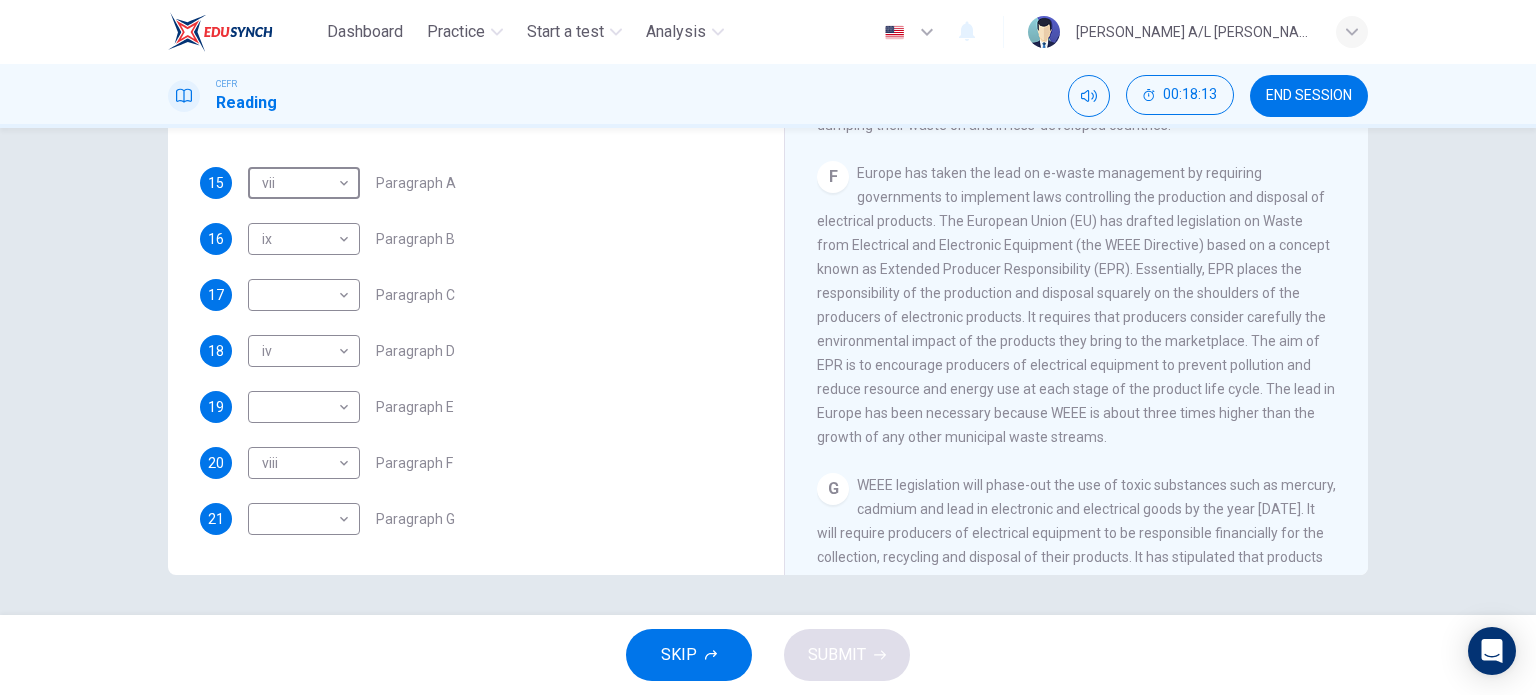 scroll, scrollTop: 487, scrollLeft: 0, axis: vertical 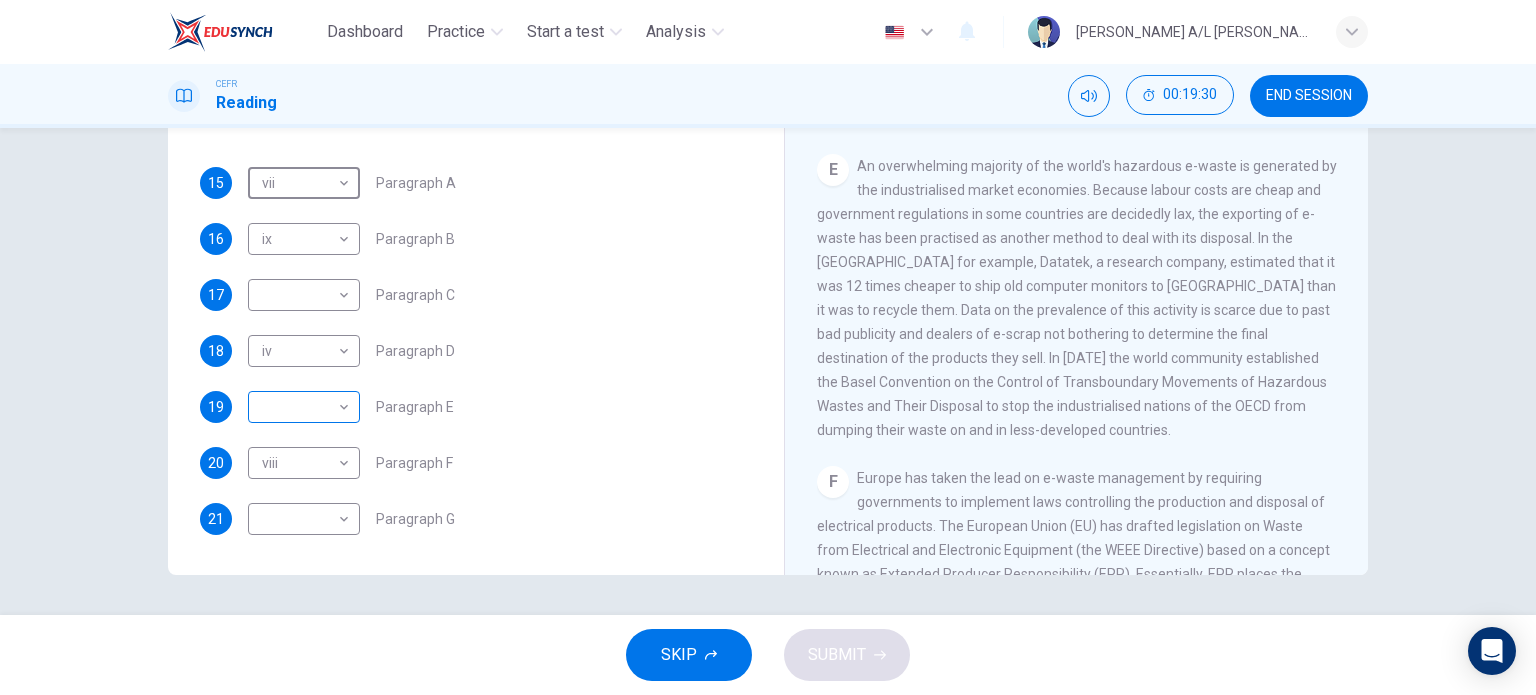 click on "Dashboard Practice Start a test Analysis English en ​ [PERSON_NAME] A/L [PERSON_NAME] CEFR Reading 00:19:30 END SESSION Questions 15 - 21 The Reading Passage has 7 paragraphs,  A-G .
Choose the correct heading for each paragraph from the list of headings below.
Write the correct number,  i-x , in the boxes below. List of Headings i Exporting e-waste ii The hazards of burning computer junk iii Blame developed countries for e-waste iv Landfills are not satisfactory v Producer’s legal responsibility vi The dangers of computer circuit boards vii Electronic changes bring waste viii European e-waste laws ix The dangerous substances found in computers x Landfills and mercury leaching 15 vii vii ​ Paragraph A 16 ix ix ​ Paragraph B 17 ​ ​ Paragraph C 18 iv iv ​ Paragraph D 19 ​ ​ Paragraph E 20 viii viii ​ Paragraph F 21 ​ ​ Paragraph G The Intense Rate of Change in the World CLICK TO ZOOM Click to Zoom A B C D E F G SKIP SUBMIT EduSynch - Online Language Proficiency Testing
Dashboard" at bounding box center (768, 347) 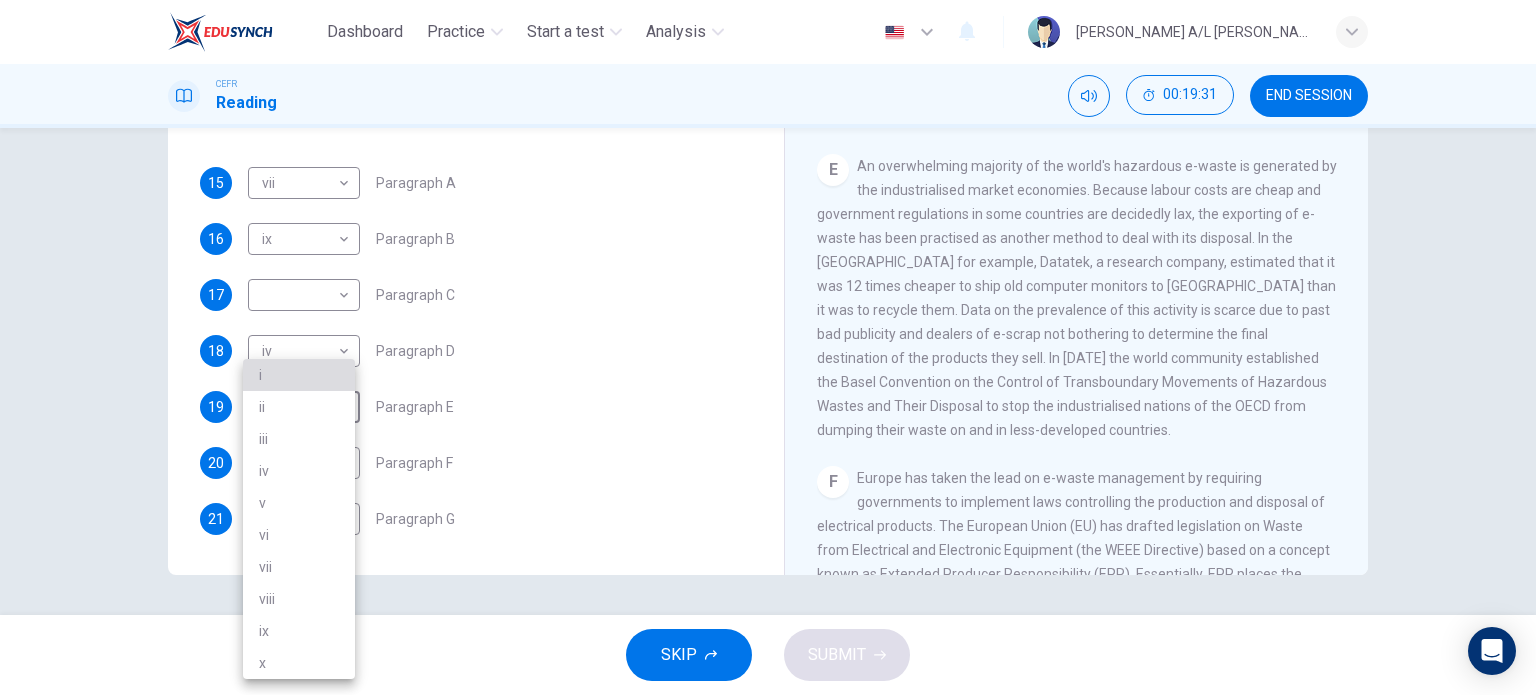 click on "i" at bounding box center (299, 375) 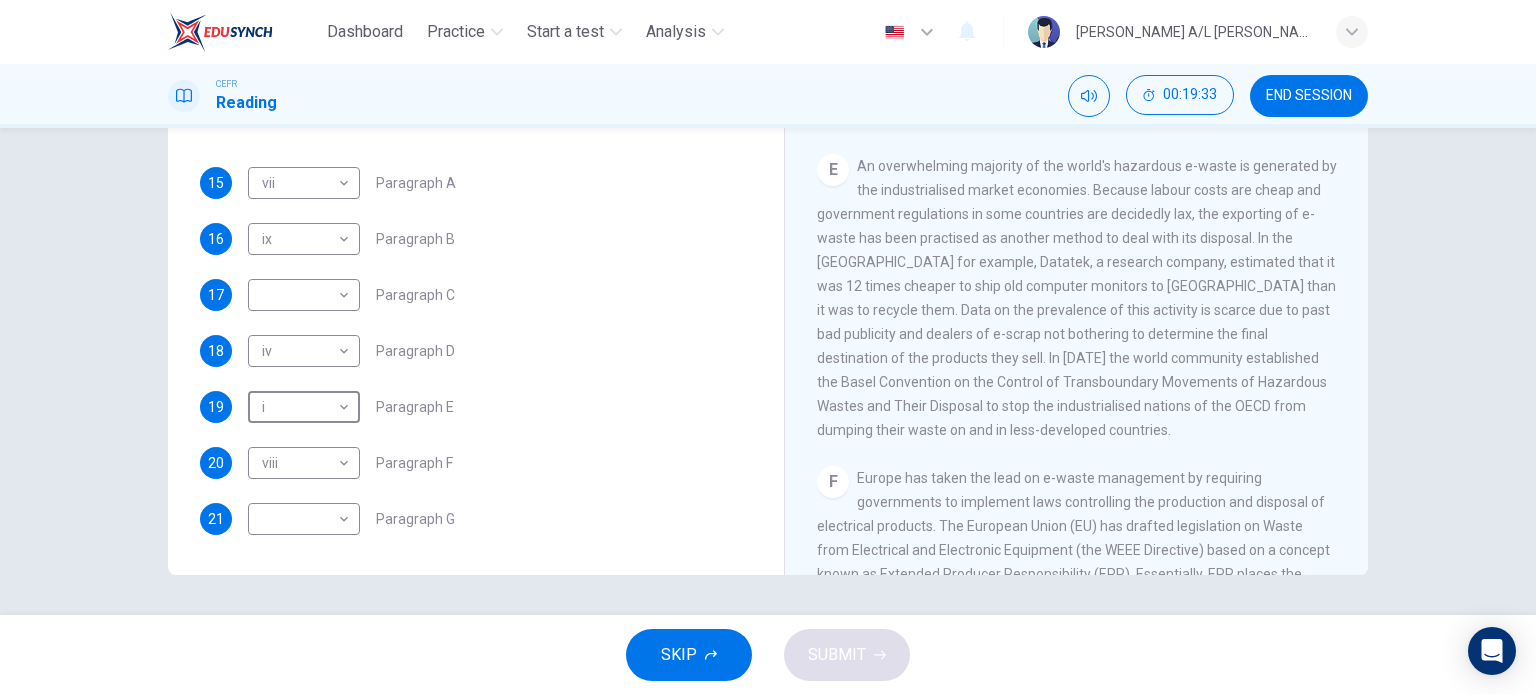 scroll, scrollTop: 488, scrollLeft: 0, axis: vertical 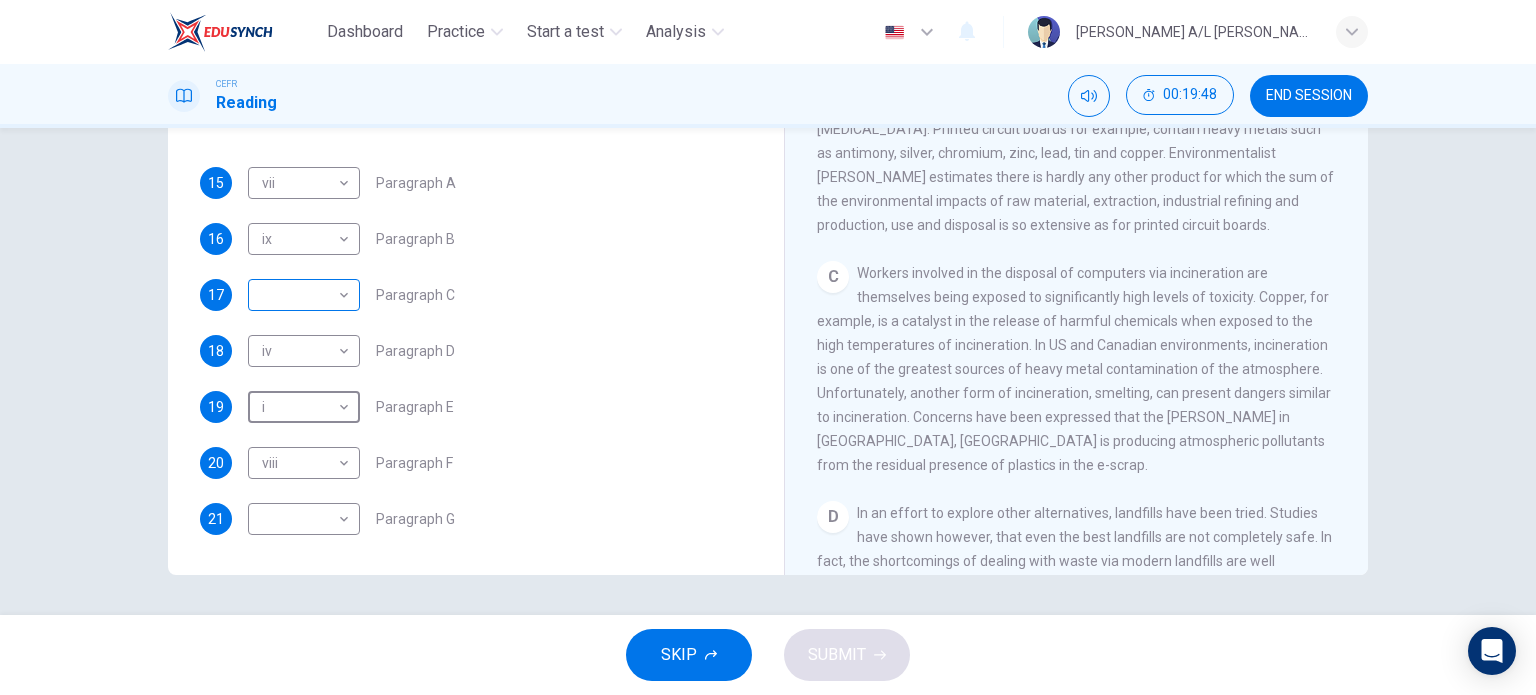click on "Dashboard Practice Start a test Analysis English en ​ [PERSON_NAME] A/L [PERSON_NAME] CEFR Reading 00:19:48 END SESSION Questions 15 - 21 The Reading Passage has 7 paragraphs,  A-G .
Choose the correct heading for each paragraph from the list of headings below.
Write the correct number,  i-x , in the boxes below. List of Headings i Exporting e-waste ii The hazards of burning computer junk iii Blame developed countries for e-waste iv Landfills are not satisfactory v Producer’s legal responsibility vi The dangers of computer circuit boards vii Electronic changes bring waste viii European e-waste laws ix The dangerous substances found in computers x Landfills and mercury leaching 15 vii vii ​ Paragraph A 16 ix ix ​ Paragraph B 17 ​ ​ Paragraph C 18 iv iv ​ Paragraph D 19 i i ​ Paragraph E 20 viii viii ​ Paragraph F 21 ​ ​ Paragraph G The Intense Rate of Change in the World CLICK TO ZOOM Click to Zoom A B C D E F G SKIP SUBMIT EduSynch - Online Language Proficiency Testing
Dashboard" at bounding box center (768, 347) 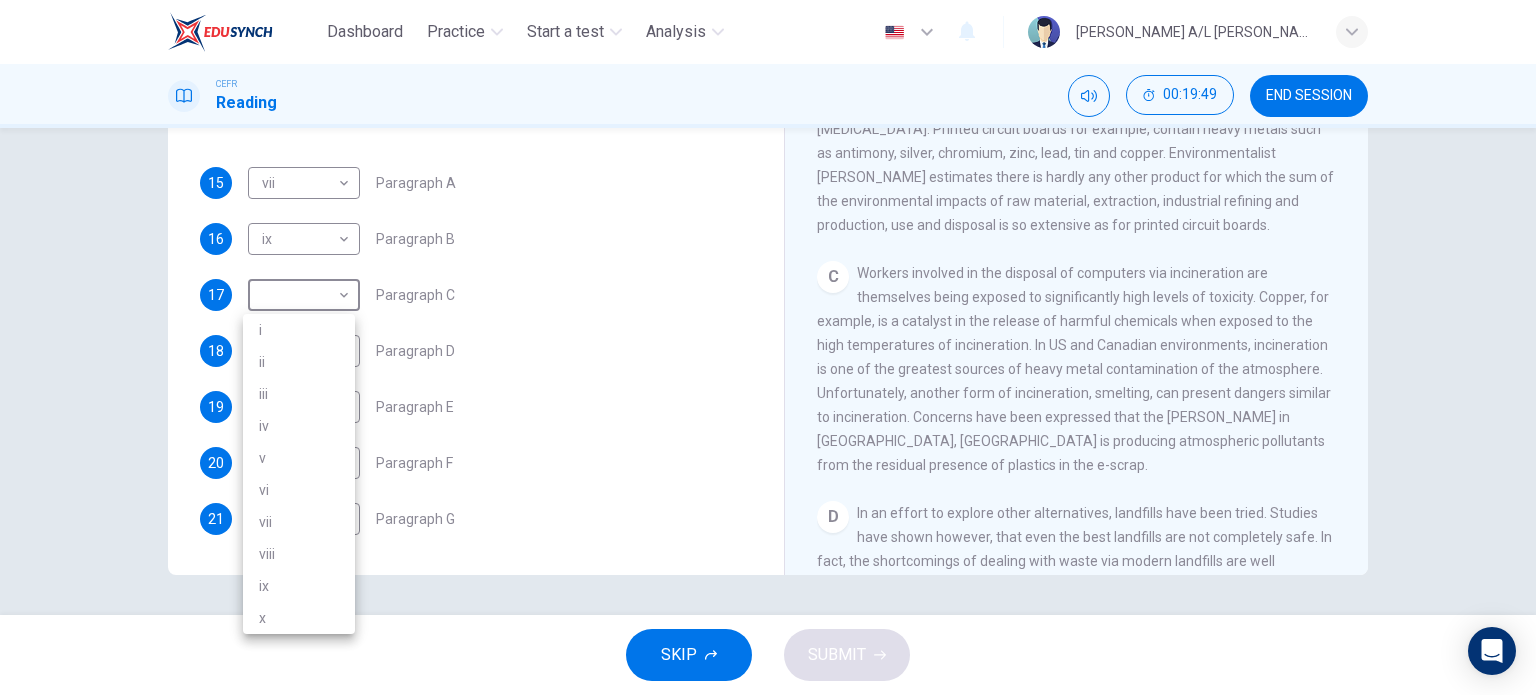 click on "ii" at bounding box center [299, 362] 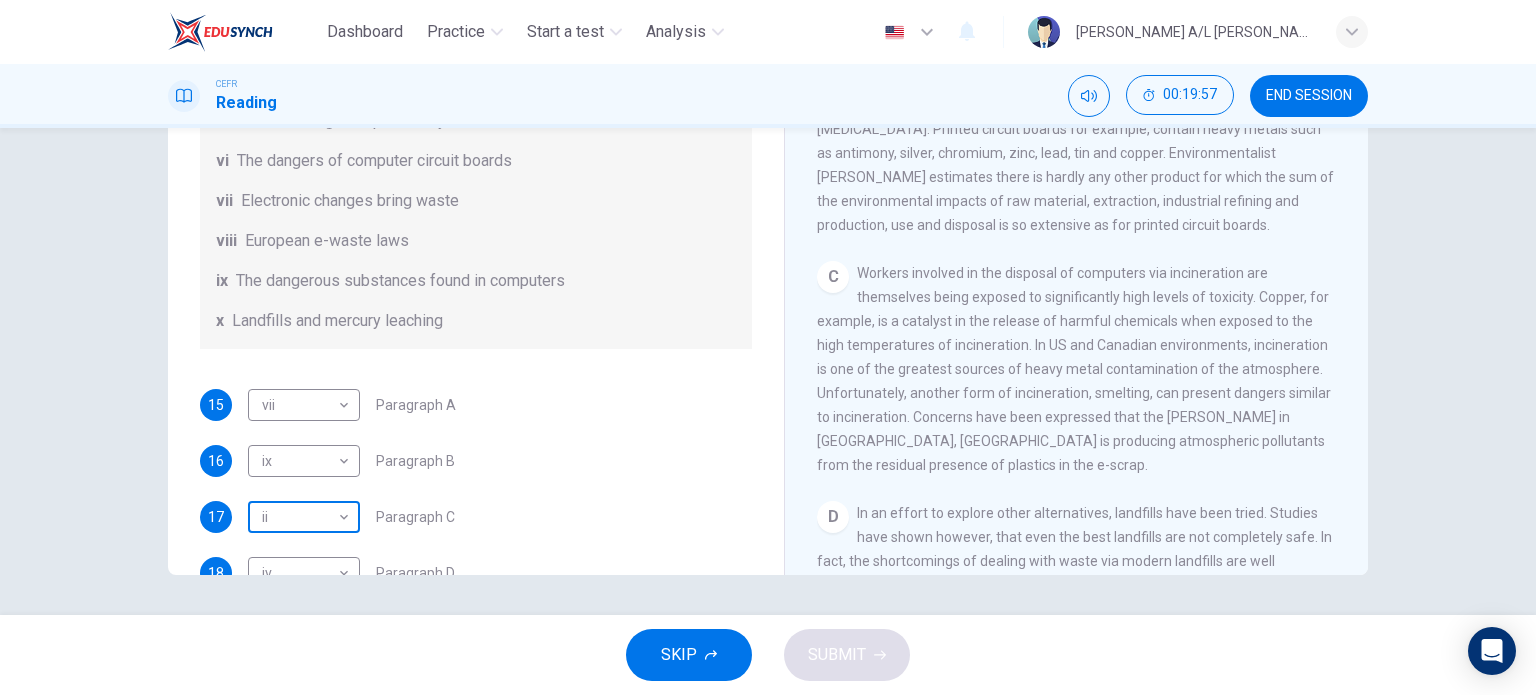 scroll, scrollTop: 488, scrollLeft: 0, axis: vertical 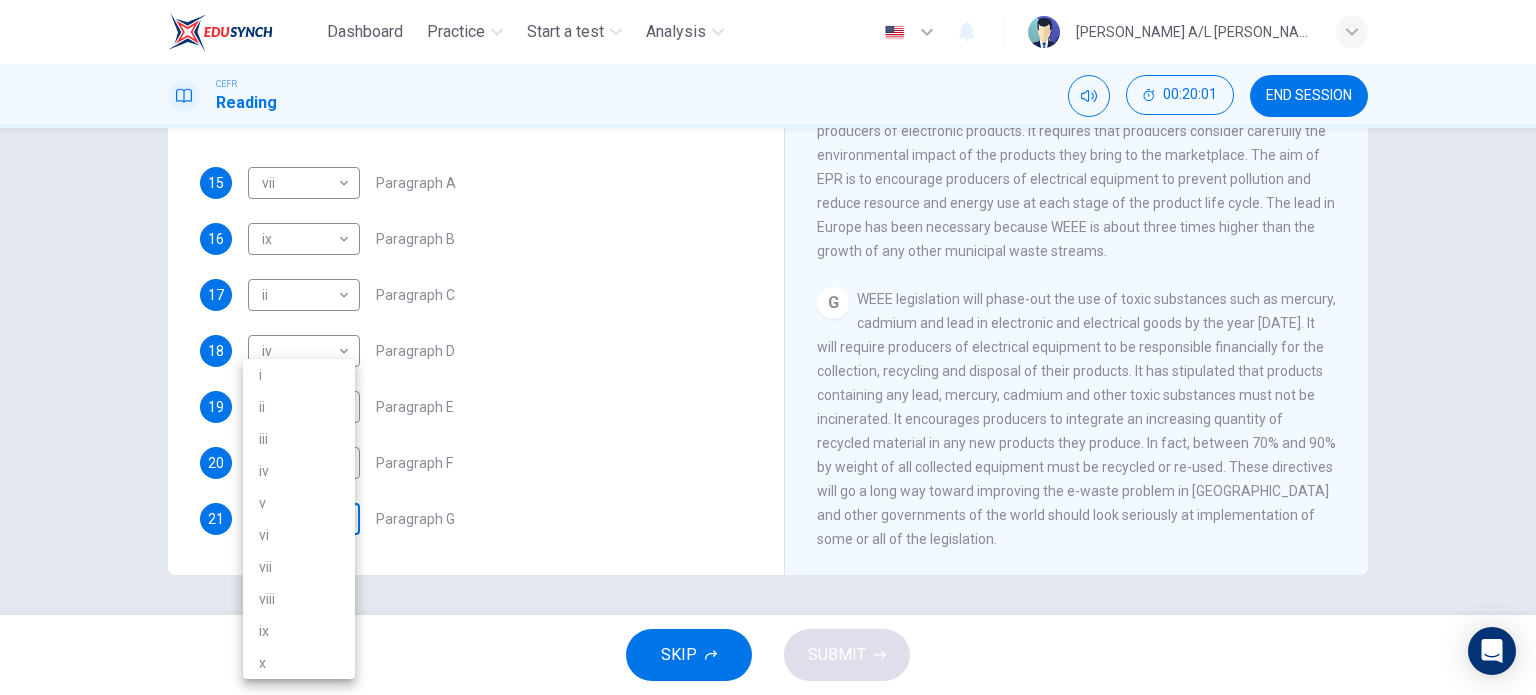 click on "Dashboard Practice Start a test Analysis English en ​ [PERSON_NAME] A/L [PERSON_NAME] CEFR Reading 00:20:01 END SESSION Questions 15 - 21 The Reading Passage has 7 paragraphs,  A-G .
Choose the correct heading for each paragraph from the list of headings below.
Write the correct number,  i-x , in the boxes below. List of Headings i Exporting e-waste ii The hazards of burning computer junk iii Blame developed countries for e-waste iv Landfills are not satisfactory v Producer’s legal responsibility vi The dangers of computer circuit boards vii Electronic changes bring waste viii European e-waste laws ix The dangerous substances found in computers x Landfills and mercury leaching 15 vii vii ​ Paragraph A 16 ix ix ​ Paragraph B 17 ii ii ​ Paragraph C 18 iv iv ​ Paragraph D 19 i i ​ Paragraph E 20 viii viii ​ Paragraph F 21 ​ ​ Paragraph G The Intense Rate of Change in the World CLICK TO ZOOM Click to Zoom A B C D E F G SKIP SUBMIT EduSynch - Online Language Proficiency Testing
Practice" at bounding box center (768, 347) 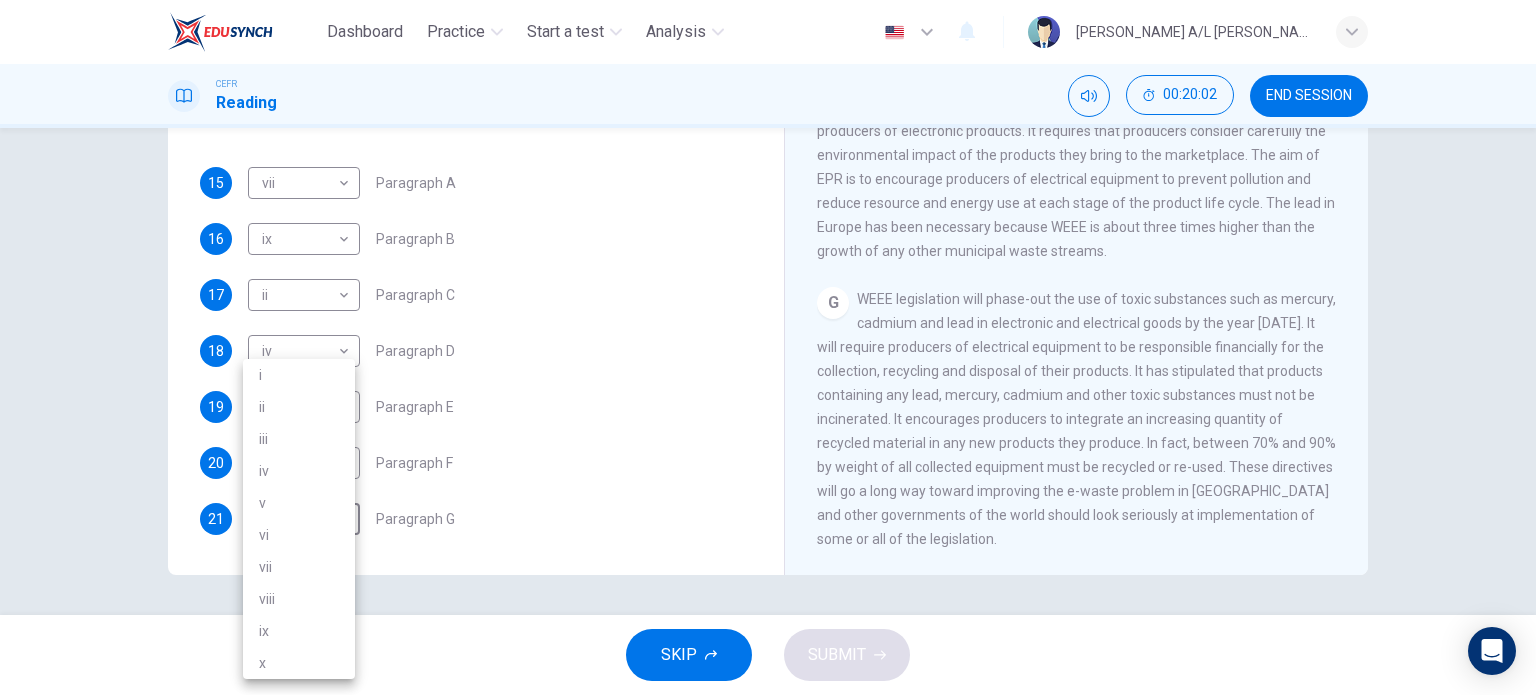 click on "iii" at bounding box center [299, 439] 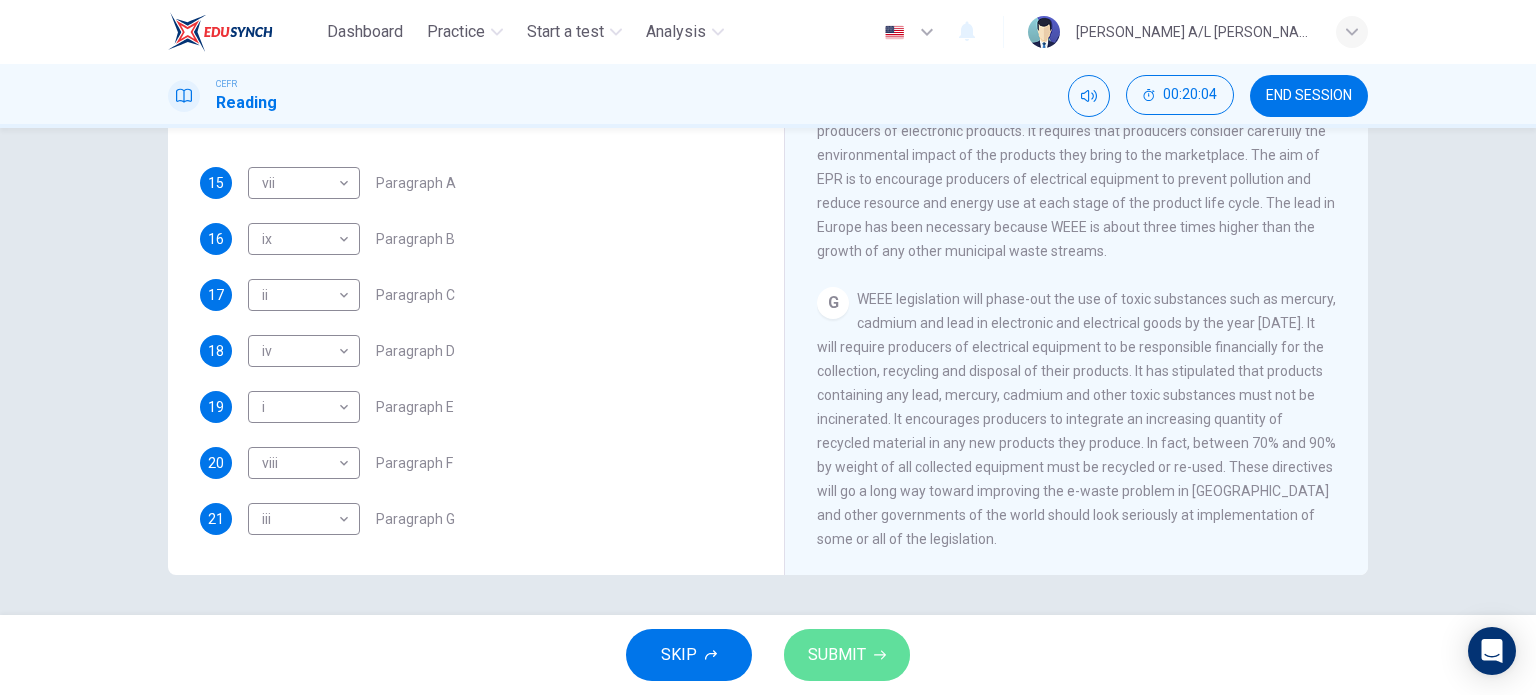click on "SUBMIT" at bounding box center [847, 655] 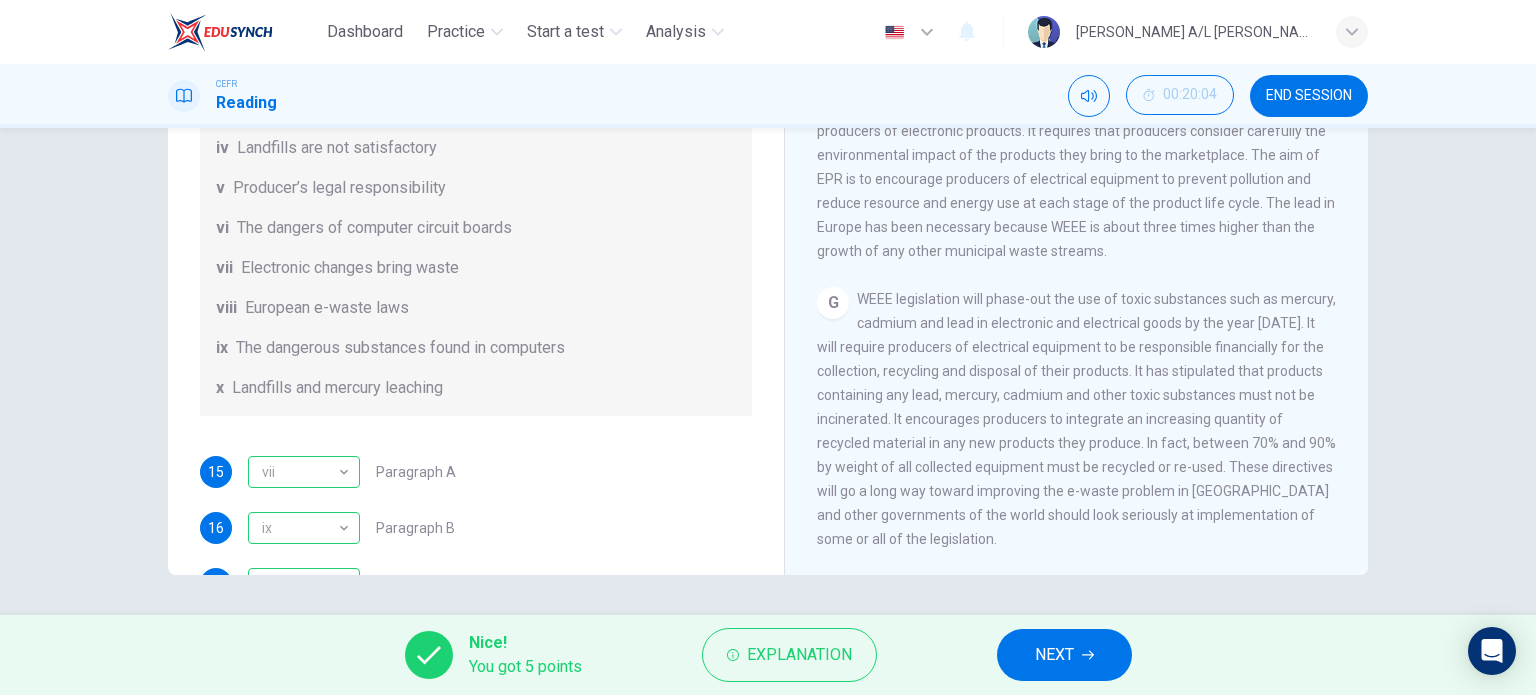 scroll, scrollTop: 0, scrollLeft: 0, axis: both 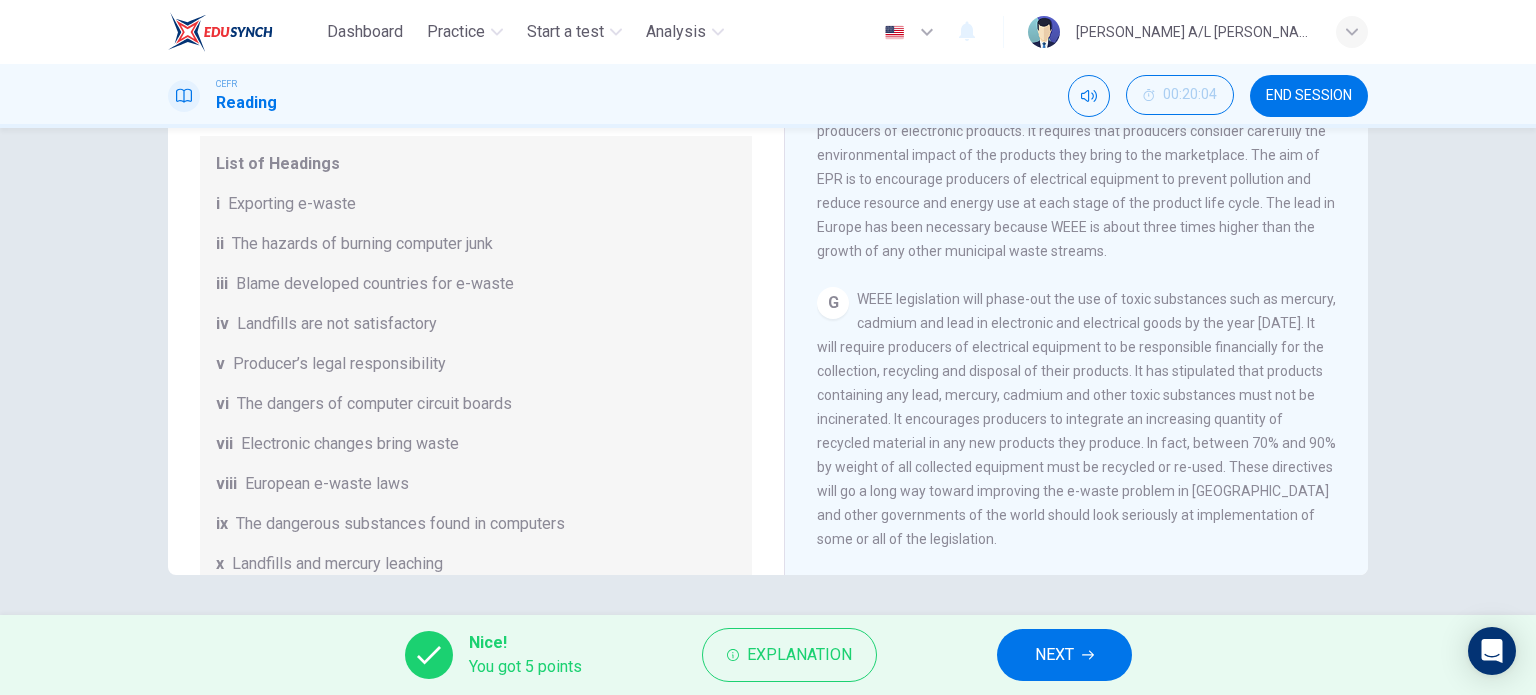 click on "NEXT" at bounding box center [1064, 655] 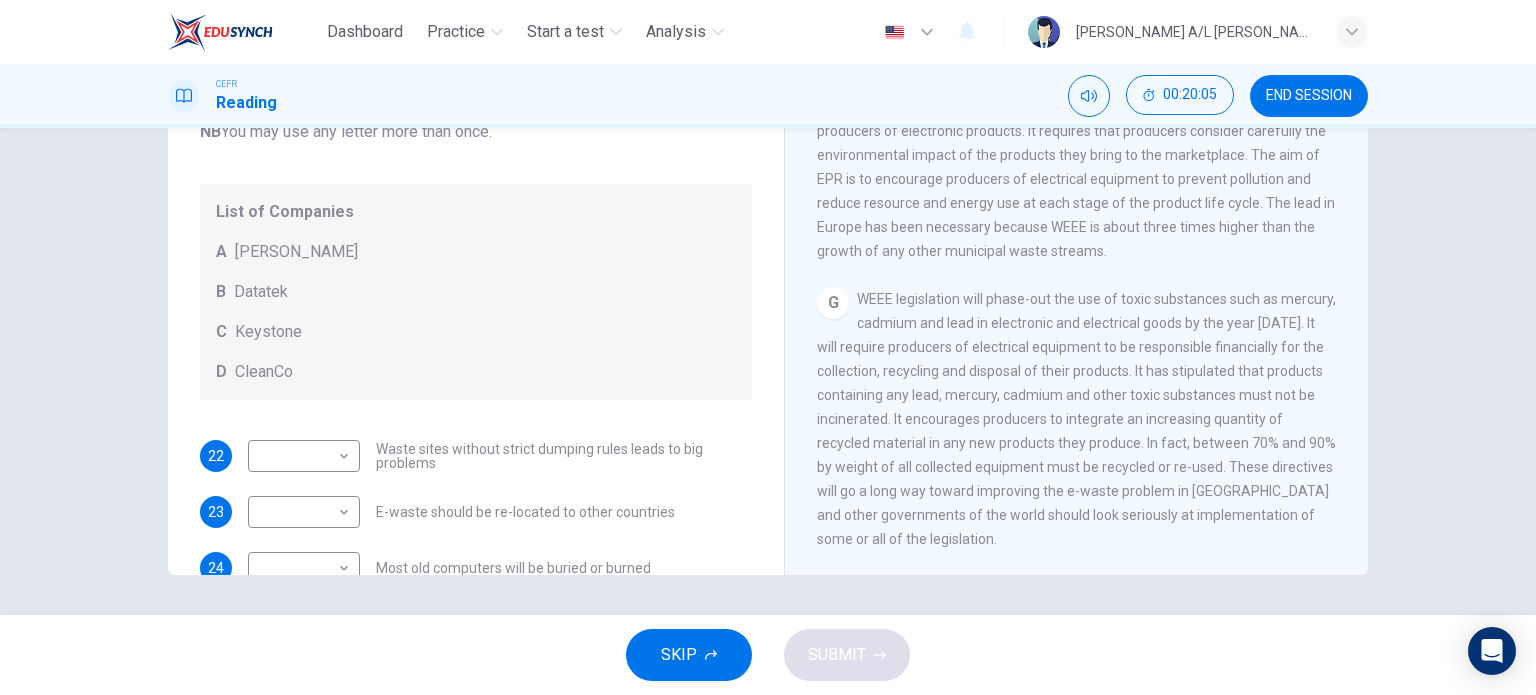 click on "END SESSION" at bounding box center [1309, 96] 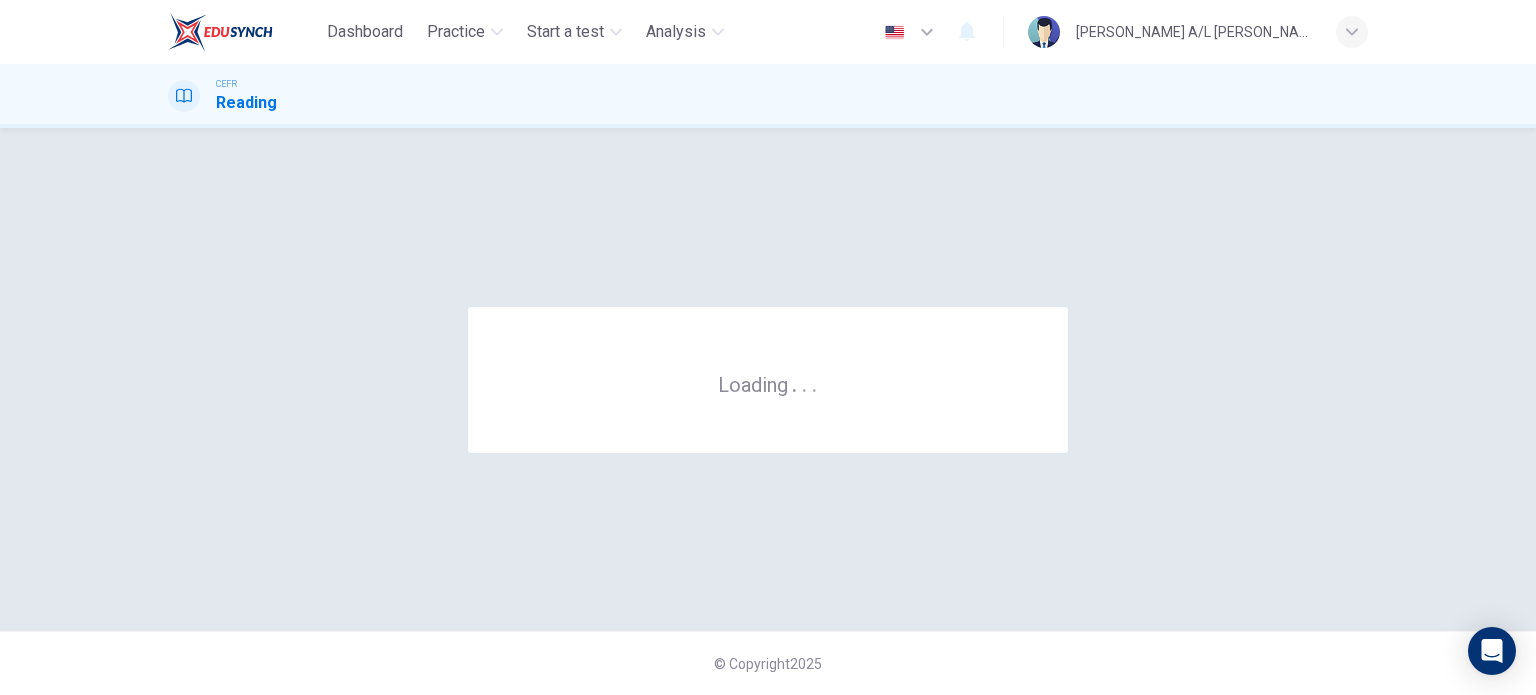 scroll, scrollTop: 0, scrollLeft: 0, axis: both 